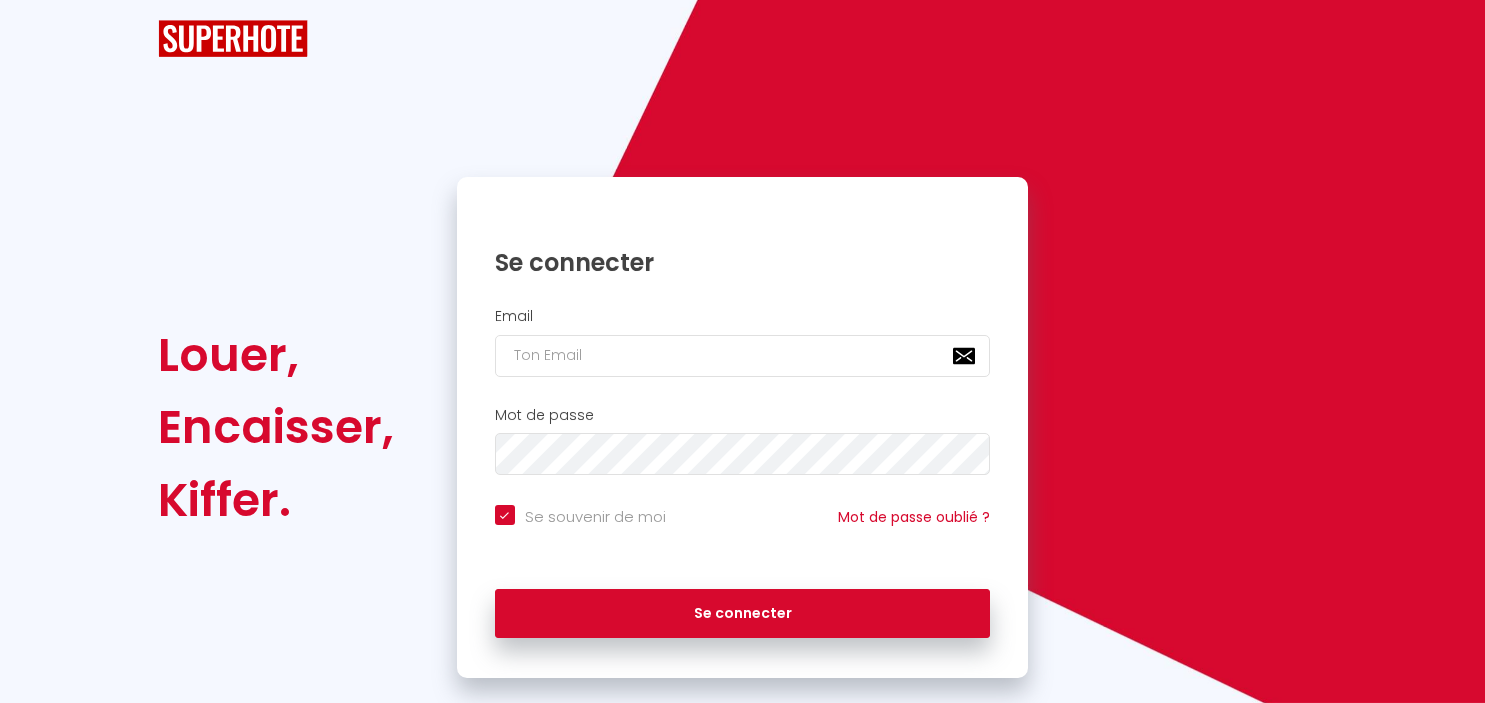 checkbox on "true" 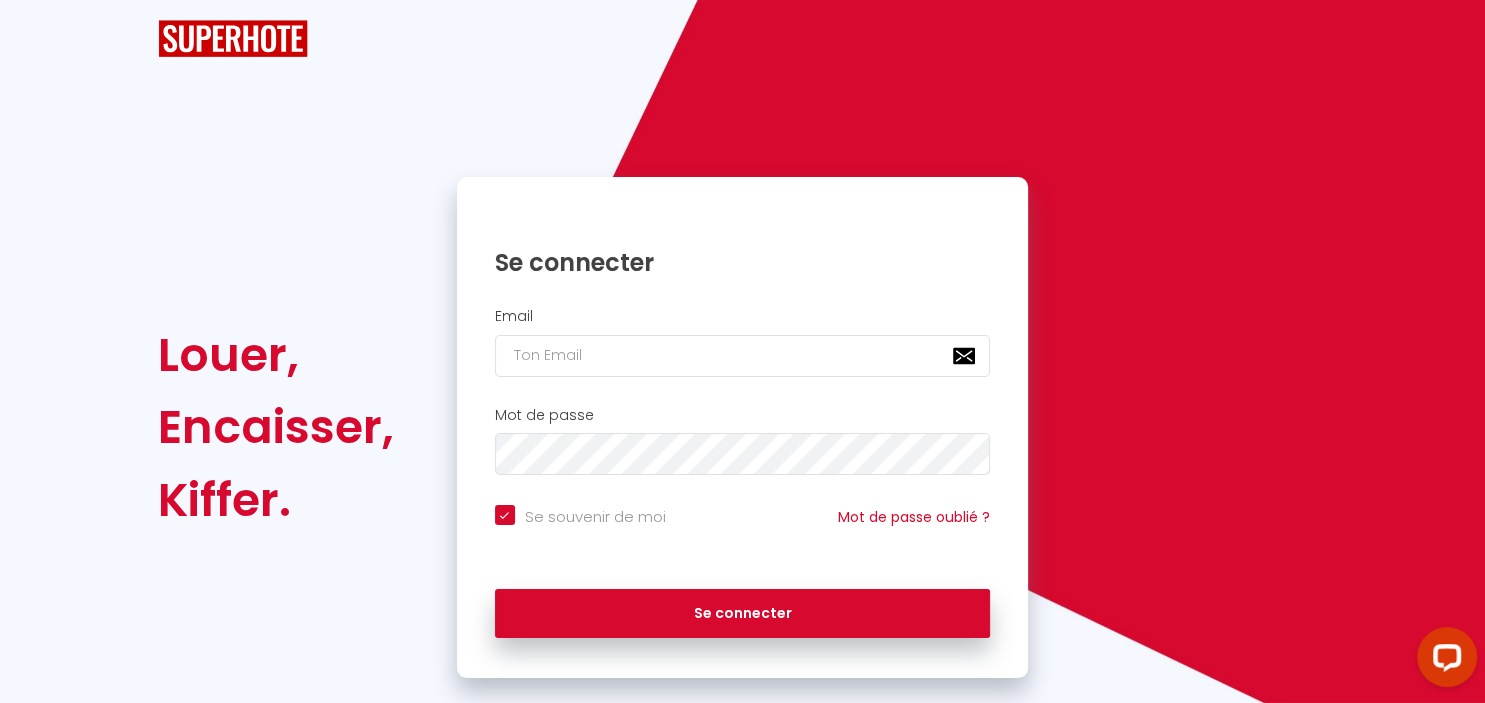 scroll, scrollTop: 0, scrollLeft: 0, axis: both 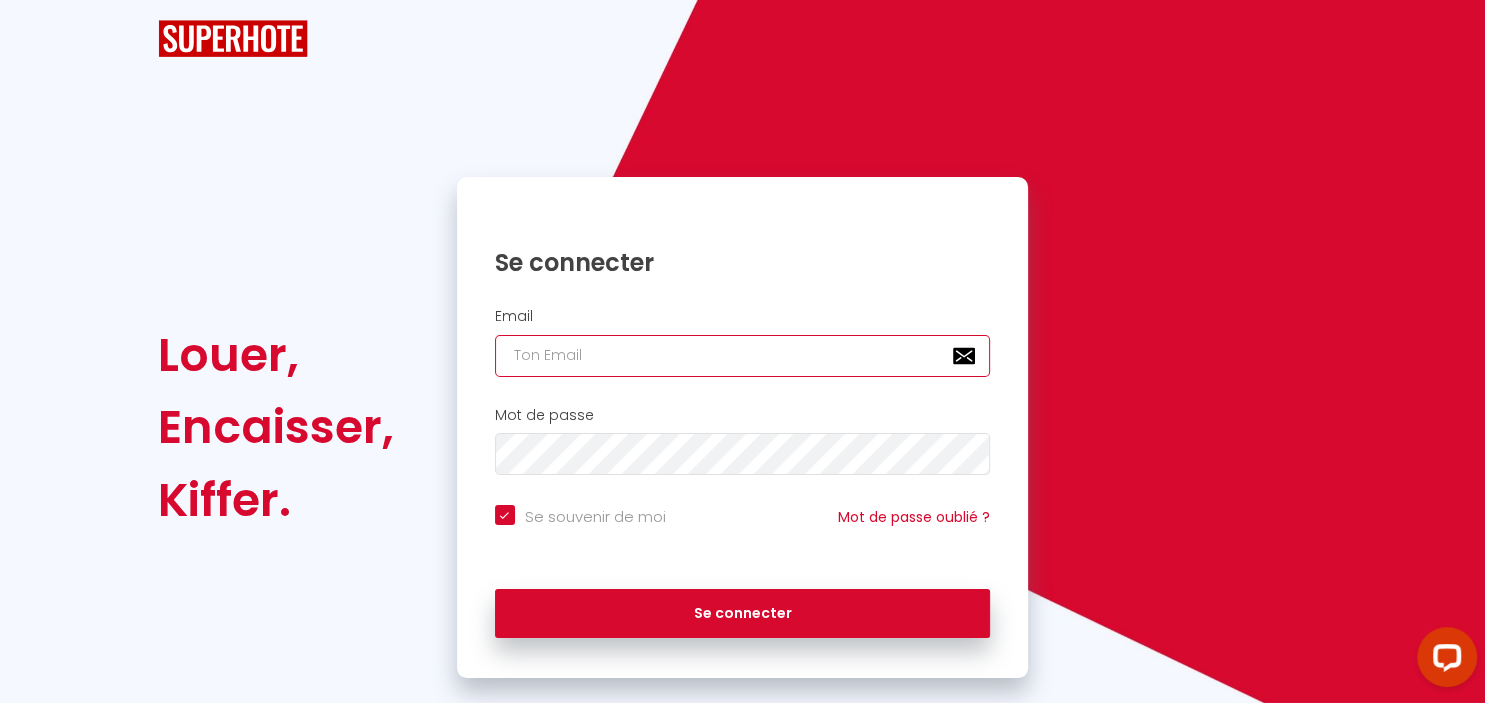click at bounding box center (743, 356) 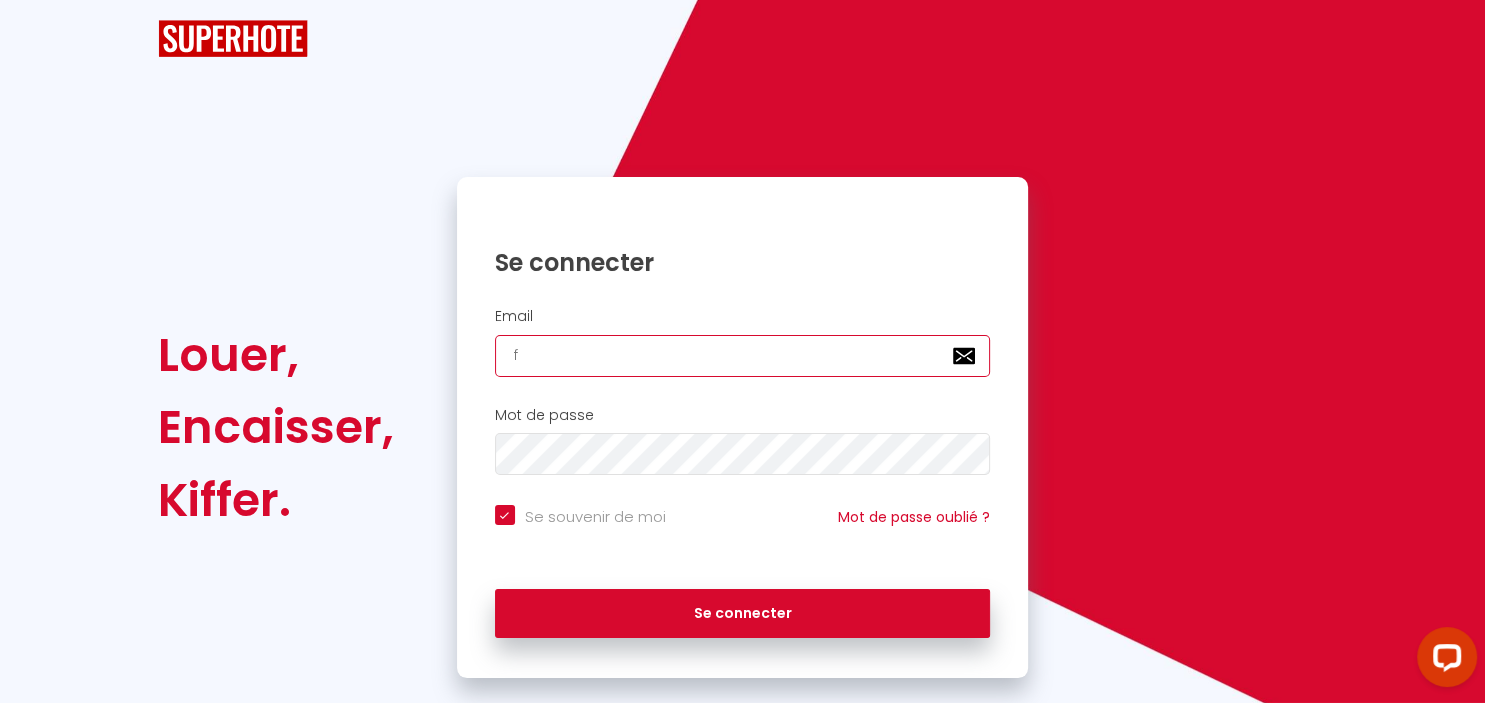 checkbox on "true" 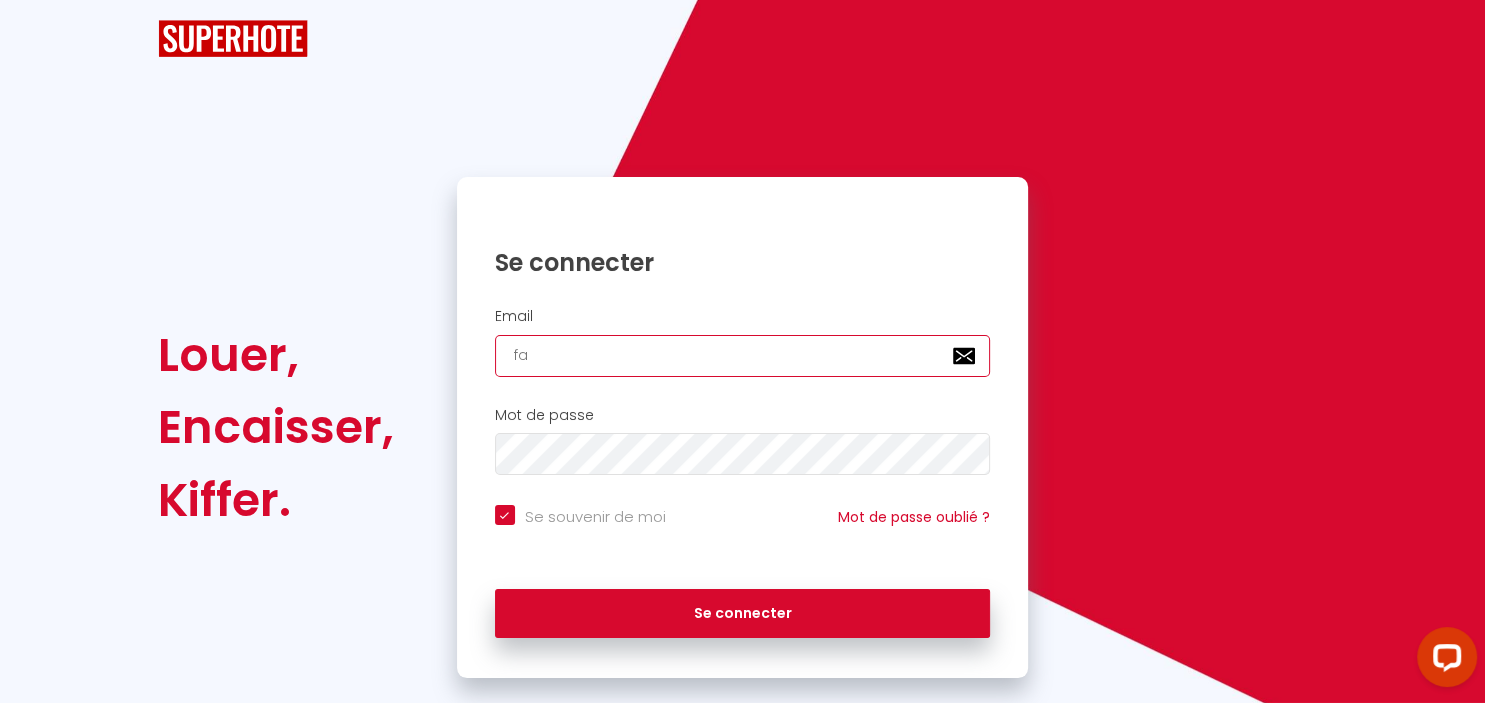 checkbox on "true" 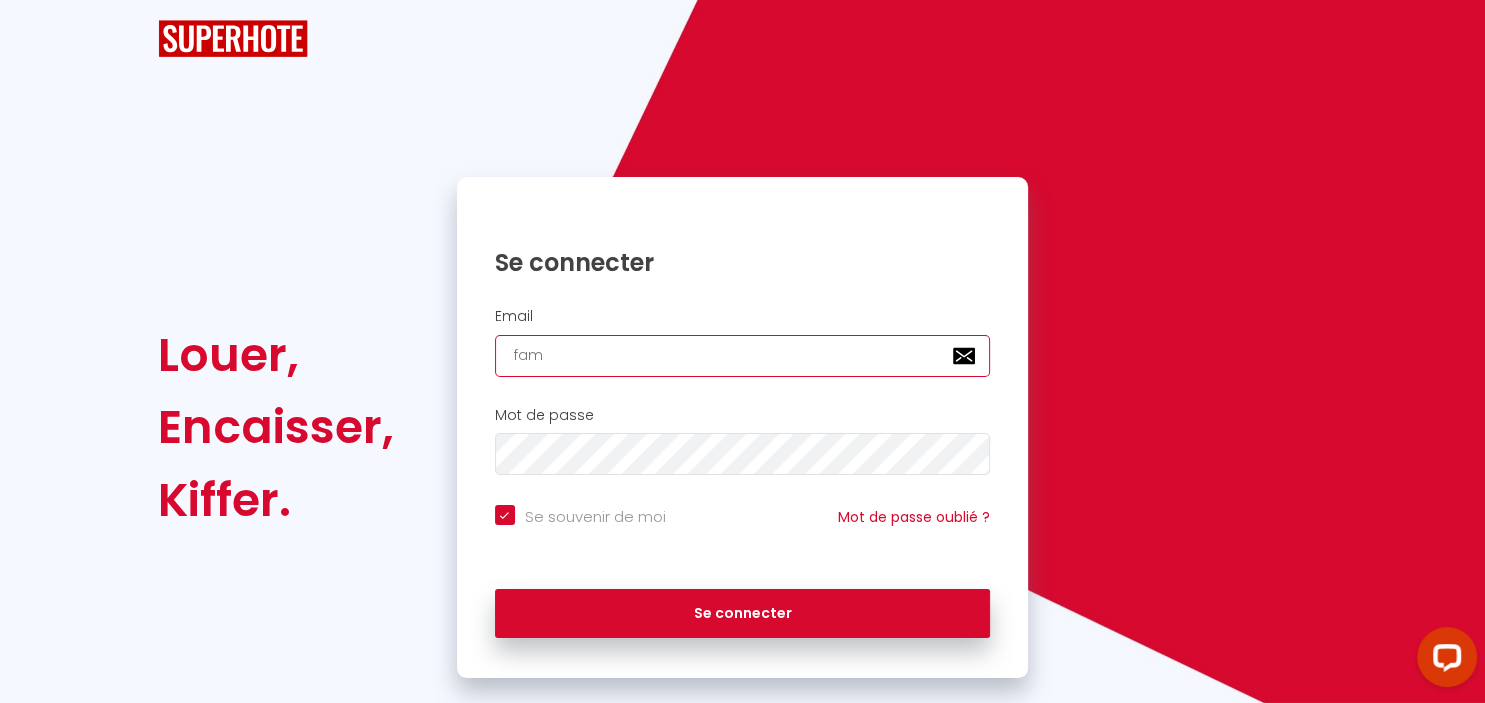 checkbox on "true" 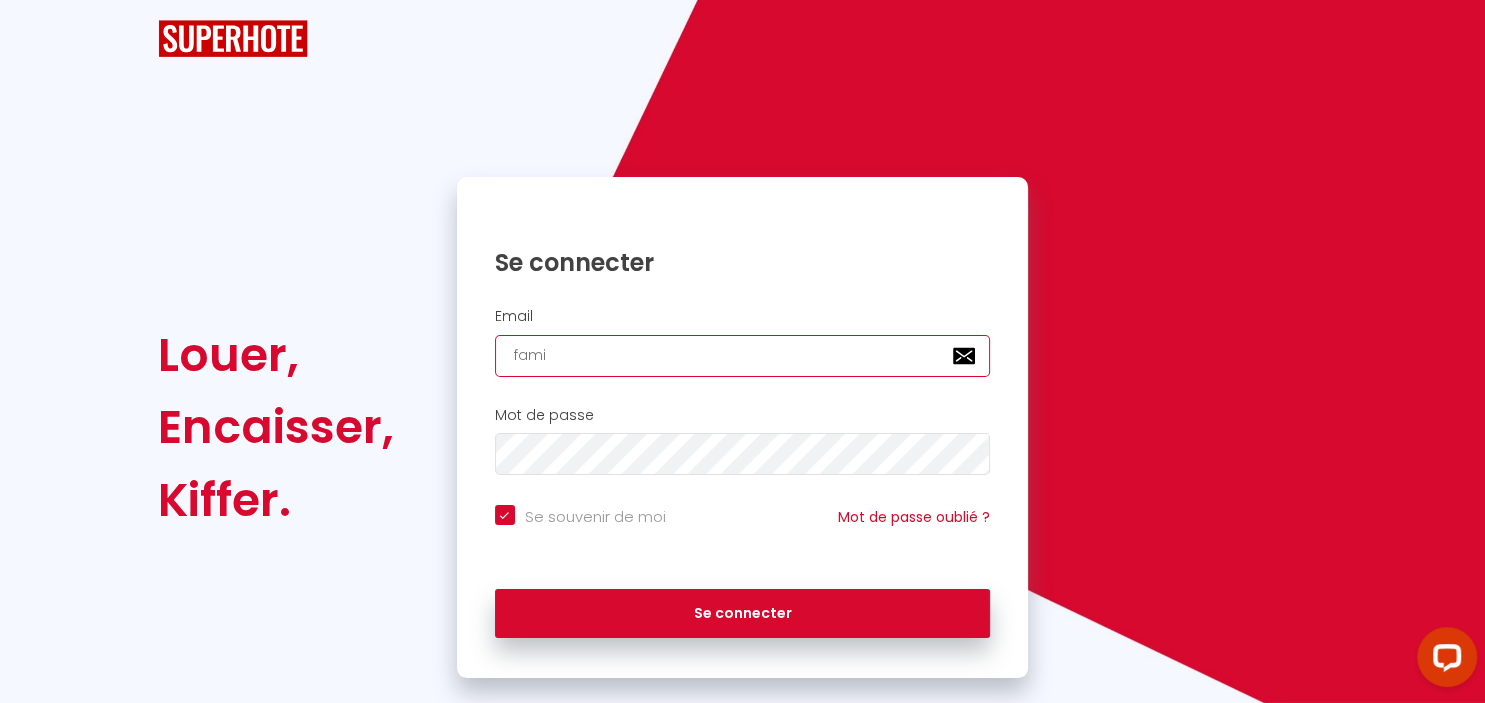 type on "famil" 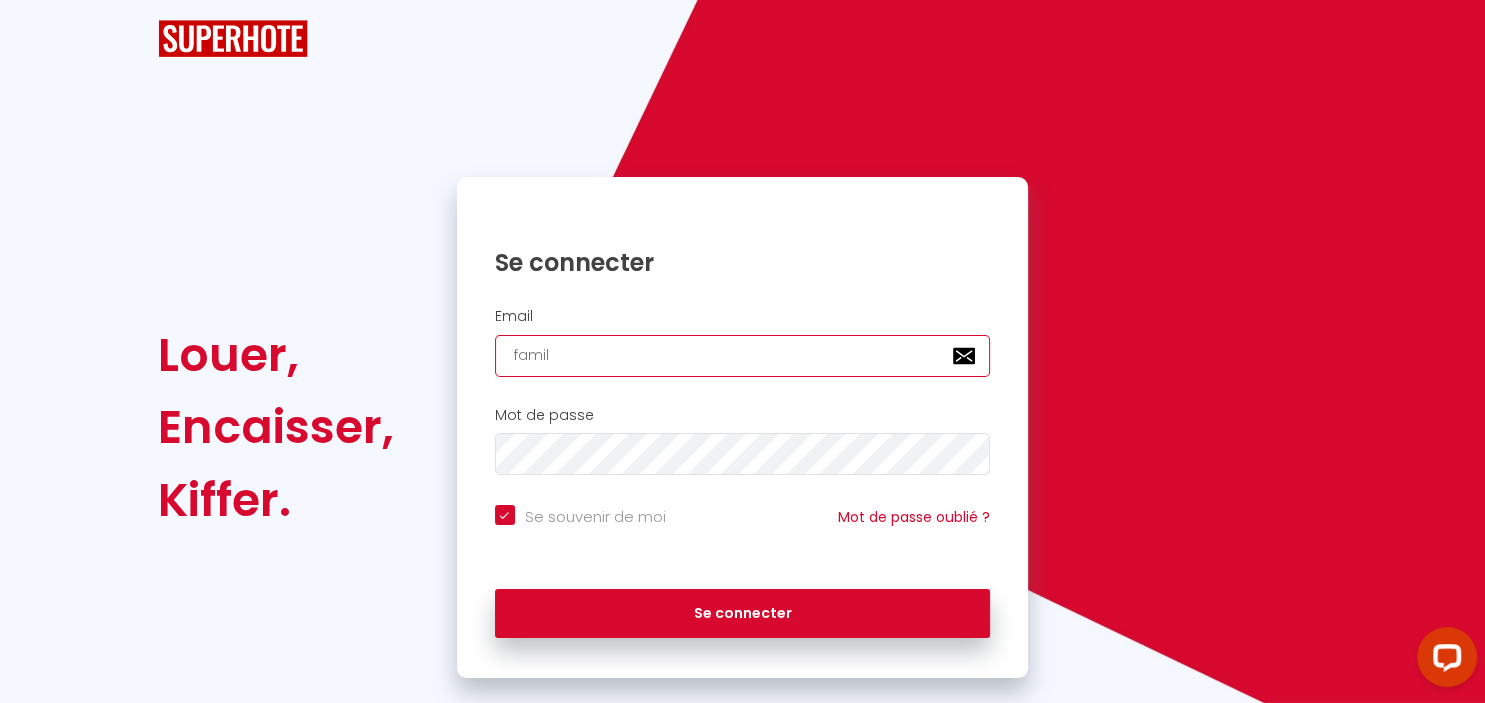 checkbox on "true" 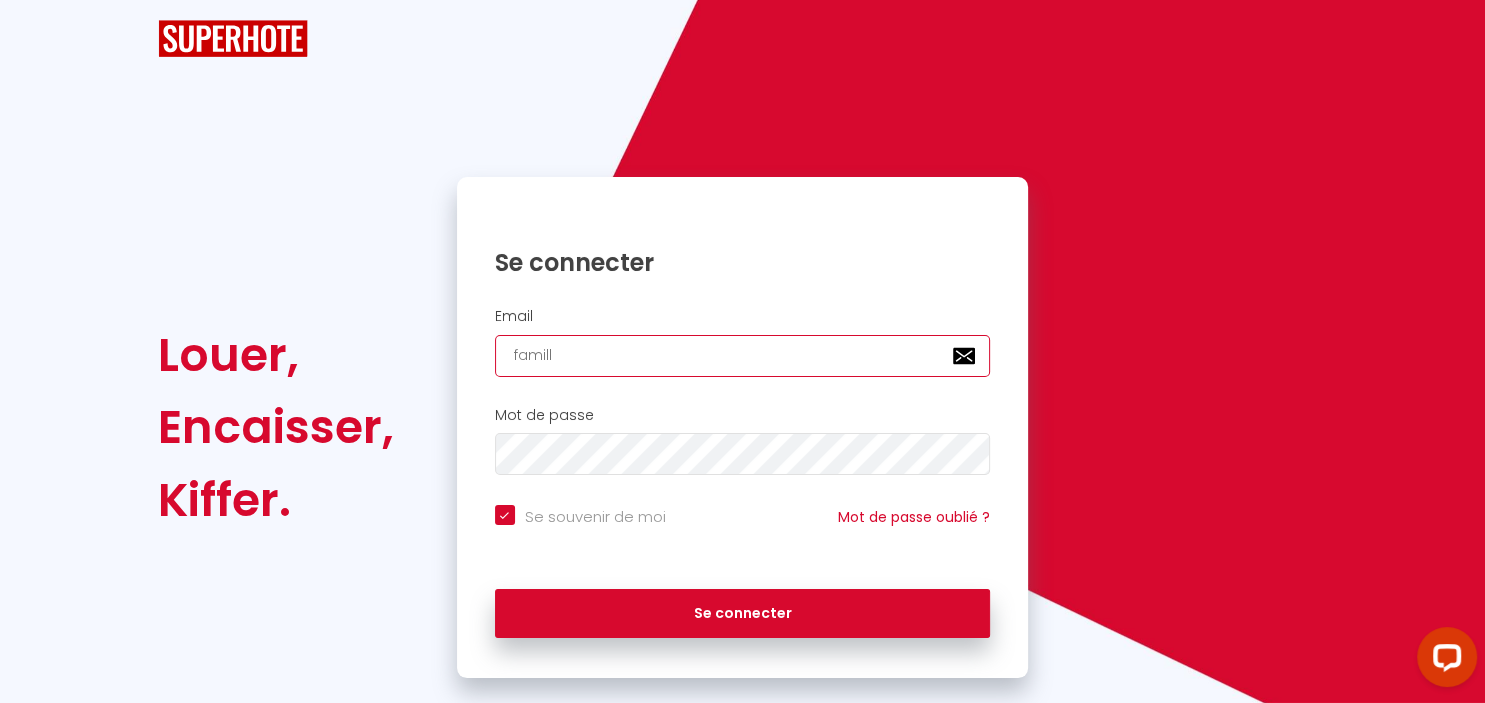 checkbox on "true" 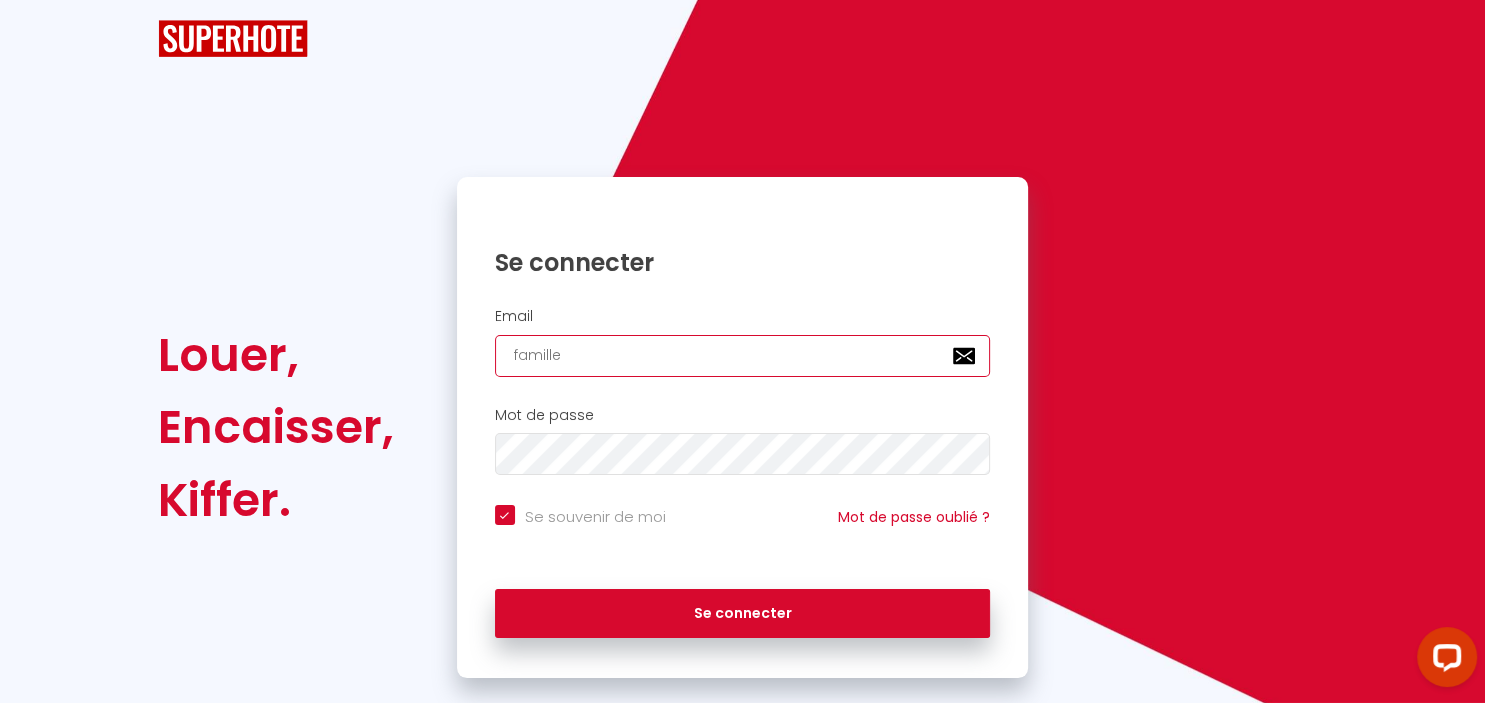 checkbox on "true" 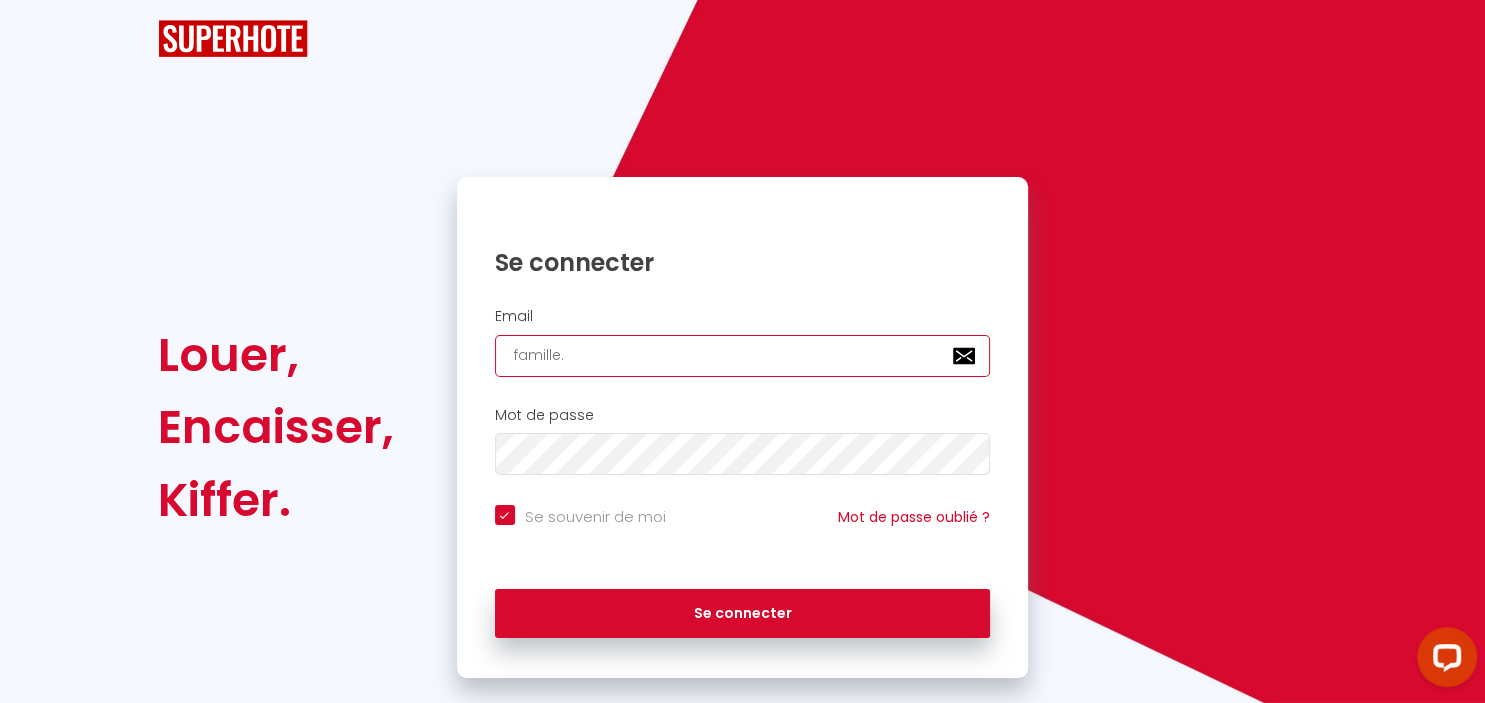 checkbox on "true" 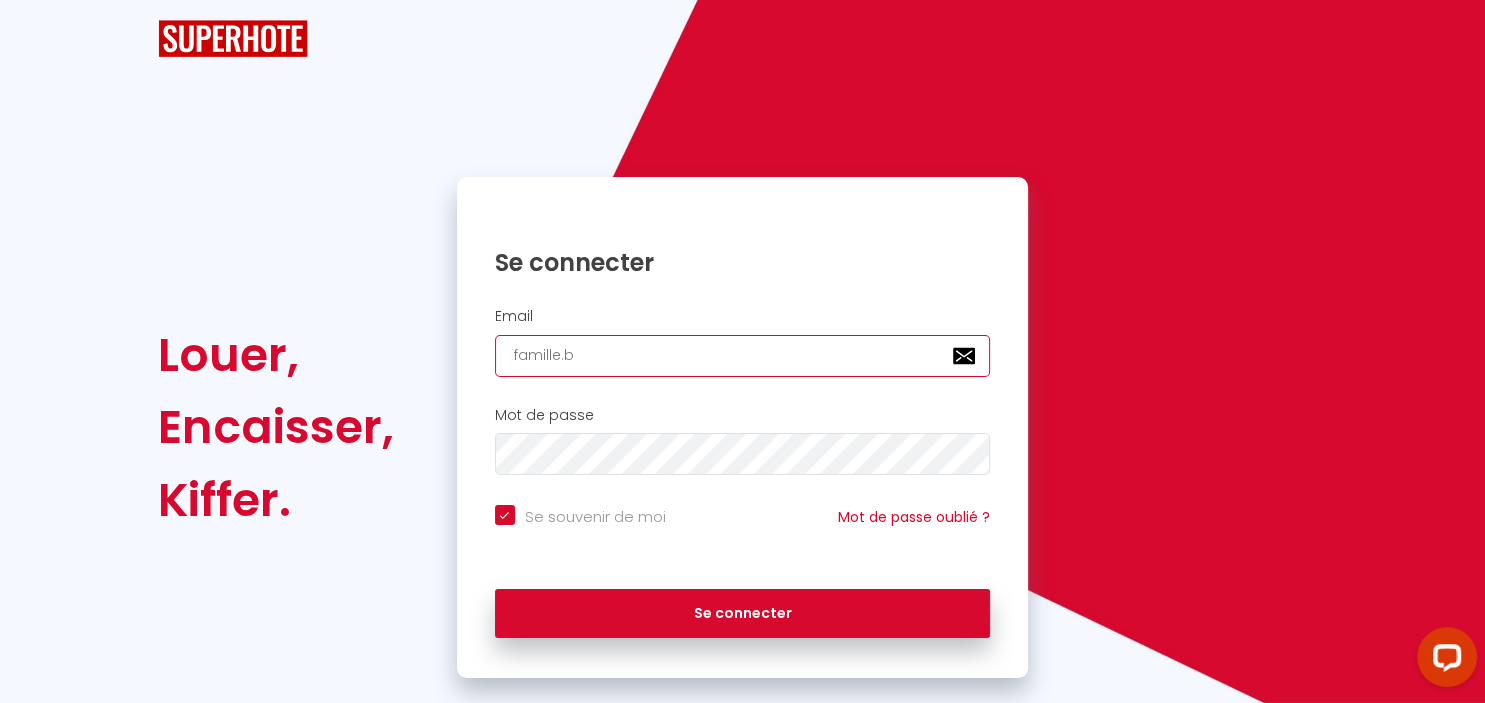 checkbox on "true" 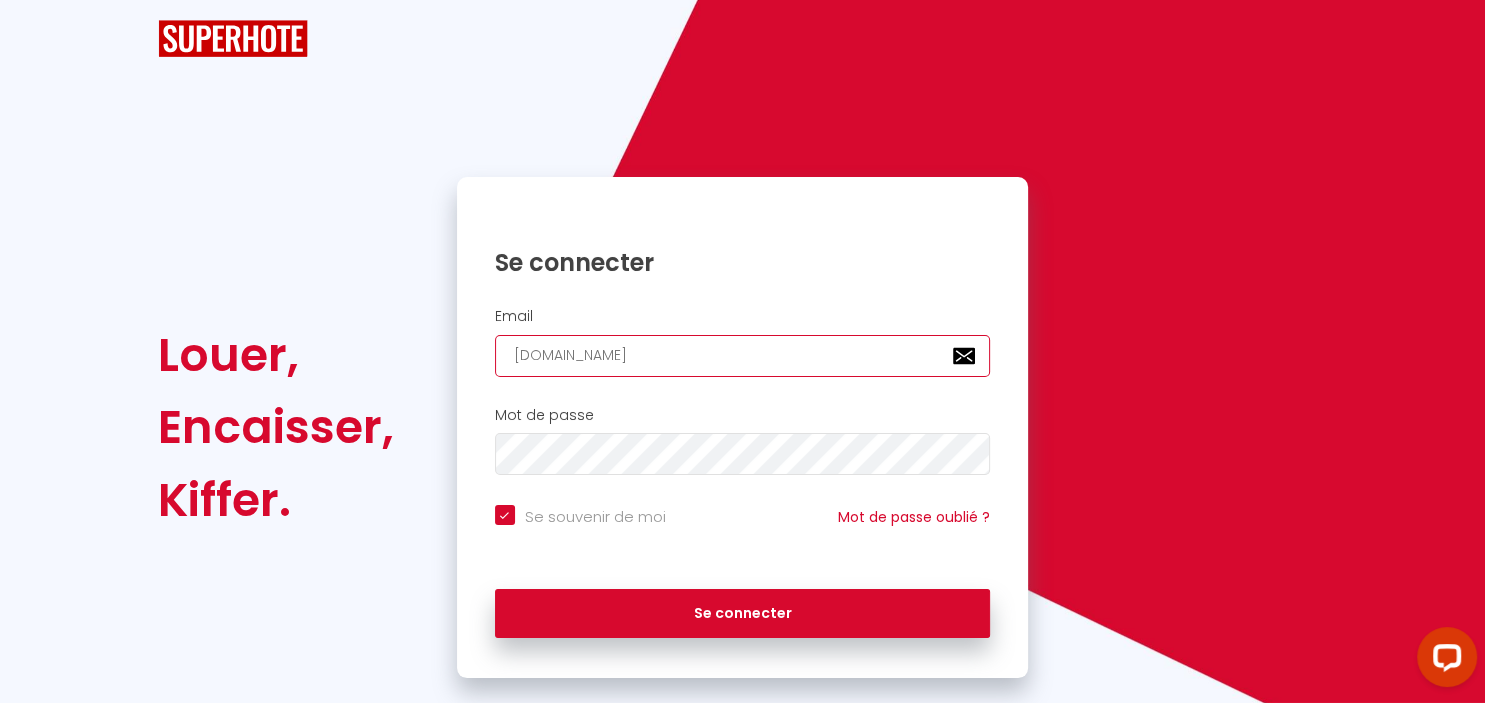 checkbox on "true" 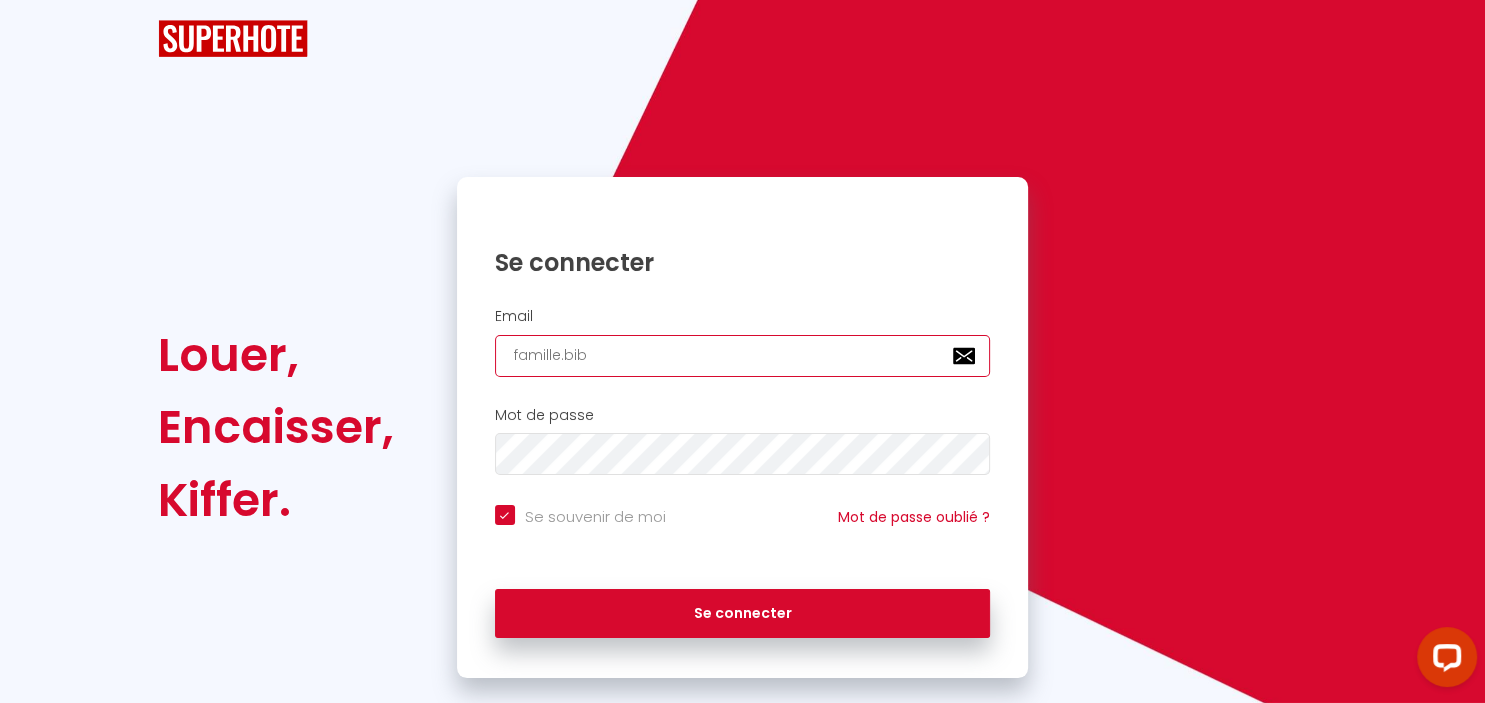 type on "famille.bibo" 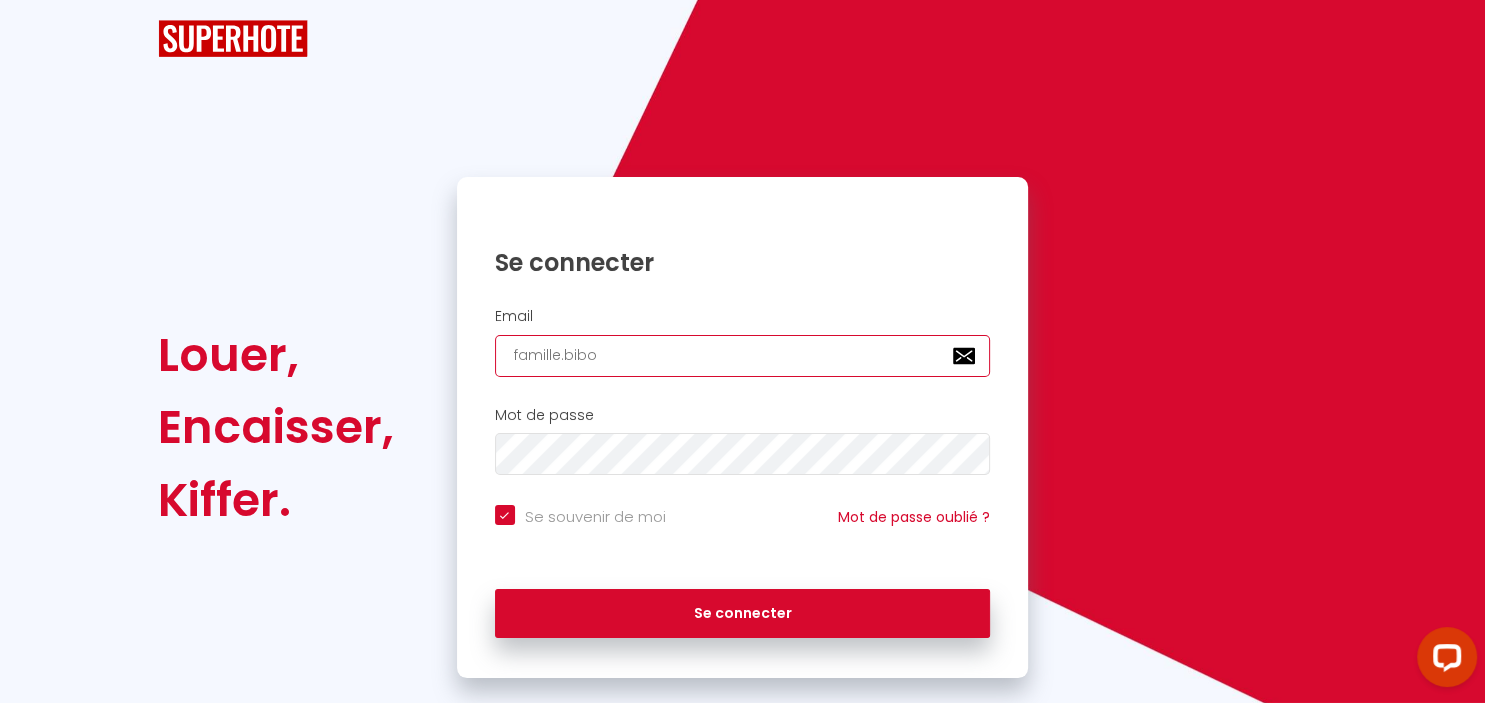 checkbox on "true" 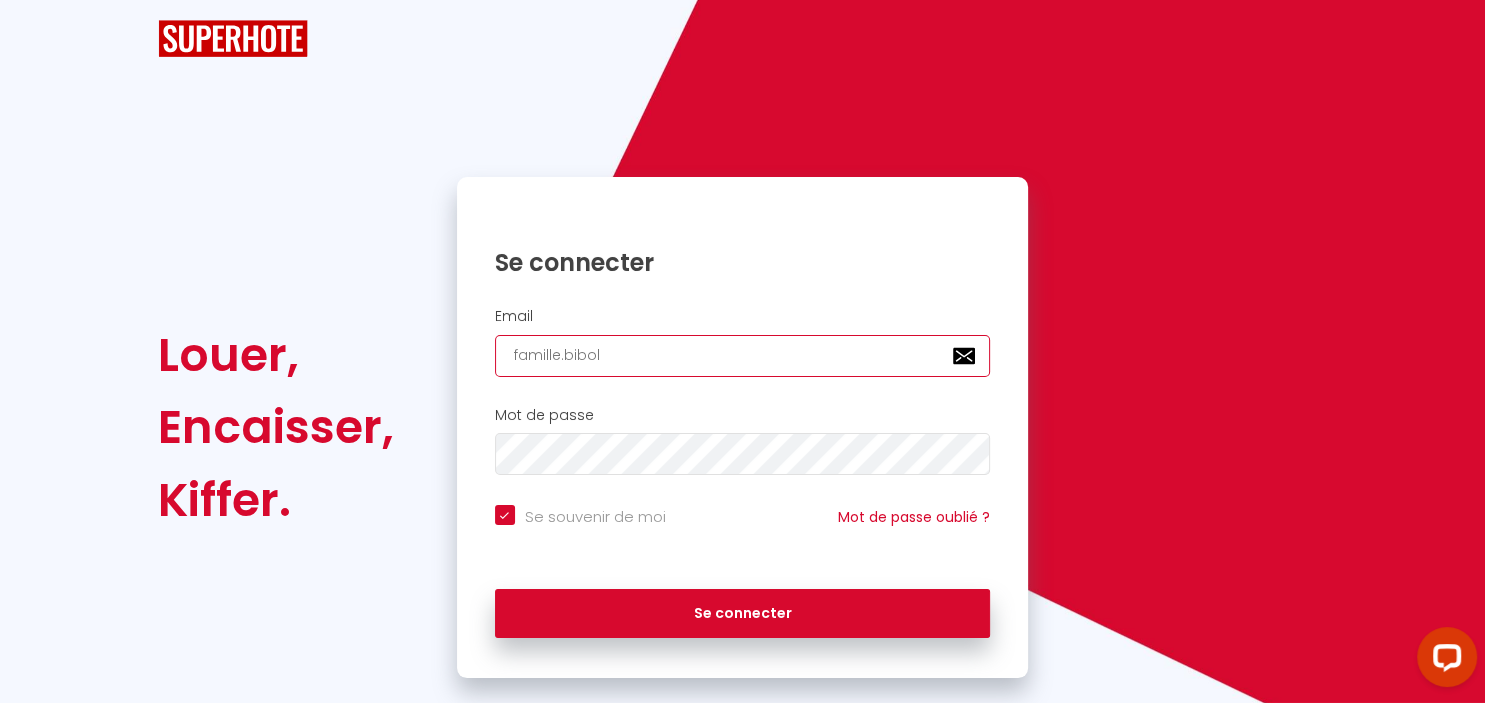 checkbox on "true" 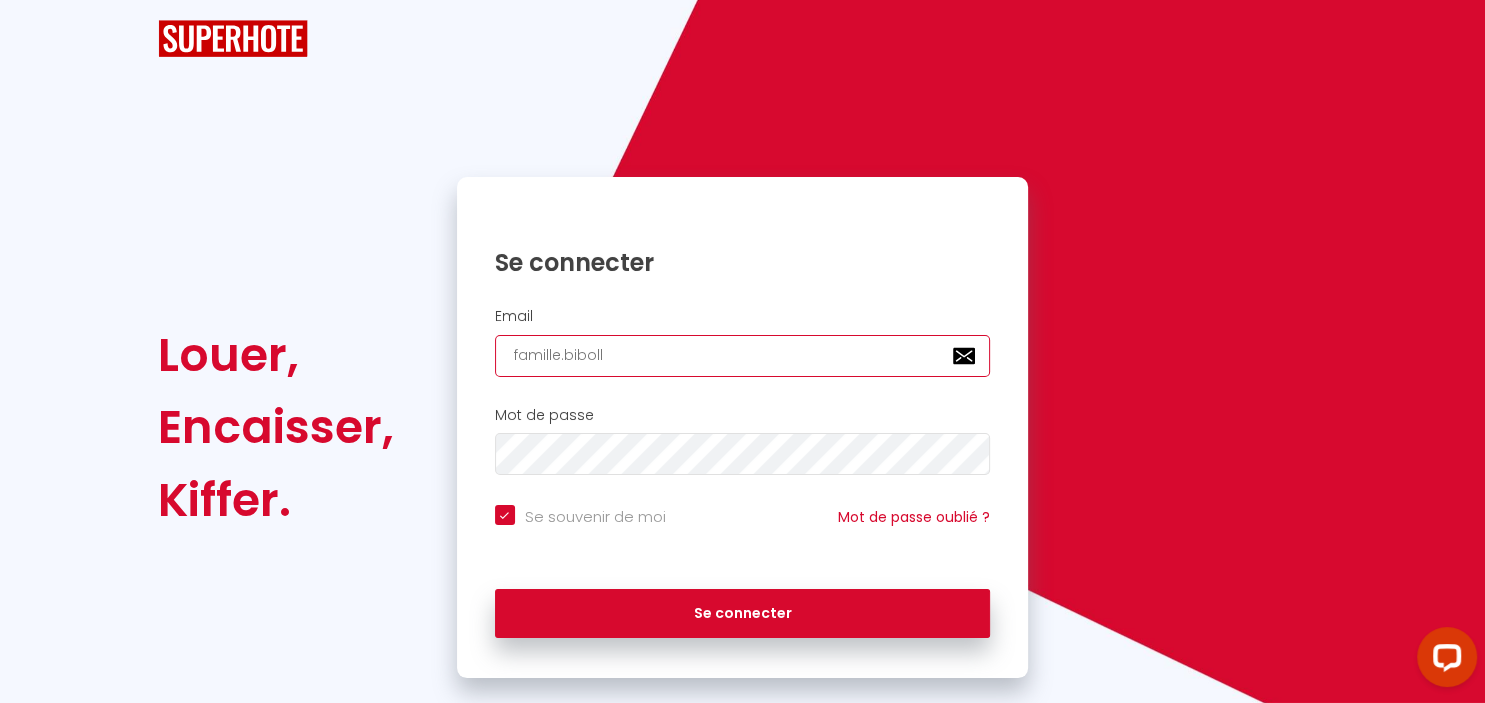 checkbox on "true" 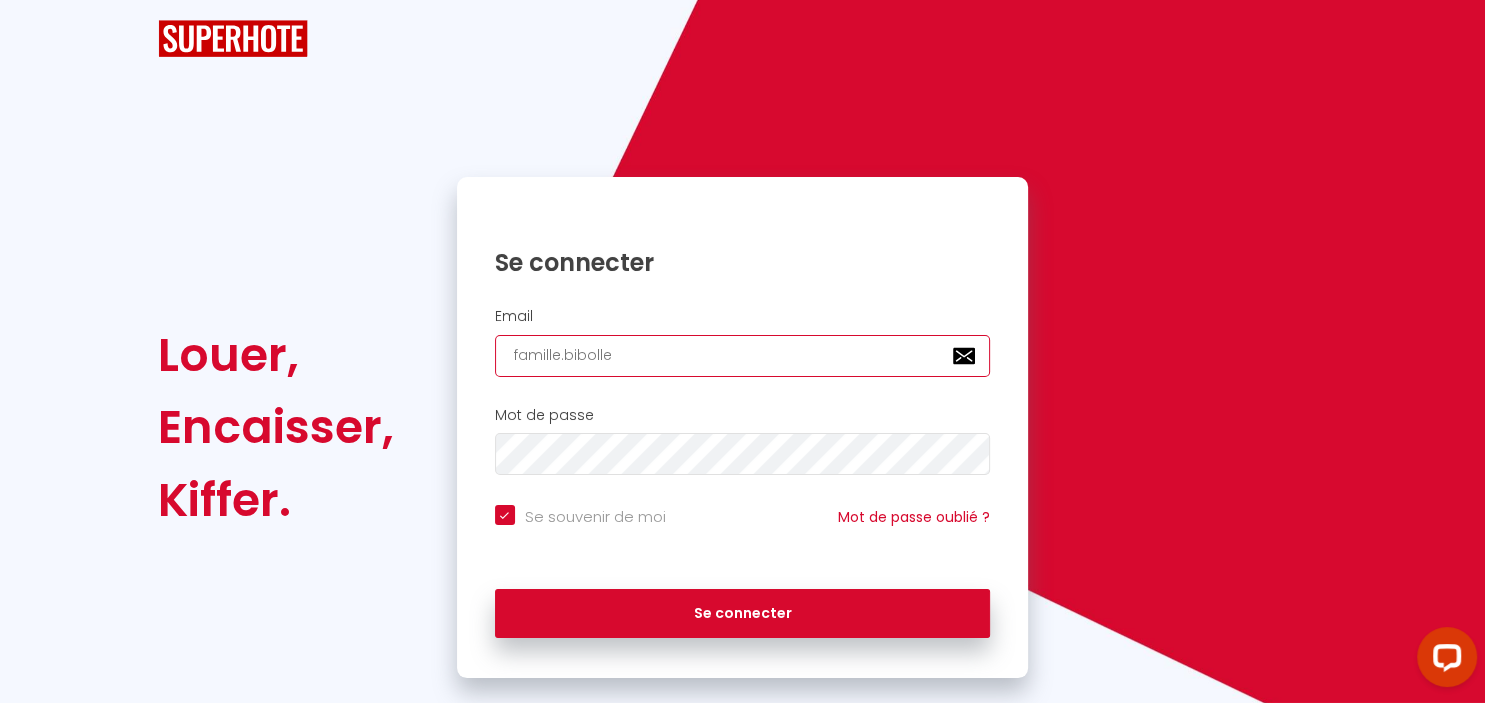 checkbox on "true" 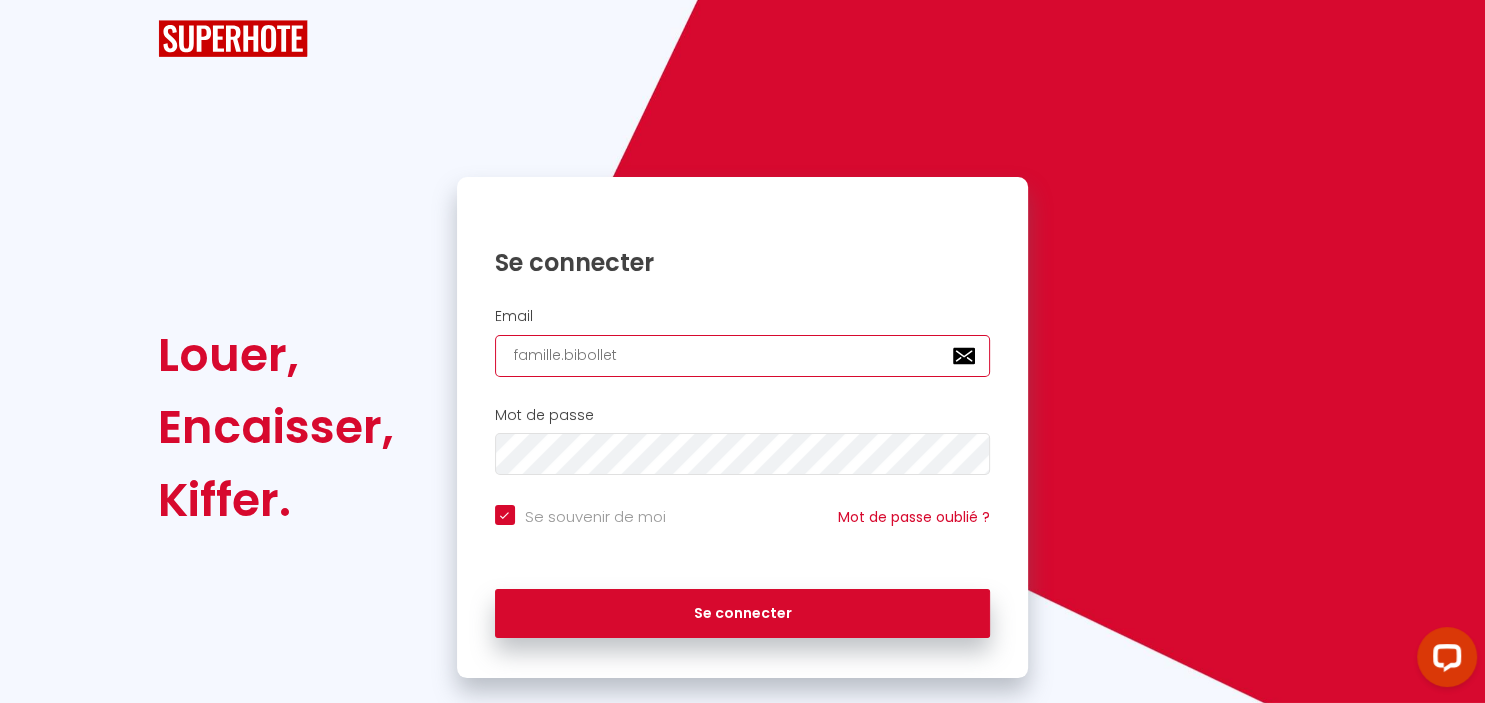 checkbox on "true" 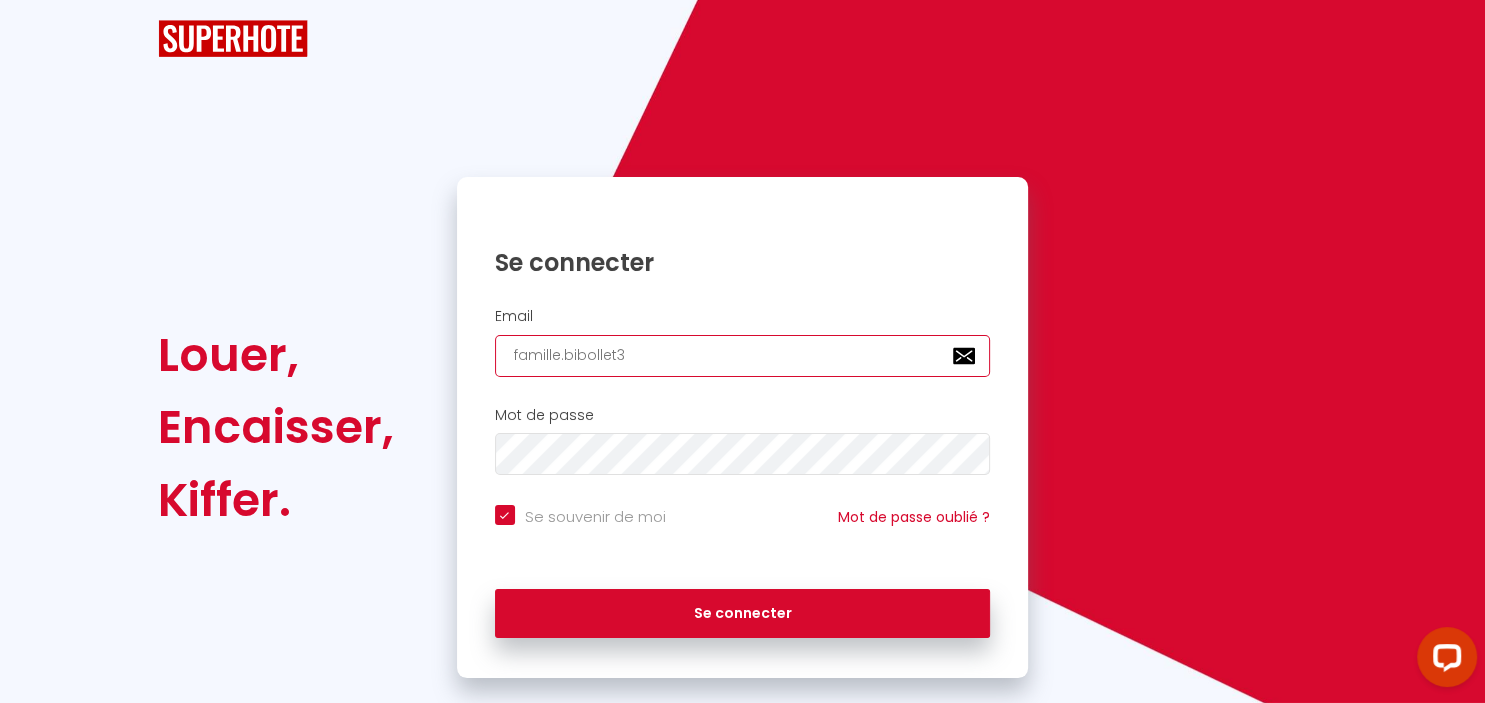 checkbox on "true" 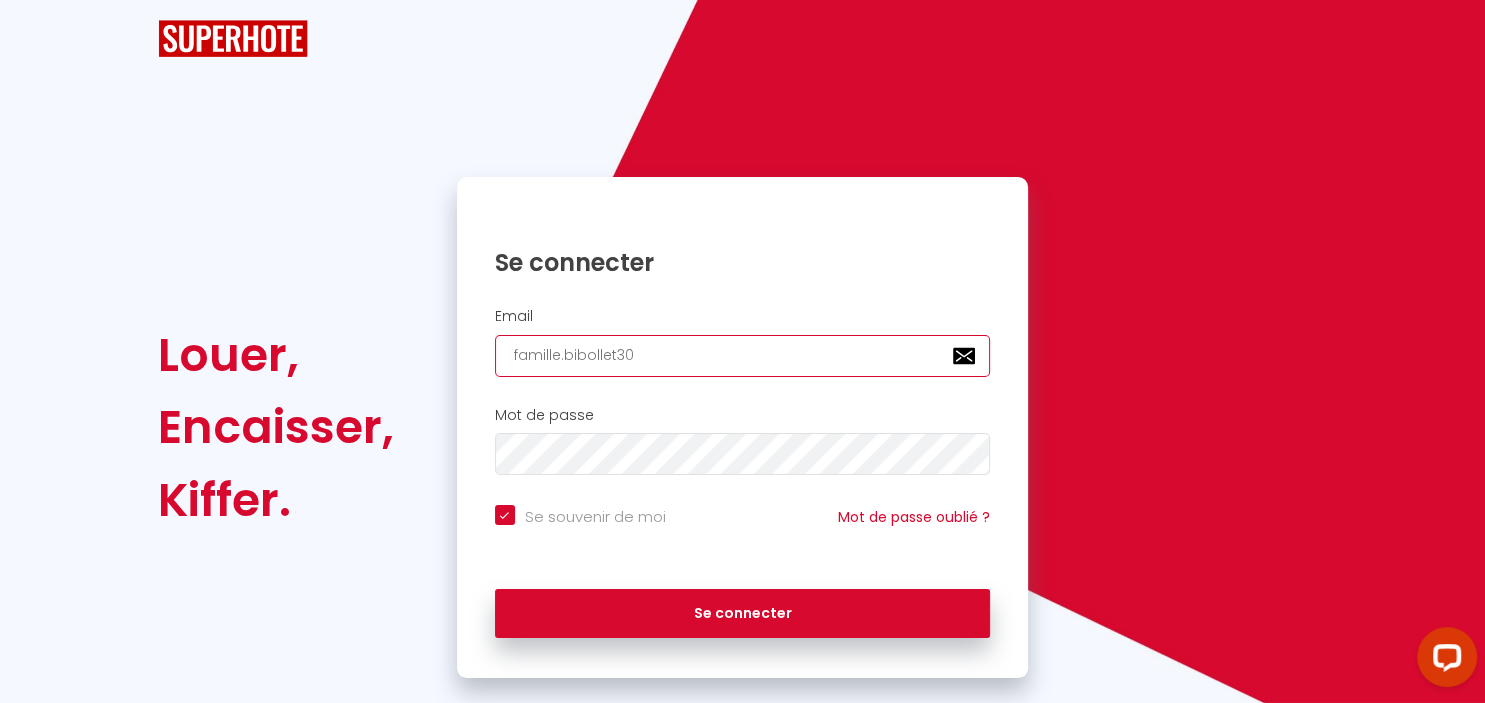 type on "famille.bibollet300" 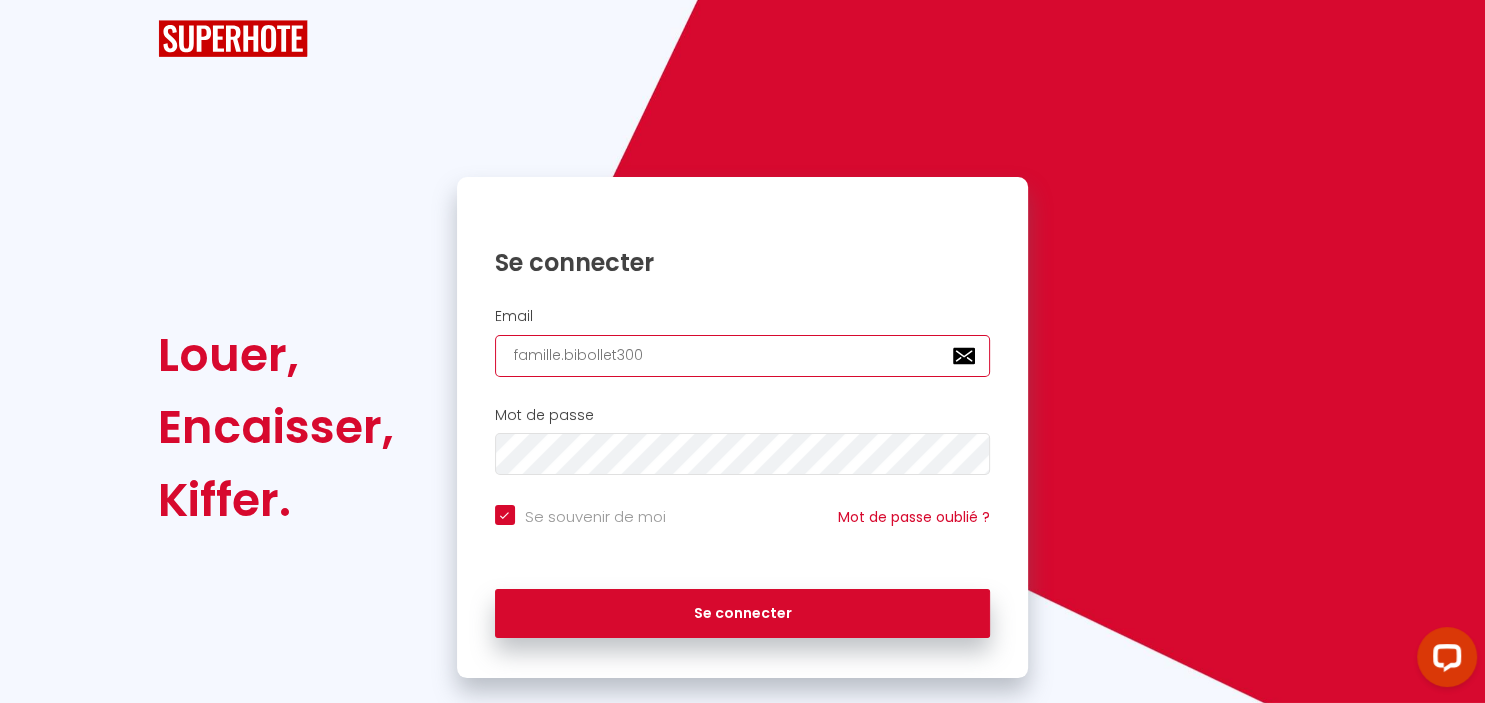 checkbox on "true" 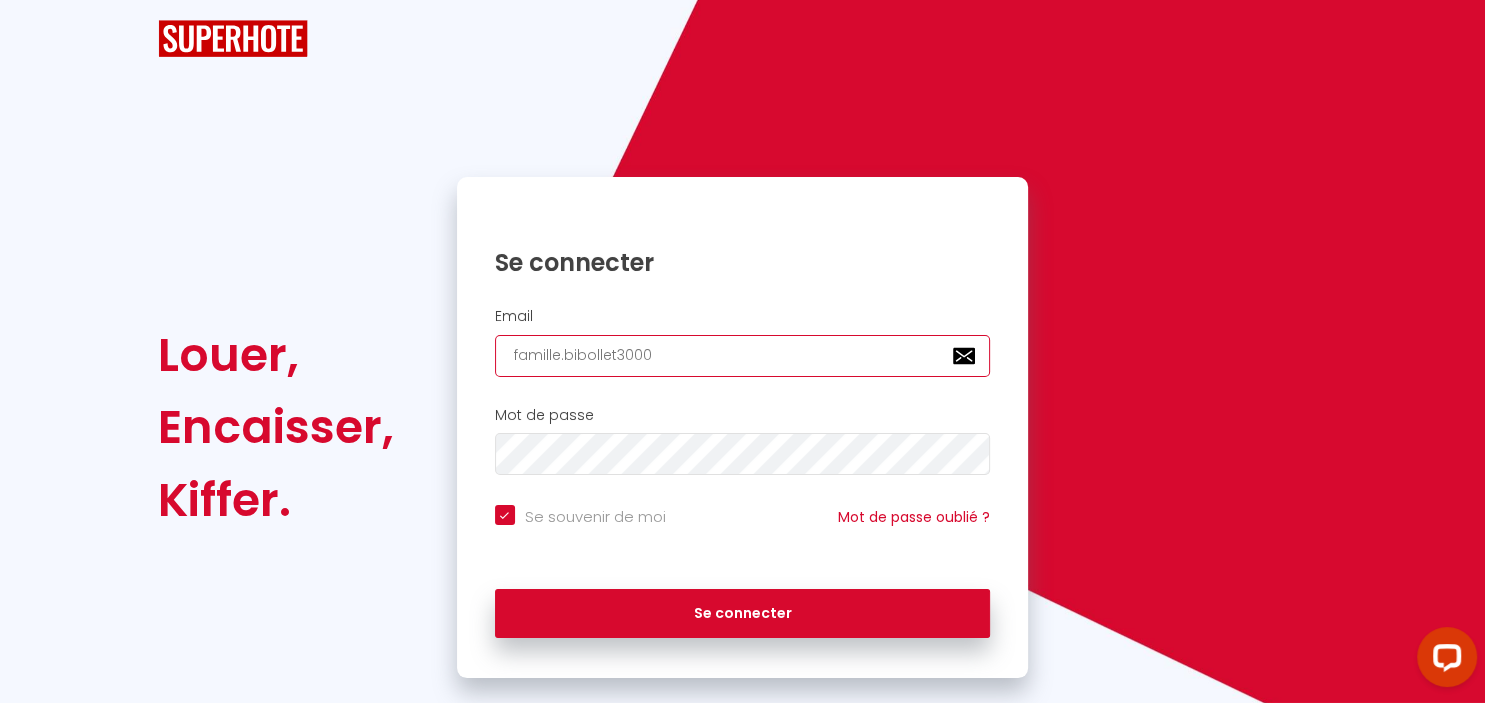 checkbox on "true" 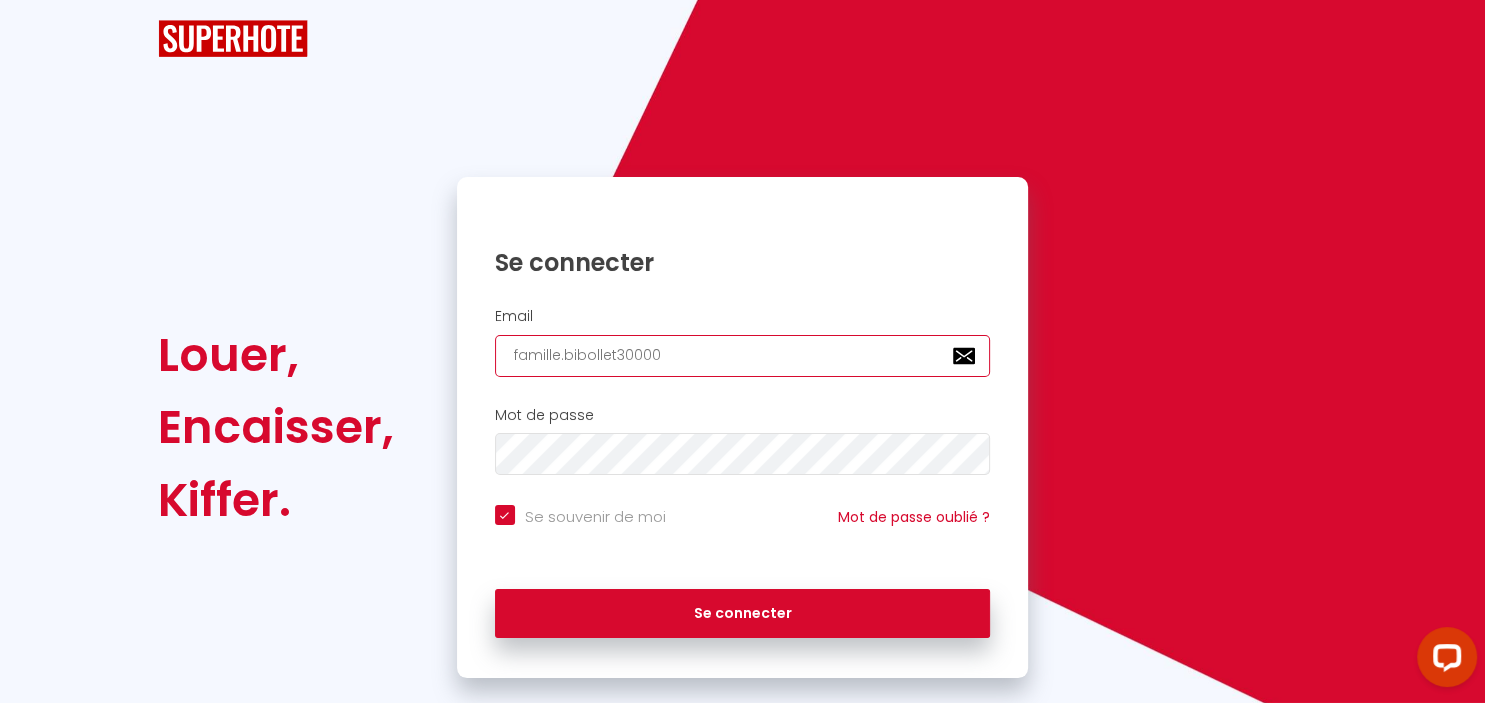 checkbox on "true" 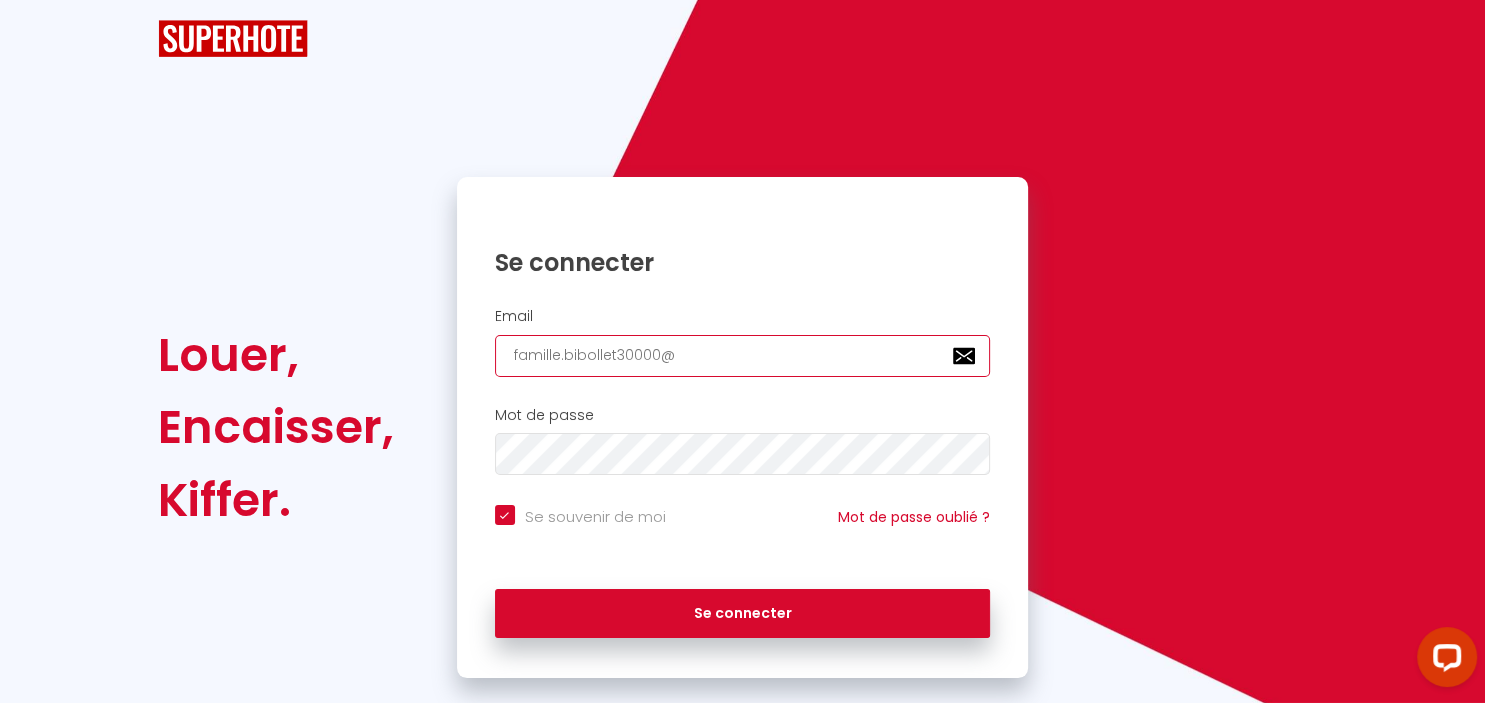checkbox on "true" 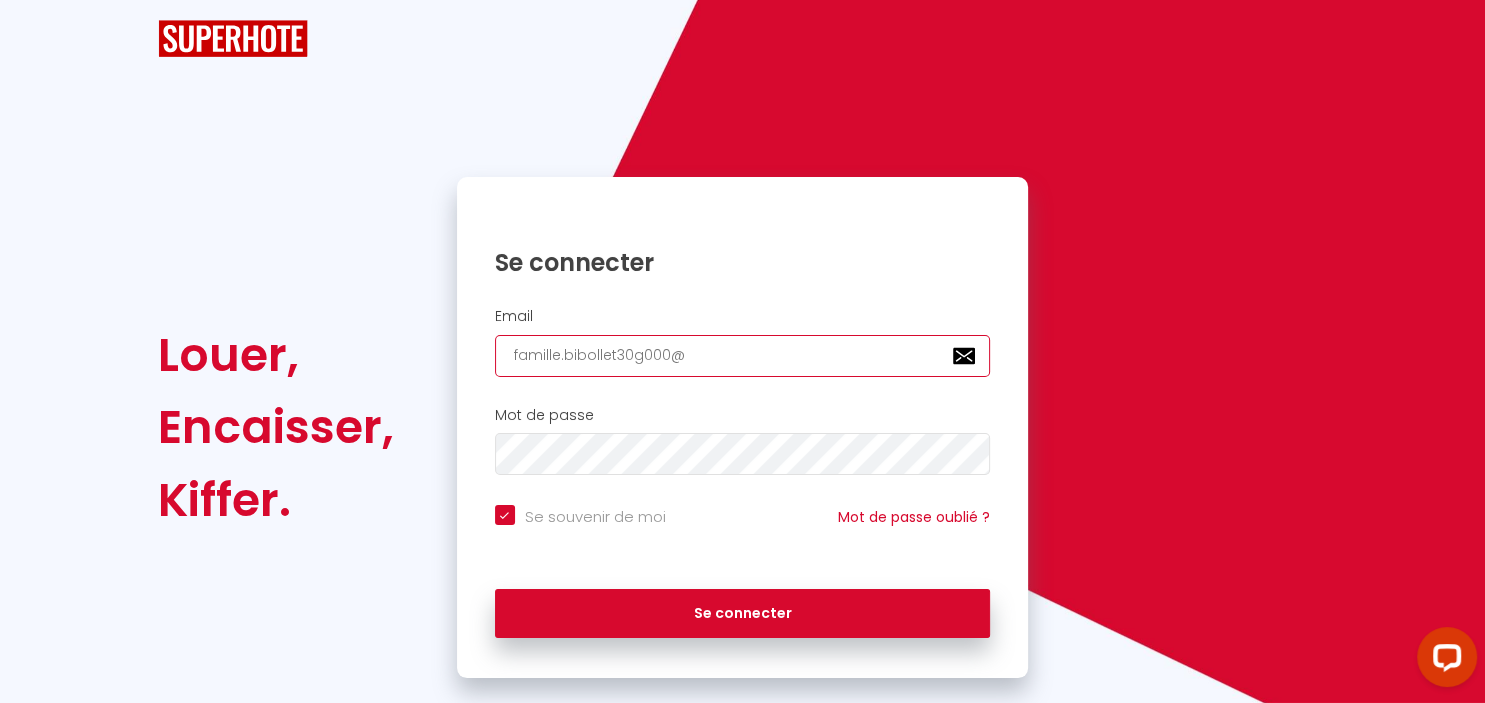 checkbox on "true" 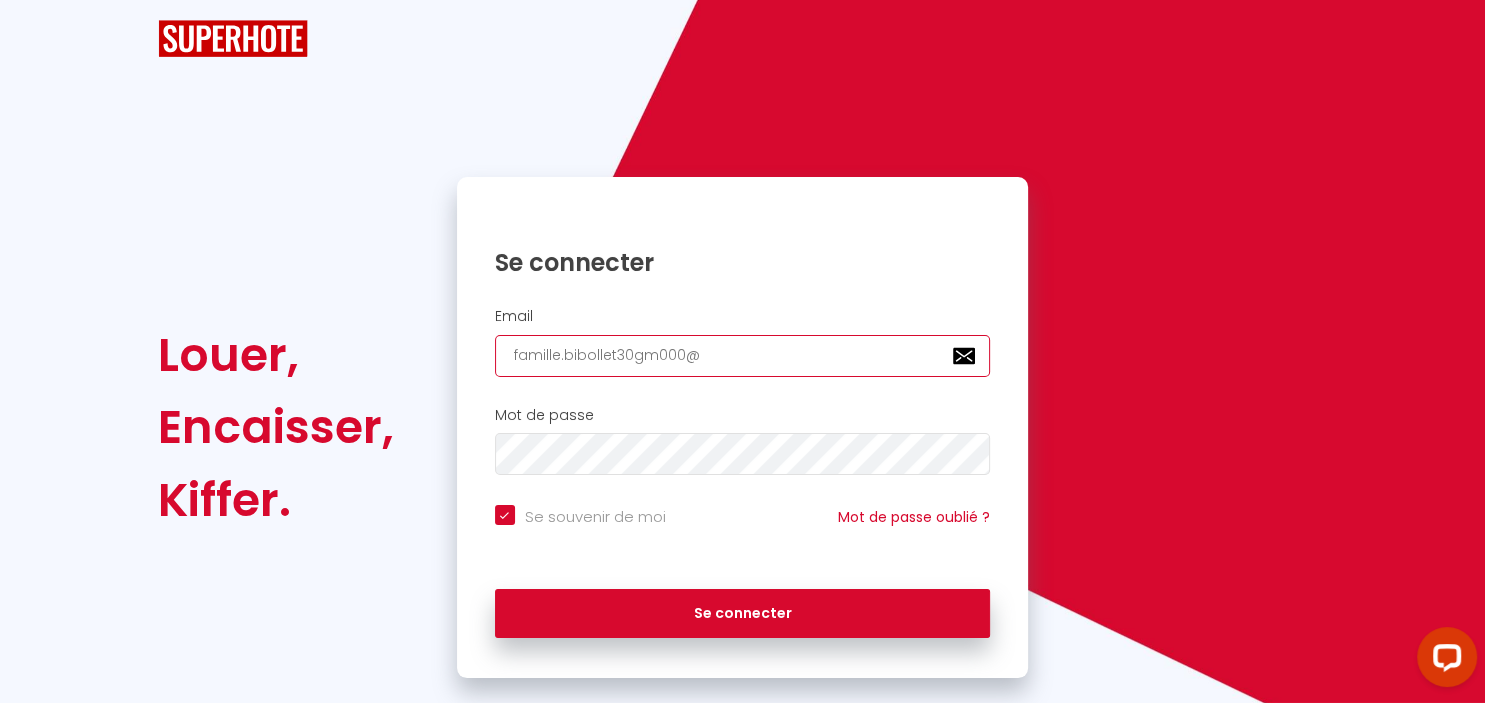 checkbox on "true" 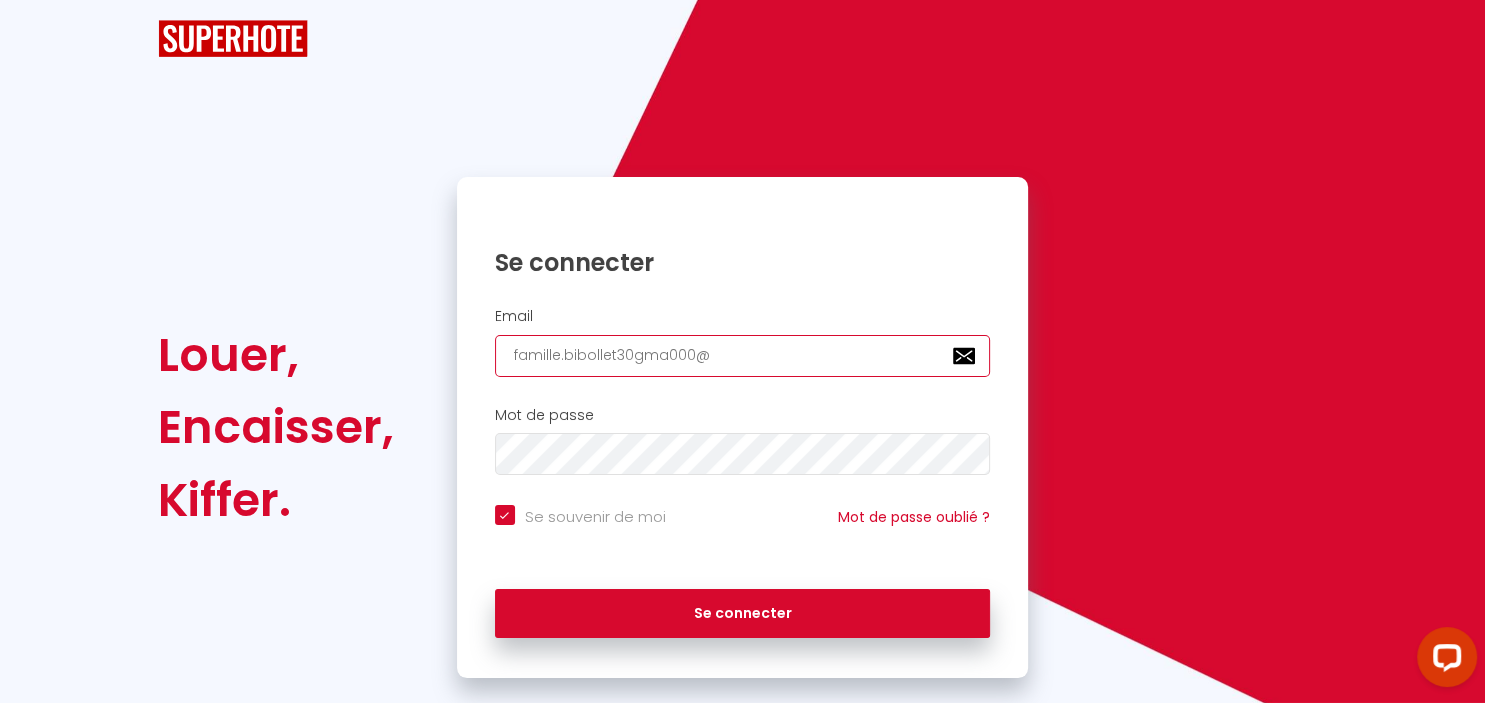 checkbox on "true" 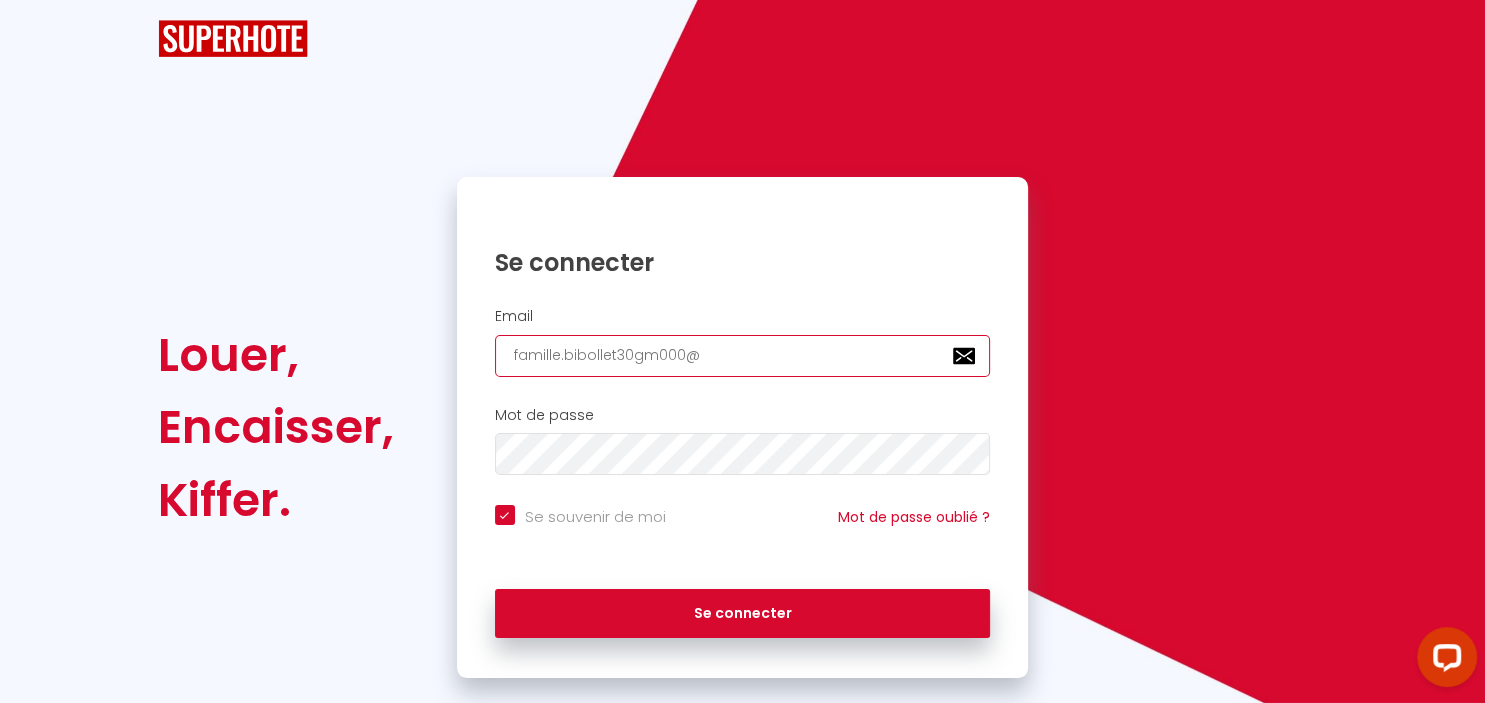 checkbox on "true" 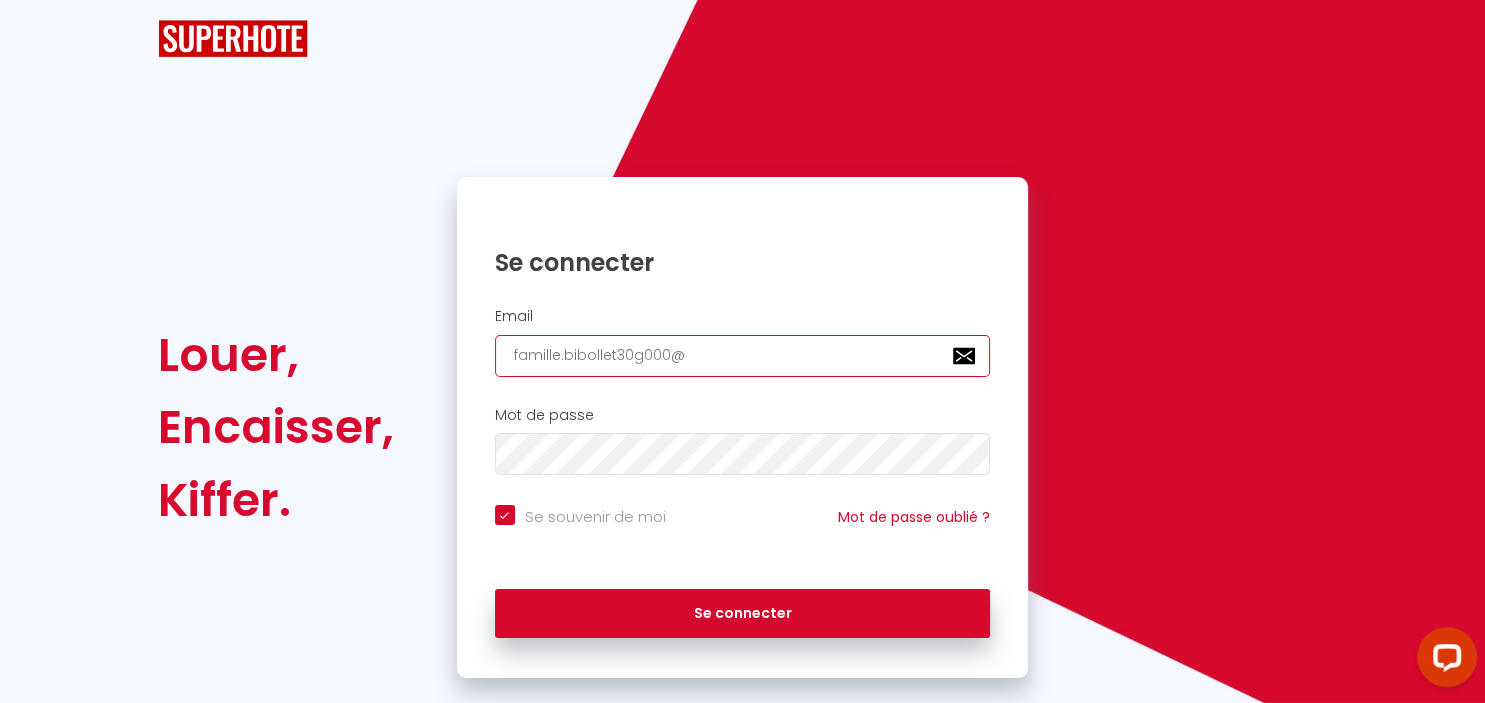 checkbox on "true" 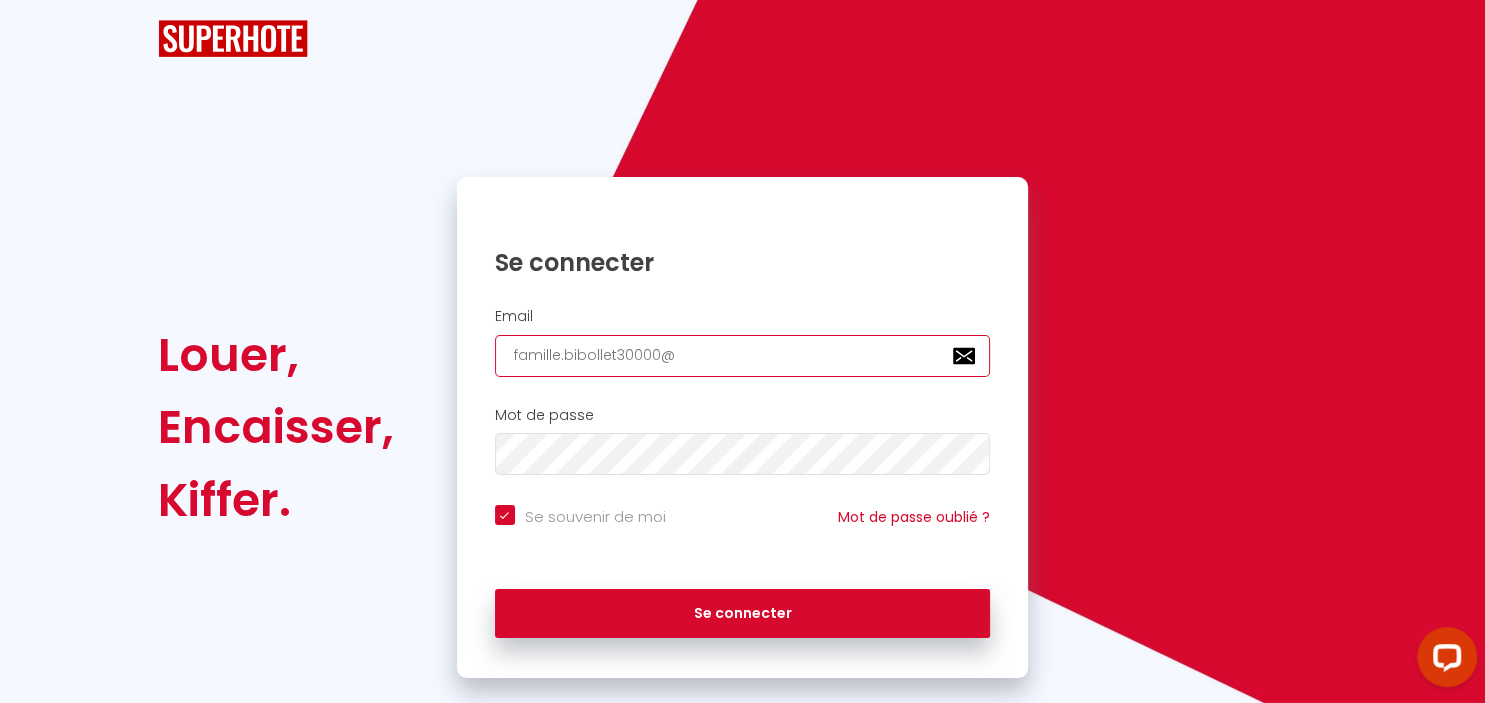 checkbox on "true" 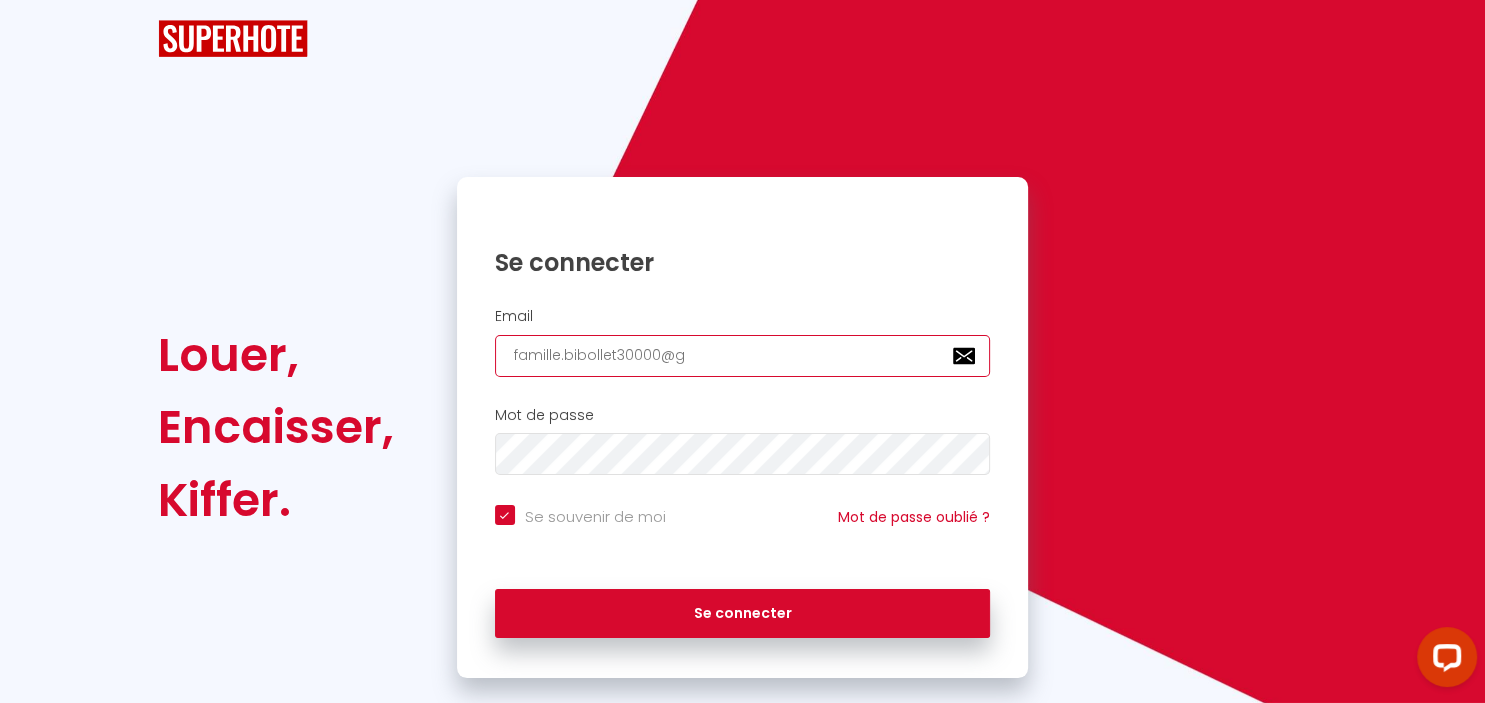 checkbox on "true" 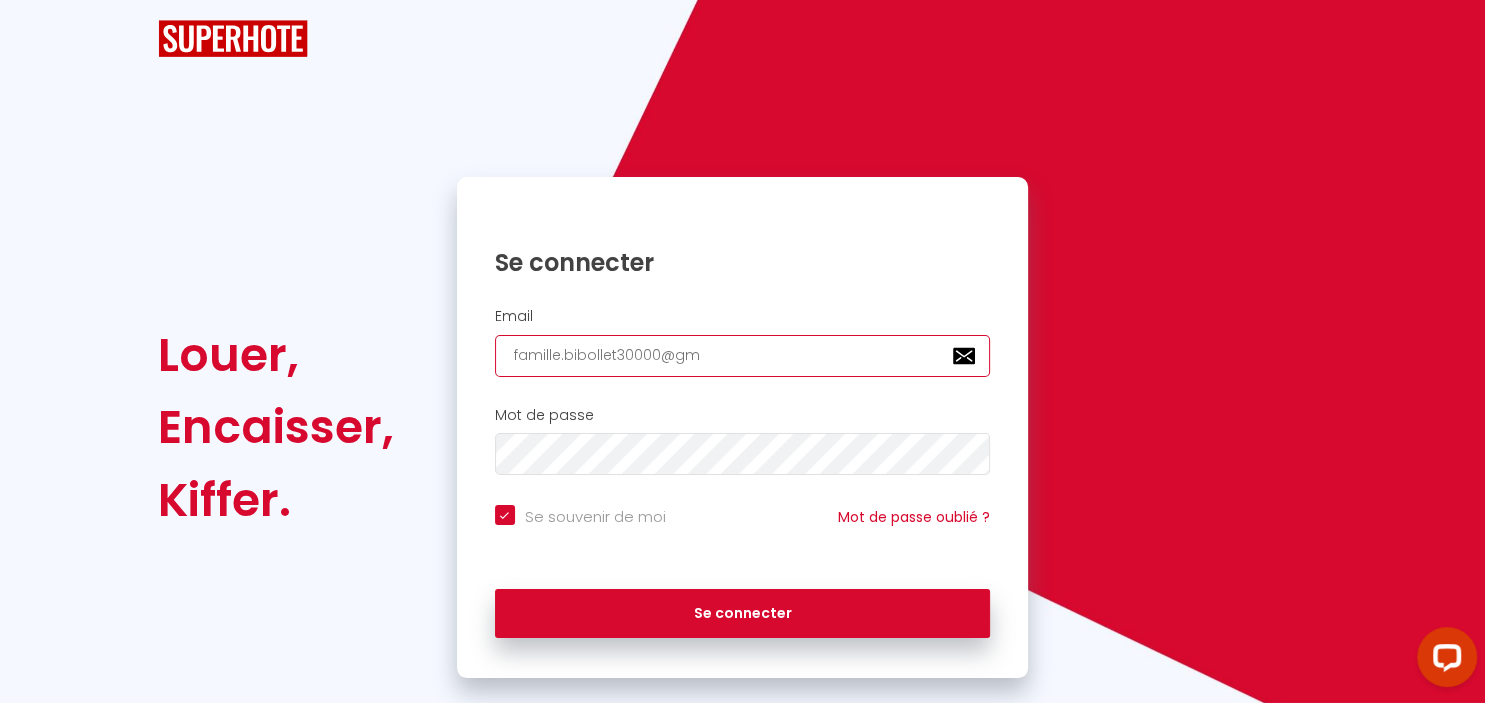 checkbox on "true" 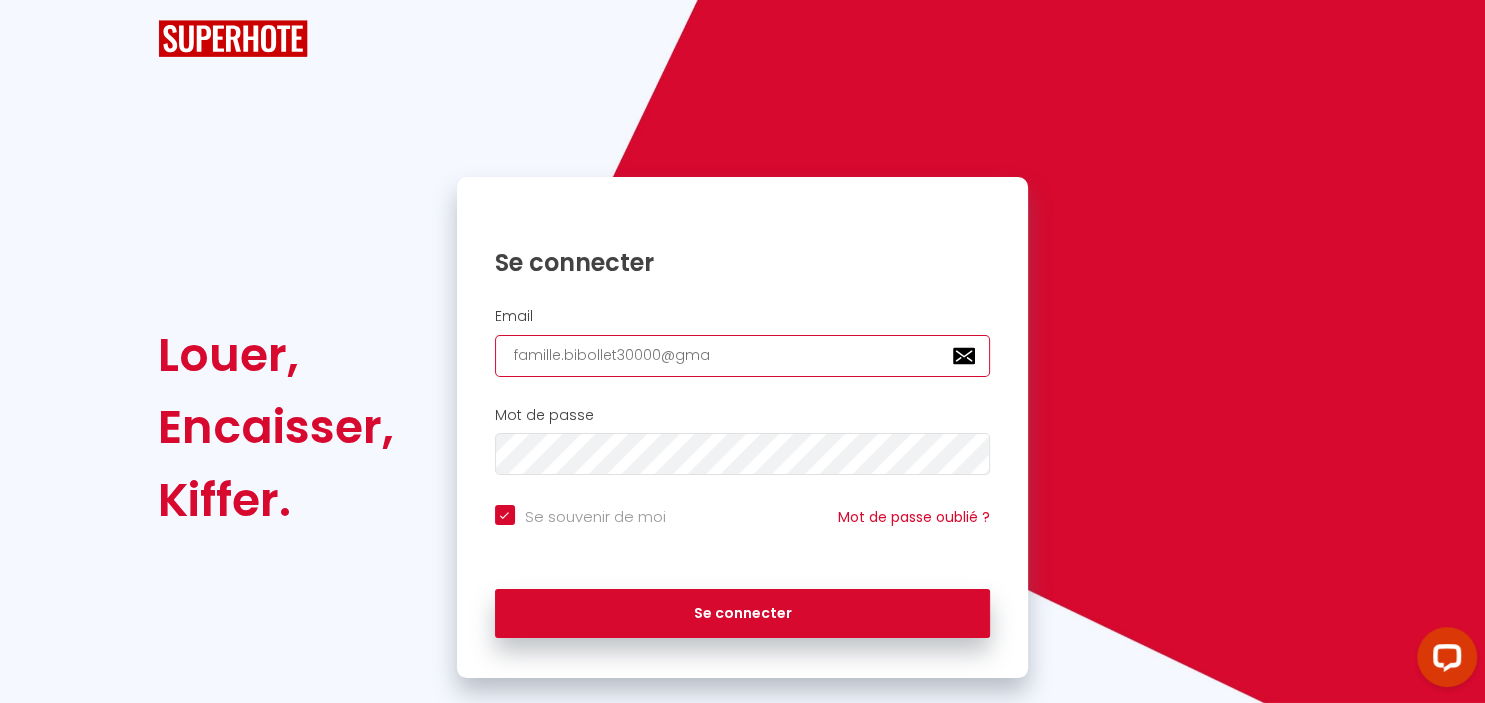 checkbox on "true" 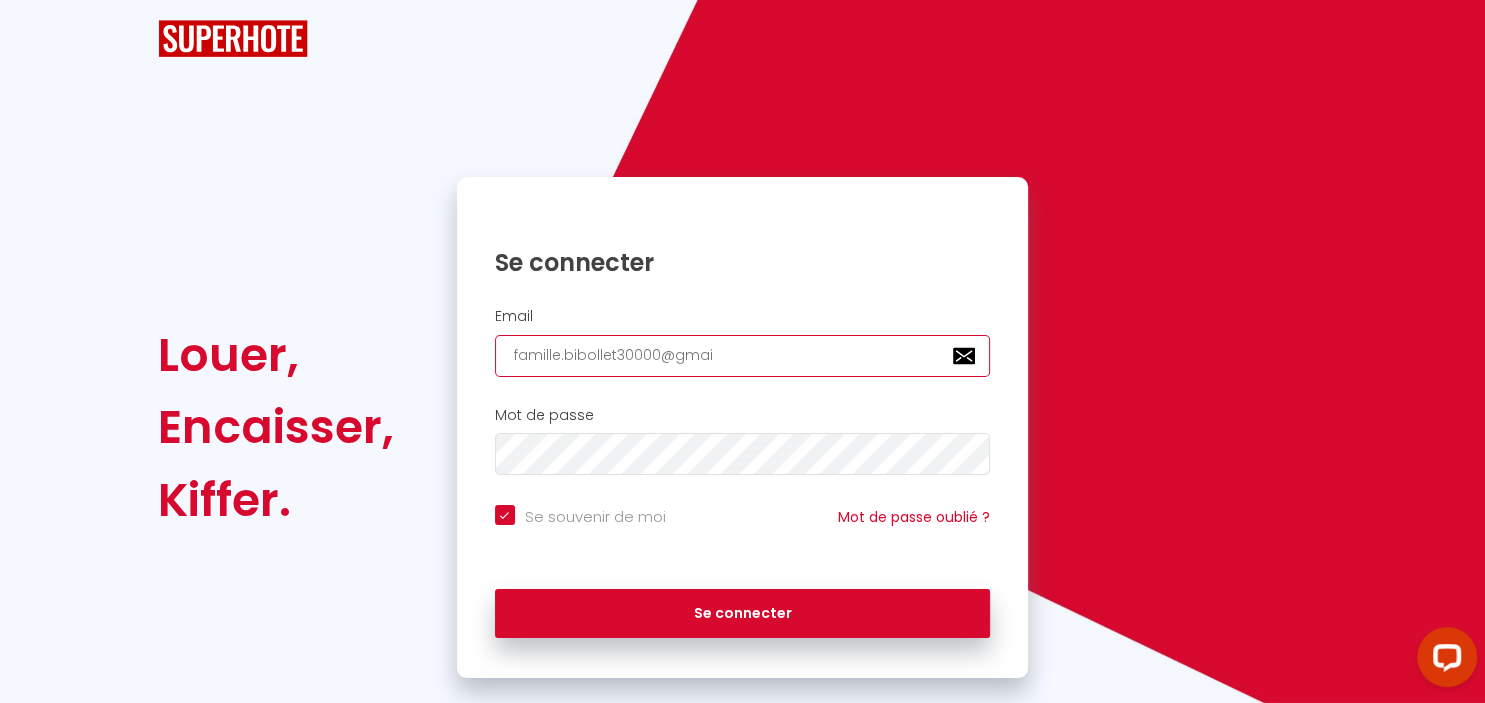 checkbox on "true" 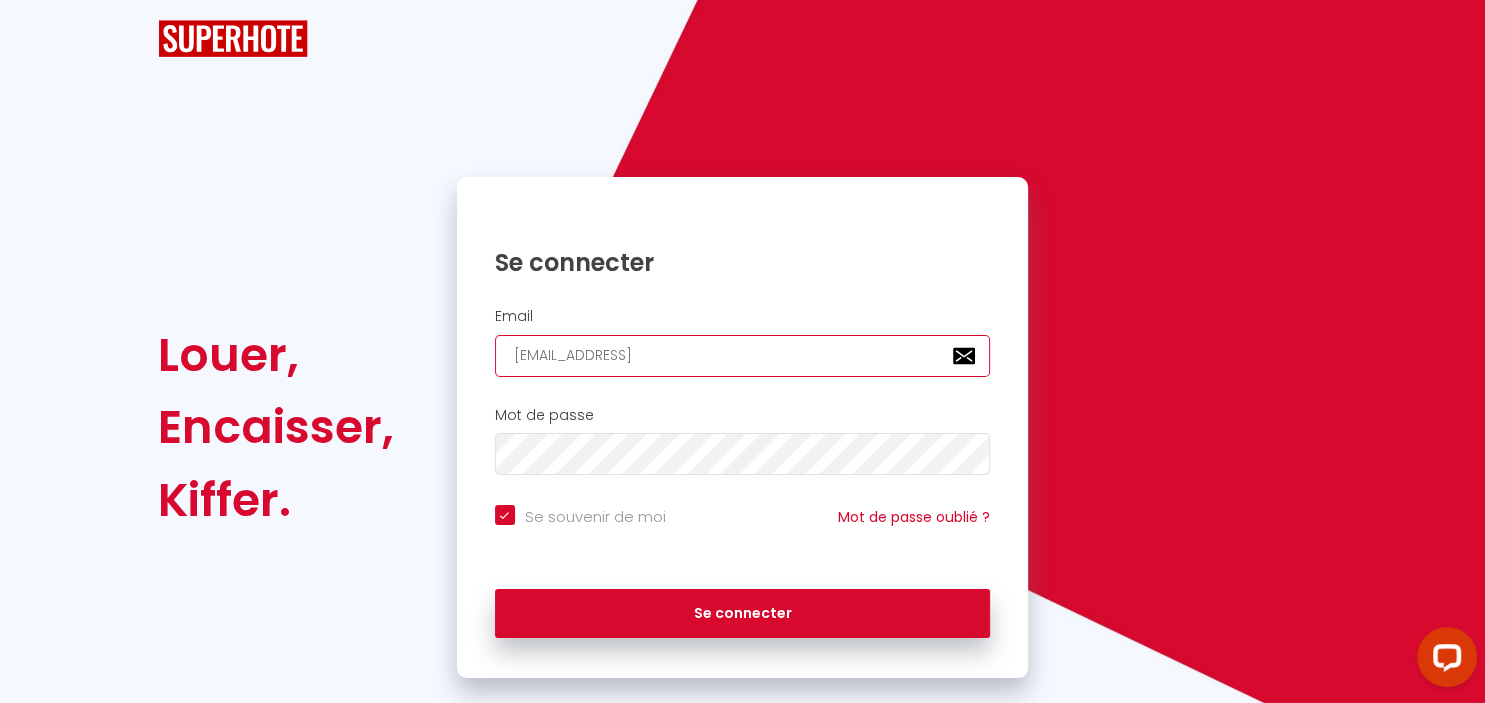 type on "[EMAIL_ADDRESS]." 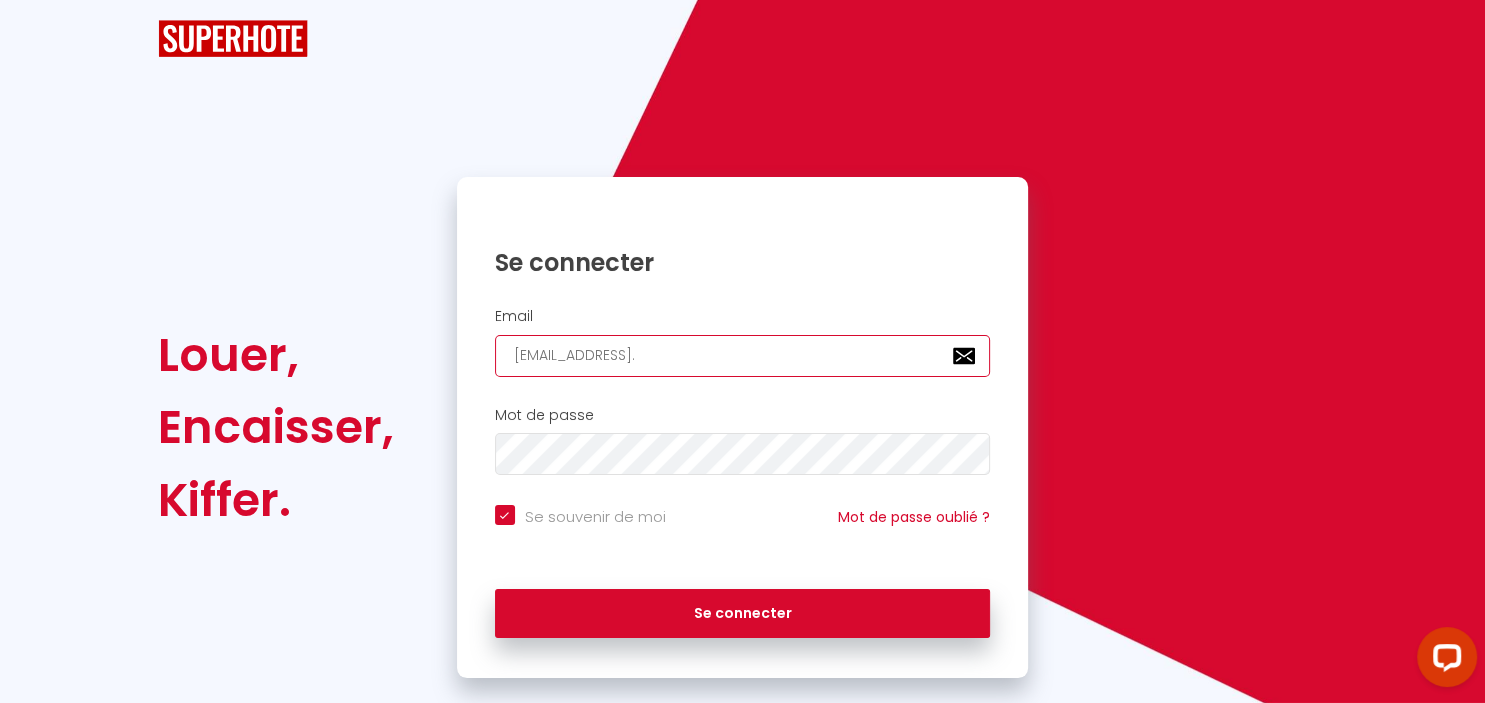 checkbox on "true" 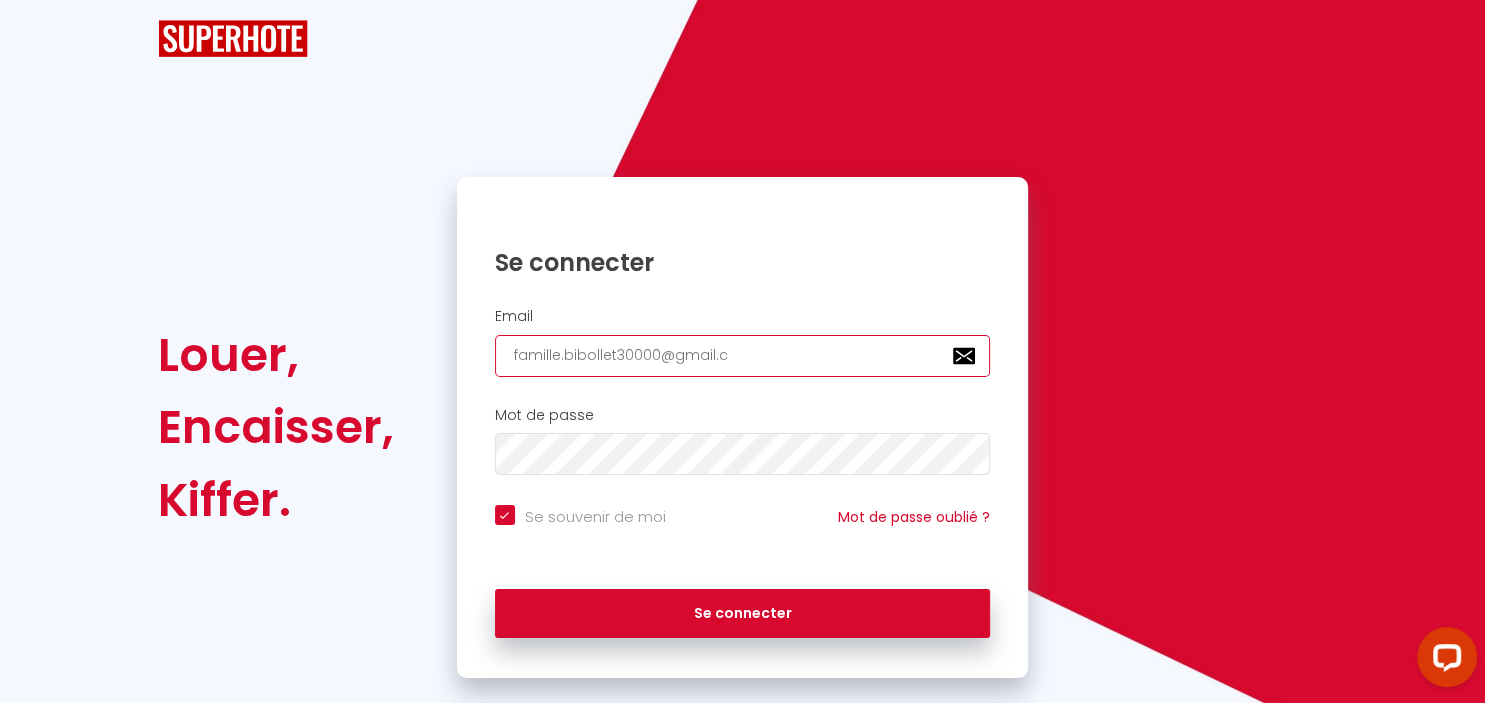 checkbox on "true" 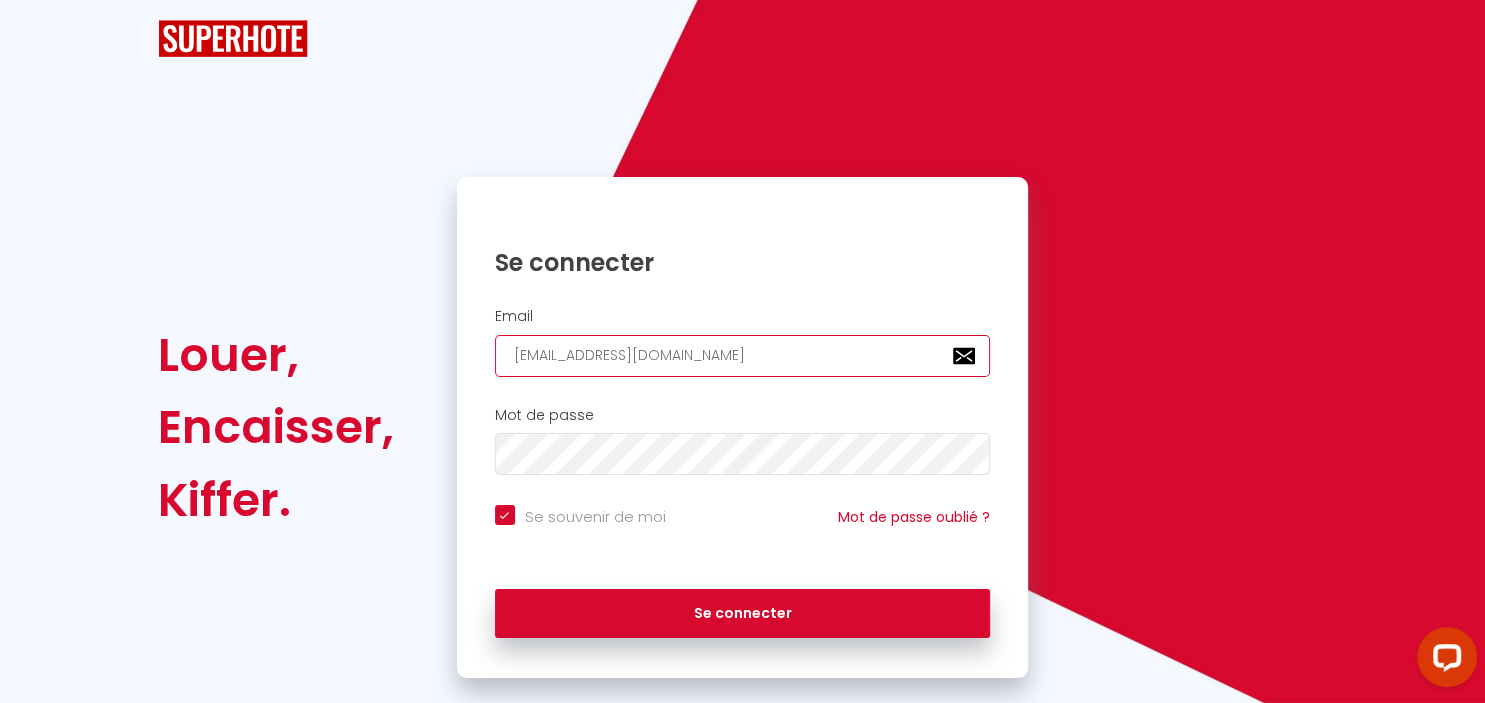checkbox on "true" 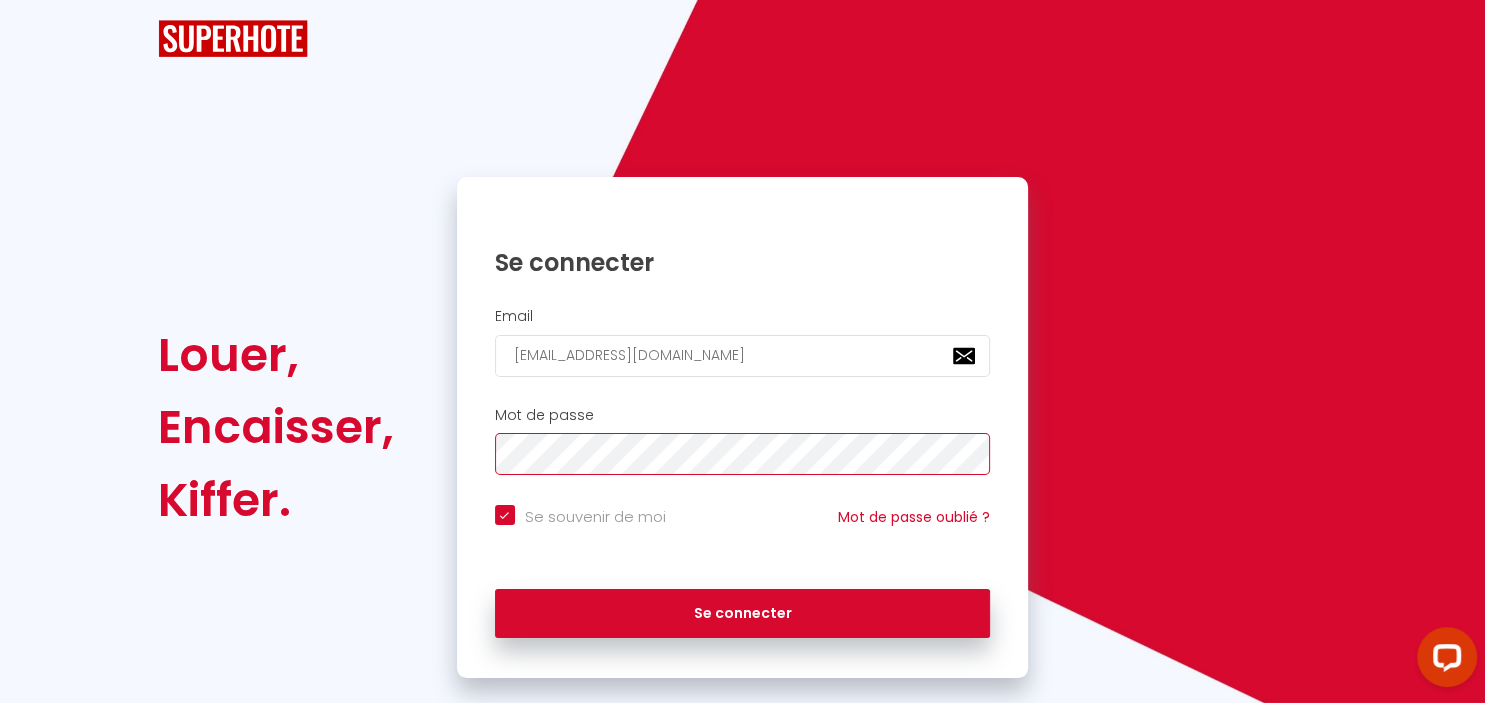click on "Se connecter" at bounding box center [743, 614] 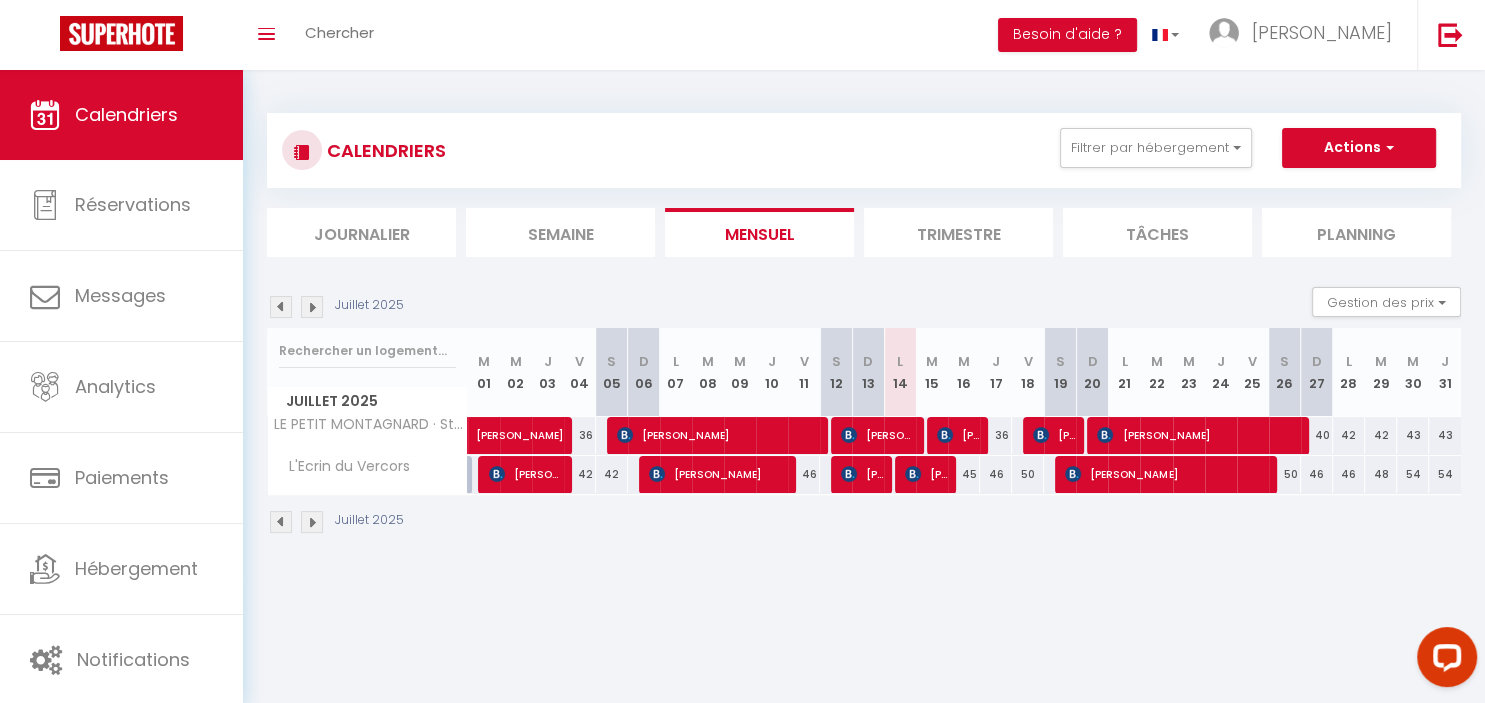 scroll, scrollTop: 2, scrollLeft: 0, axis: vertical 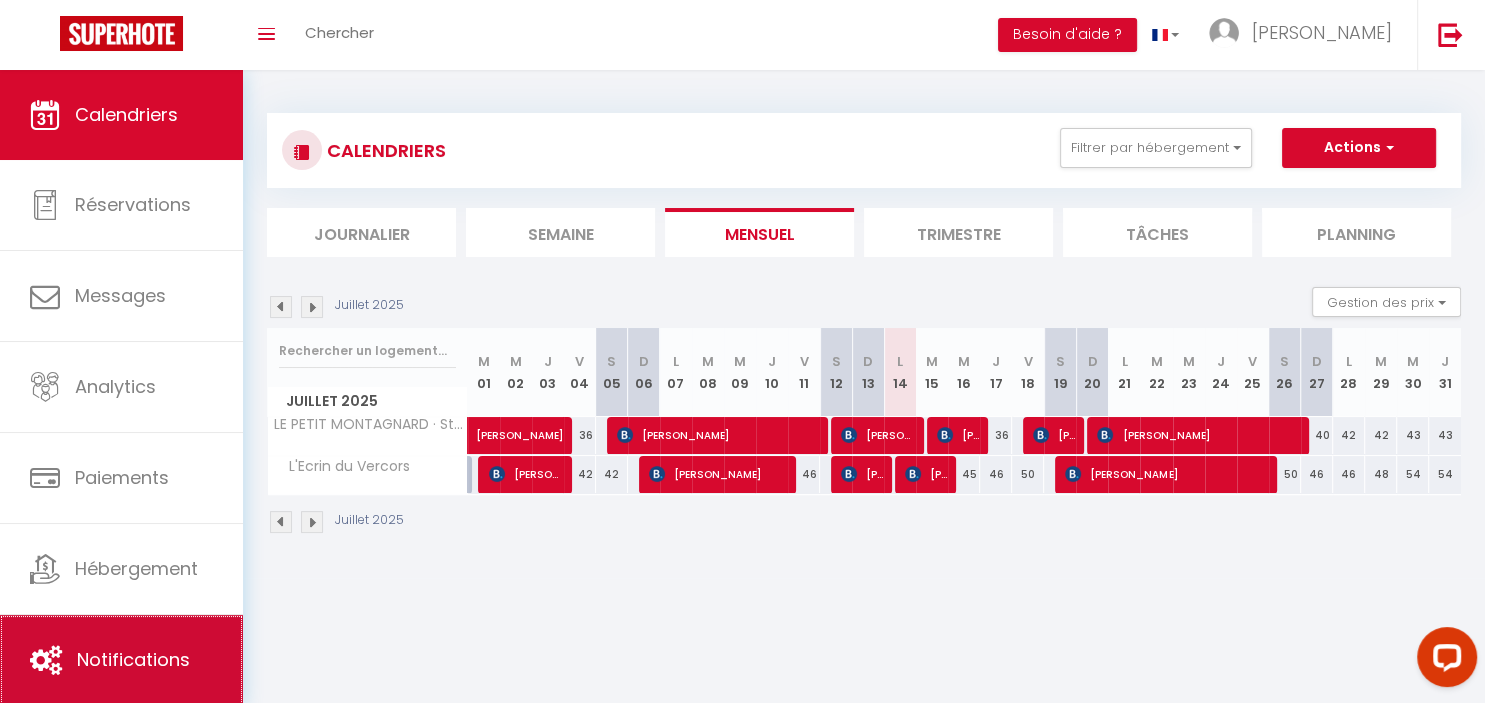 click on "Notifications" at bounding box center [133, 659] 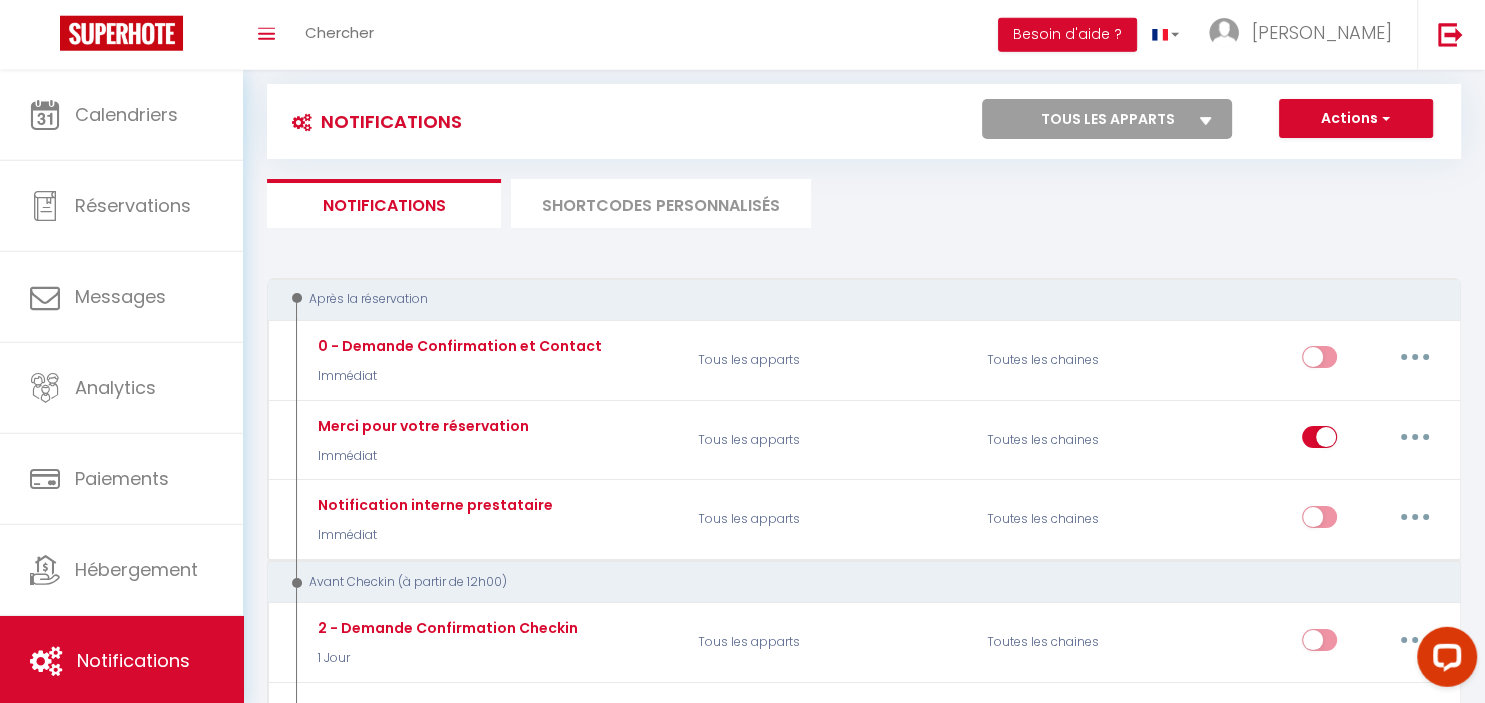 scroll, scrollTop: 0, scrollLeft: 0, axis: both 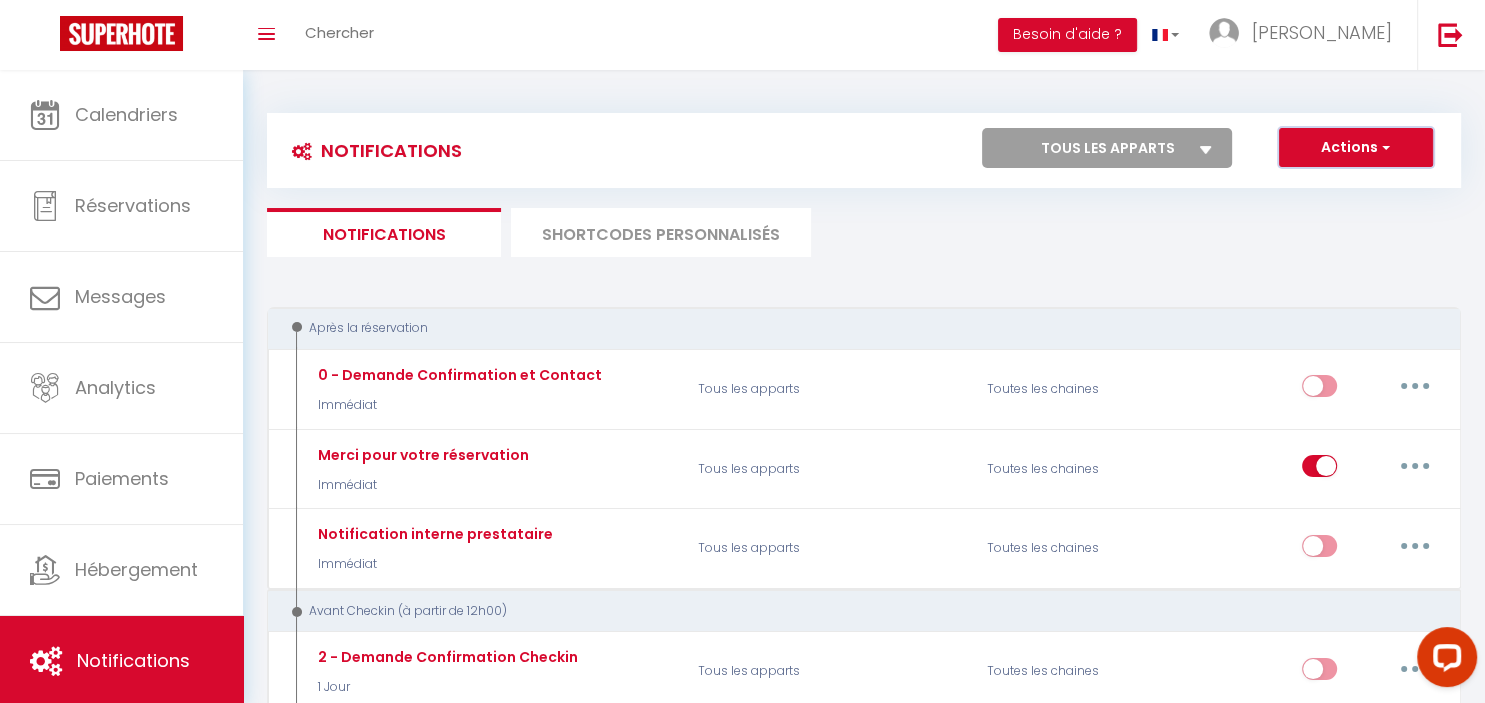 click on "Actions" at bounding box center (1356, 148) 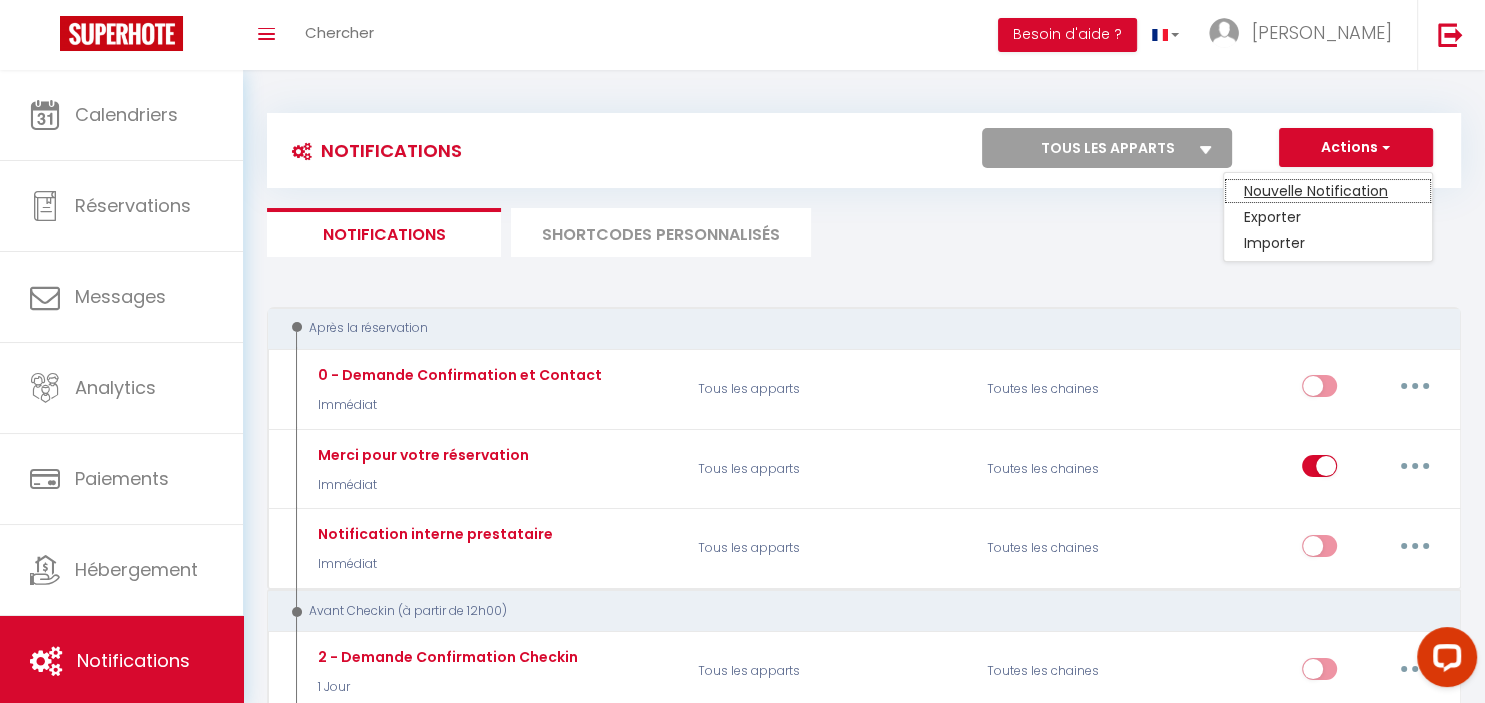 click on "Nouvelle Notification" at bounding box center [1328, 191] 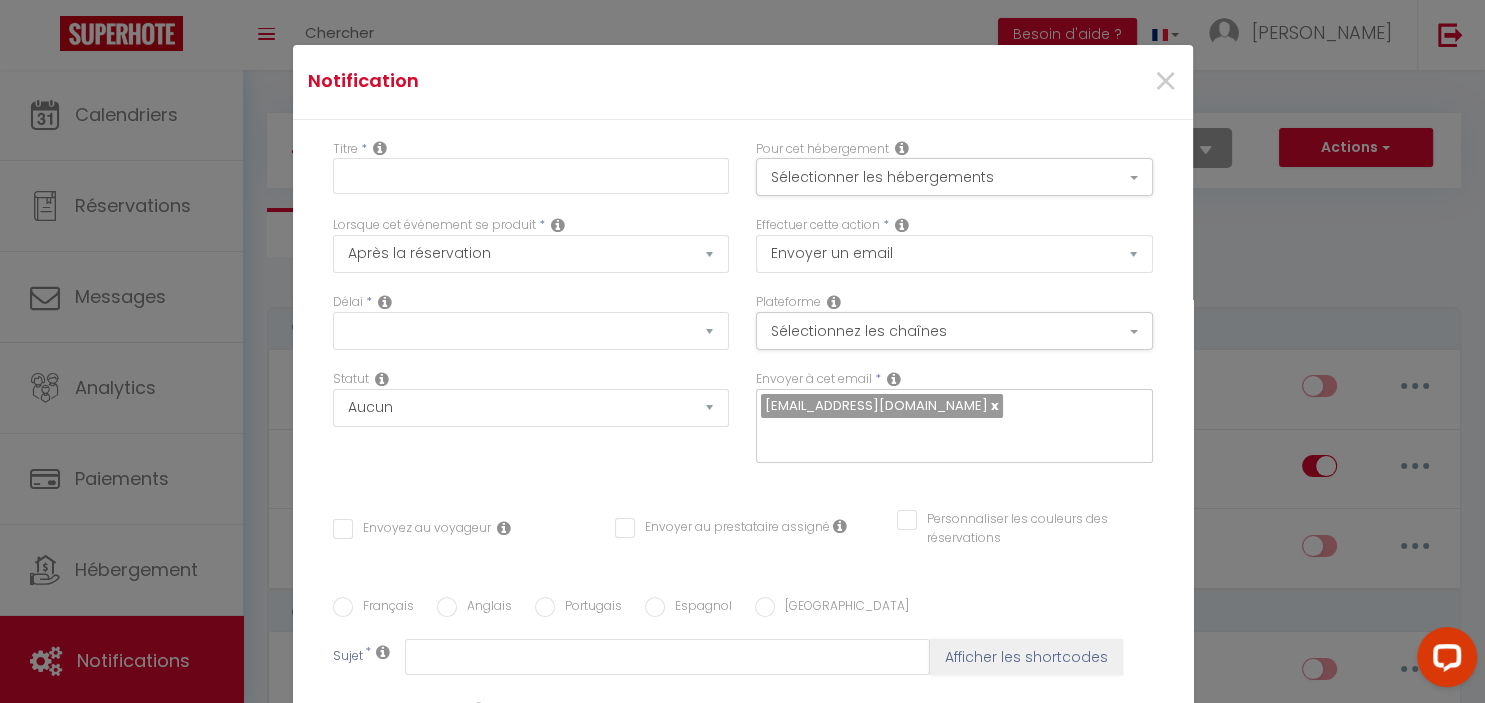 select on "Immédiat" 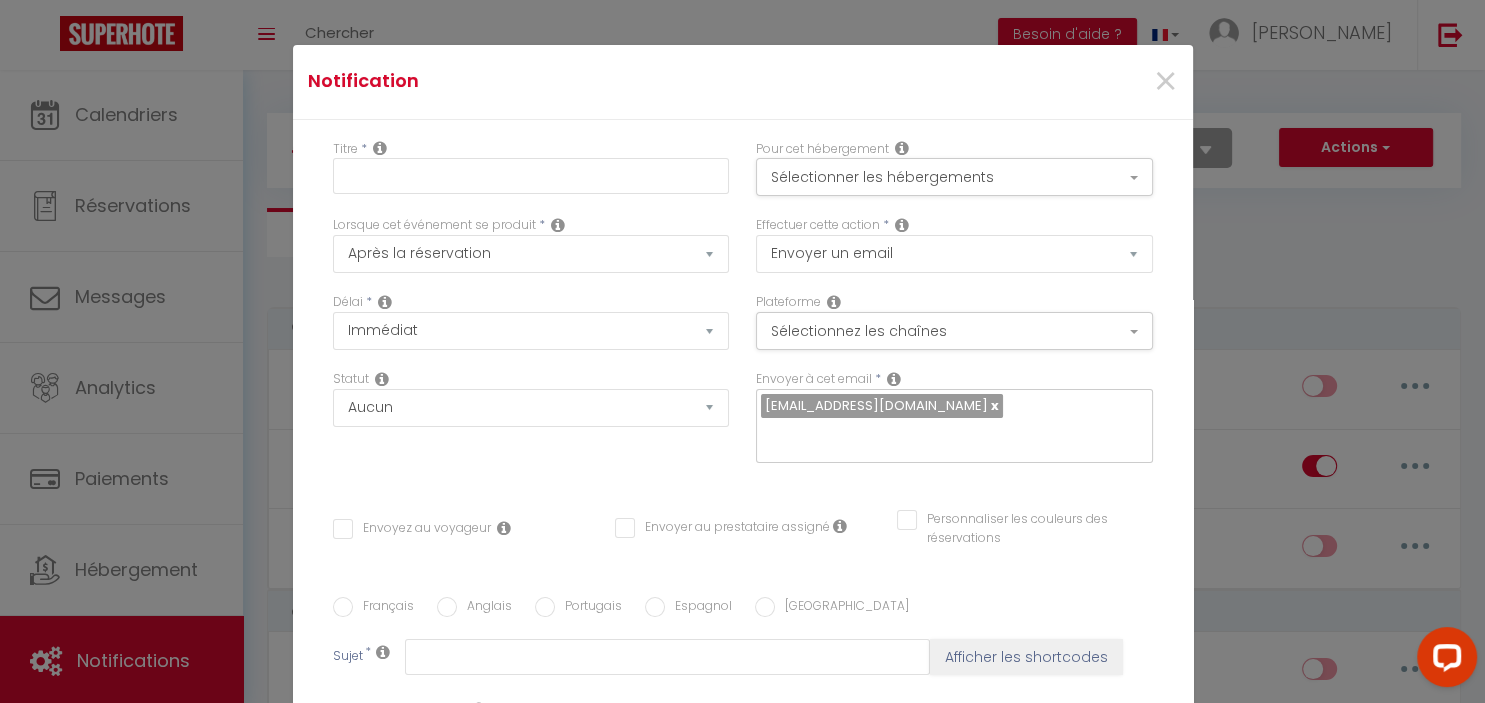 select 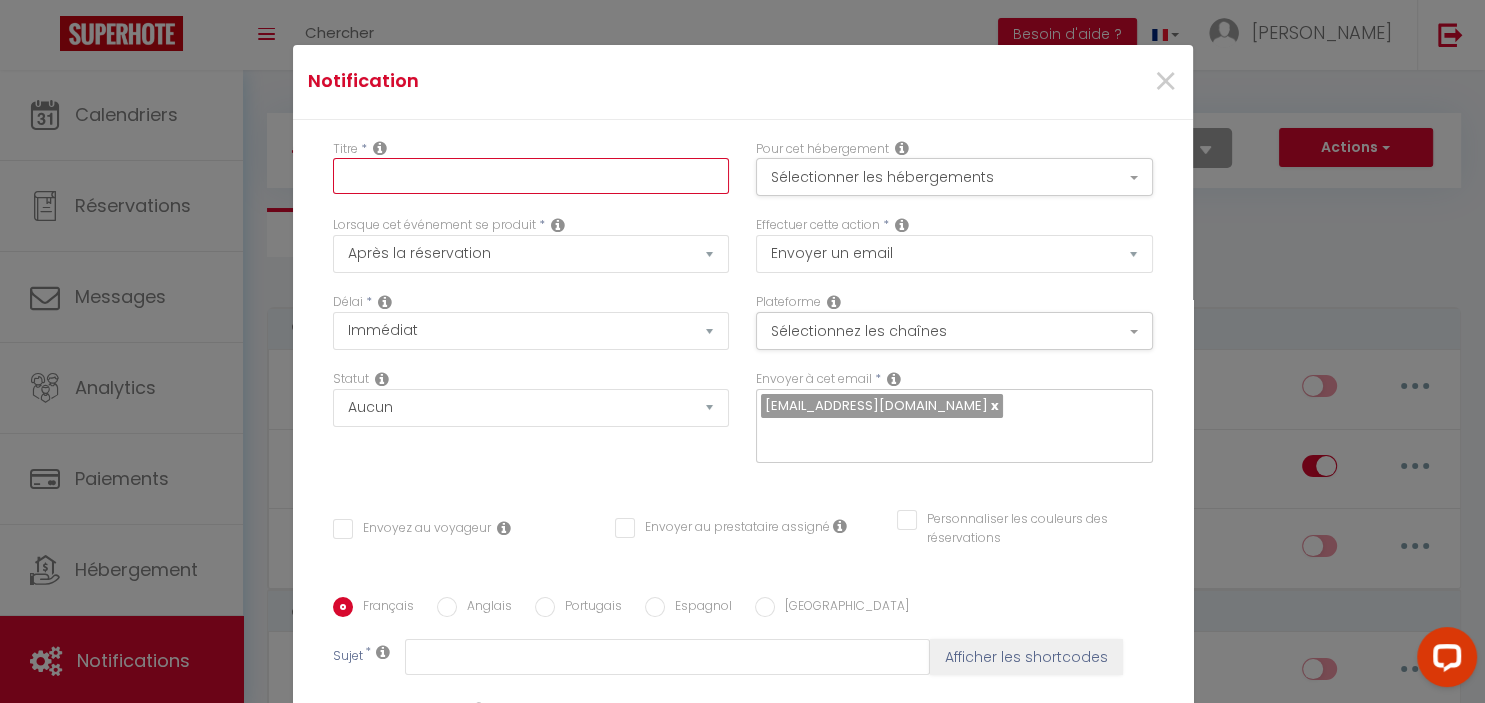click at bounding box center [531, 176] 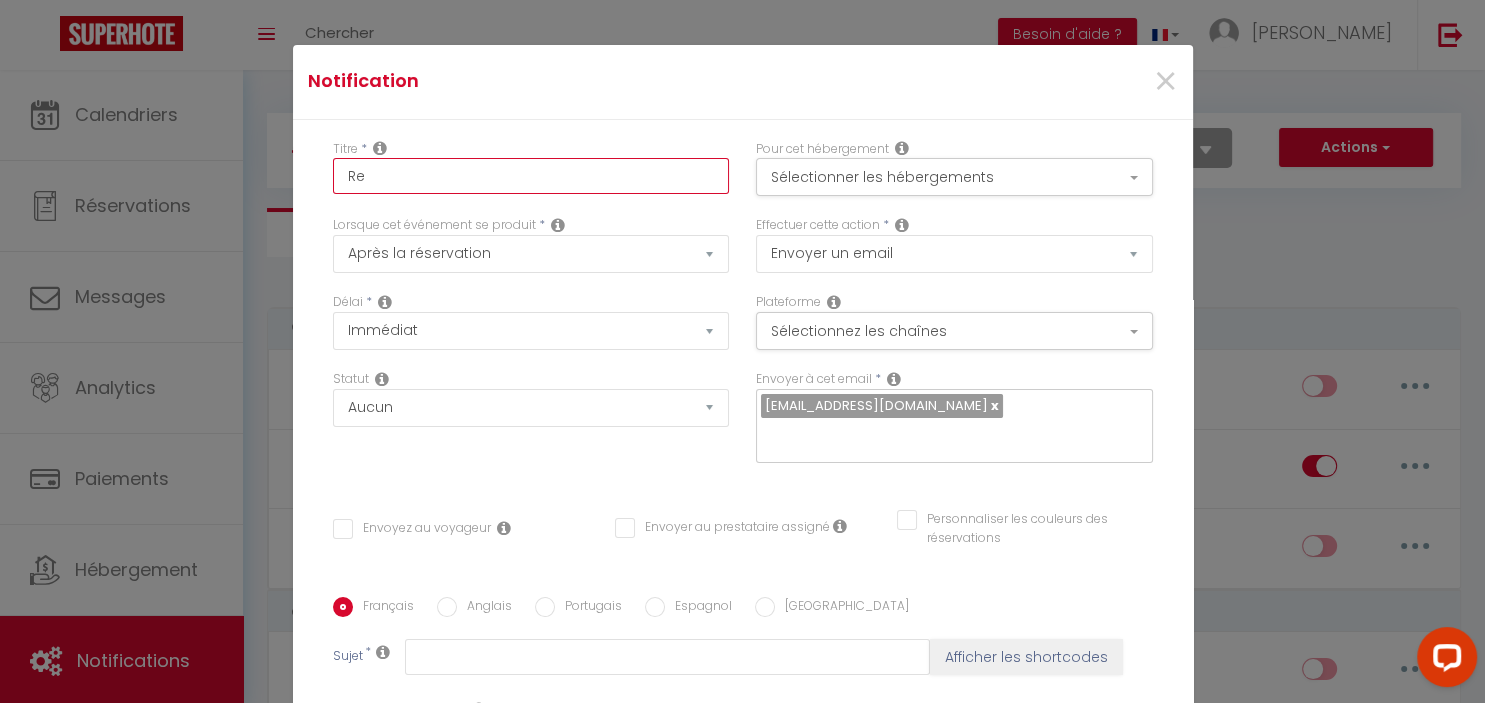 type on "R" 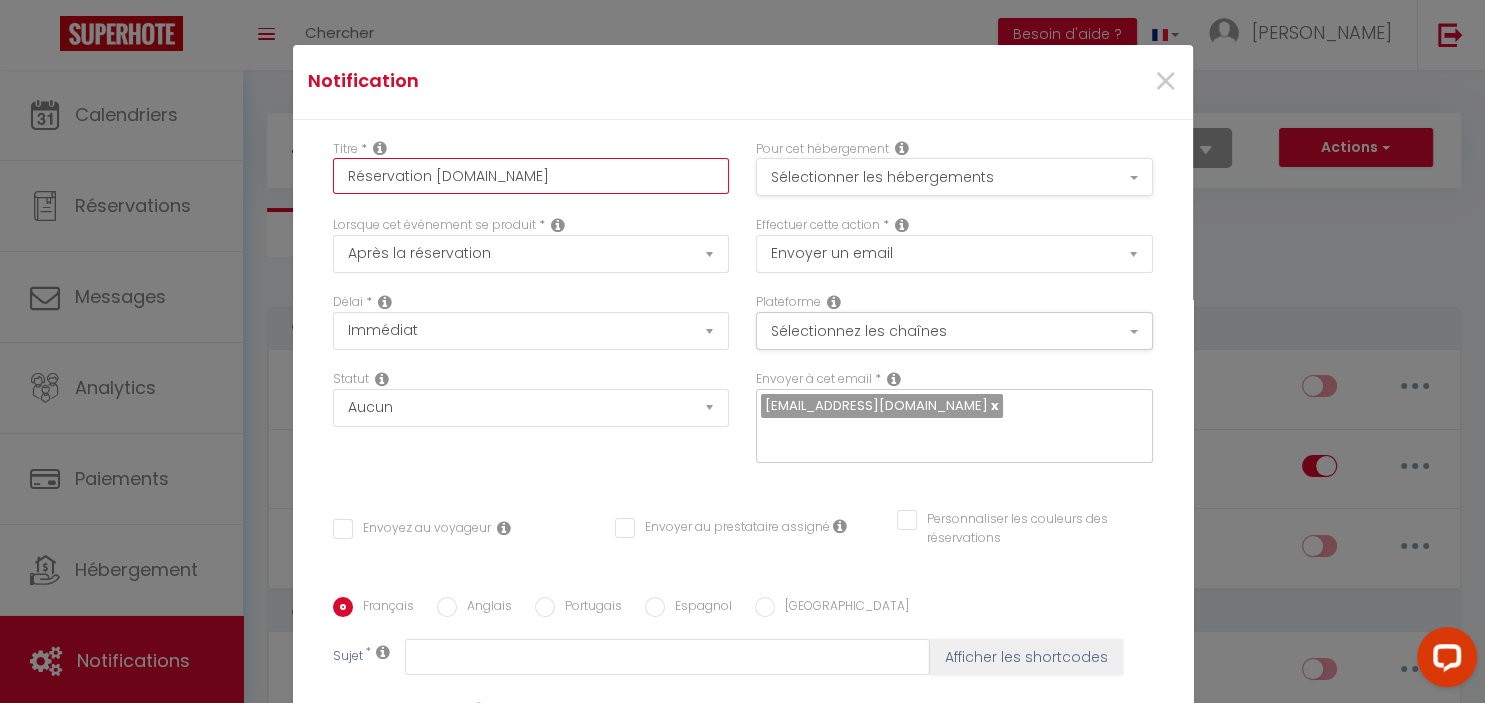 type on "Réservation [DOMAIN_NAME]" 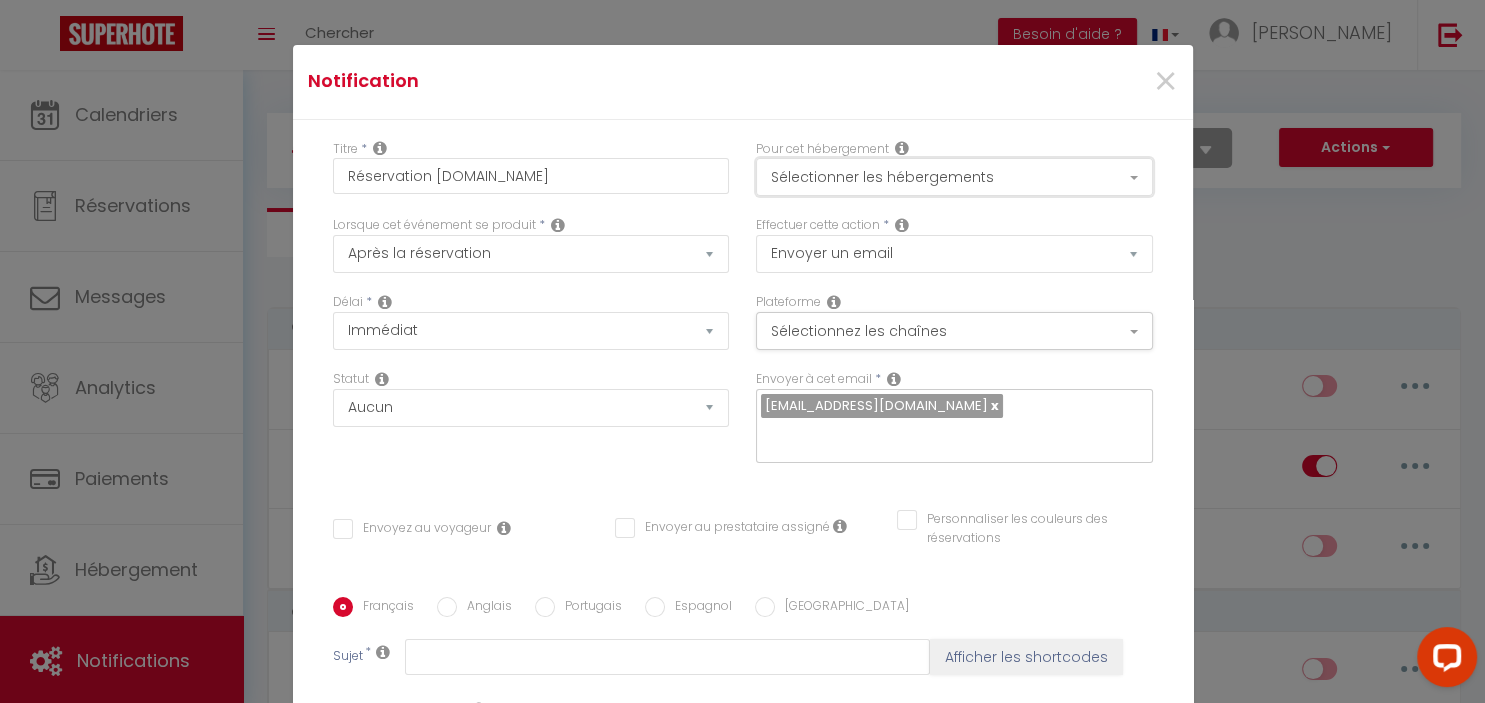 click on "Sélectionner les hébergements" at bounding box center (954, 177) 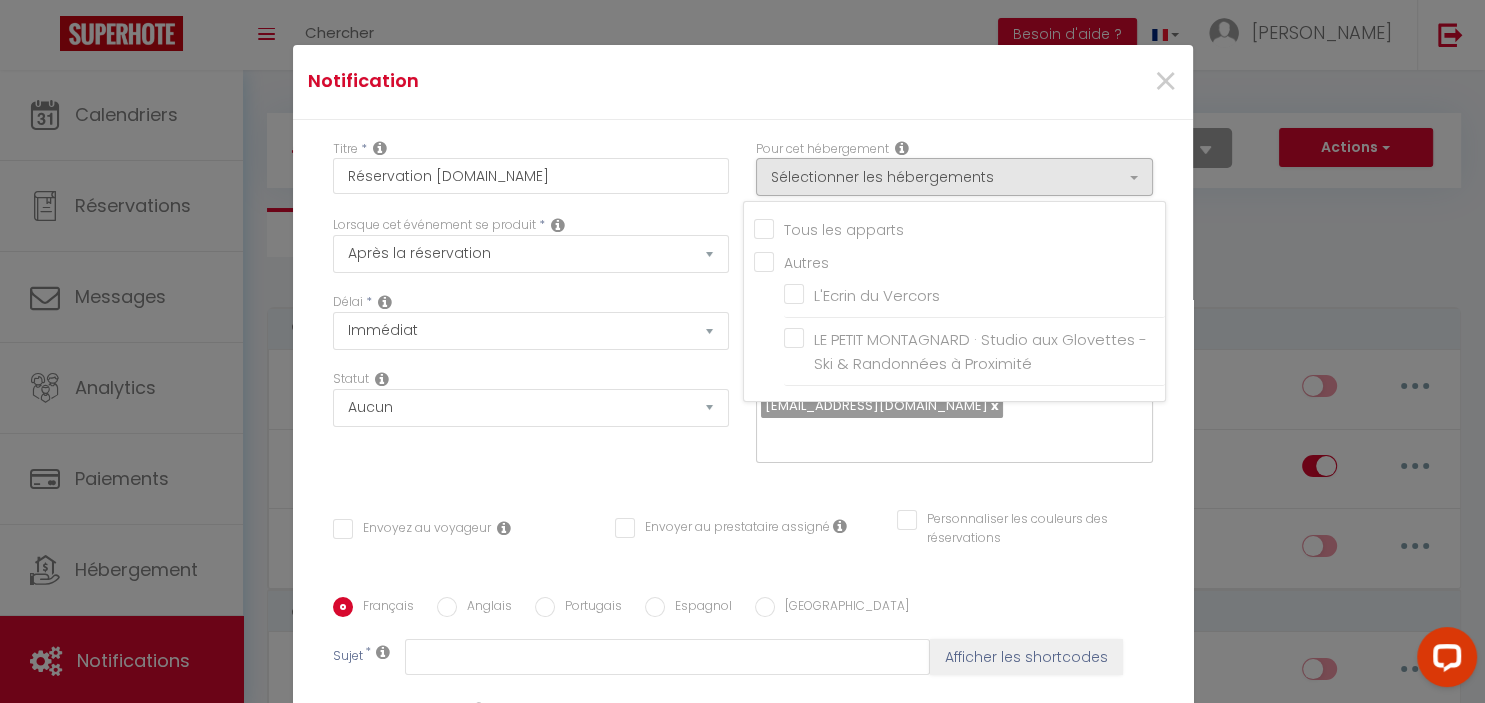 click on "Tous les apparts" at bounding box center (959, 227) 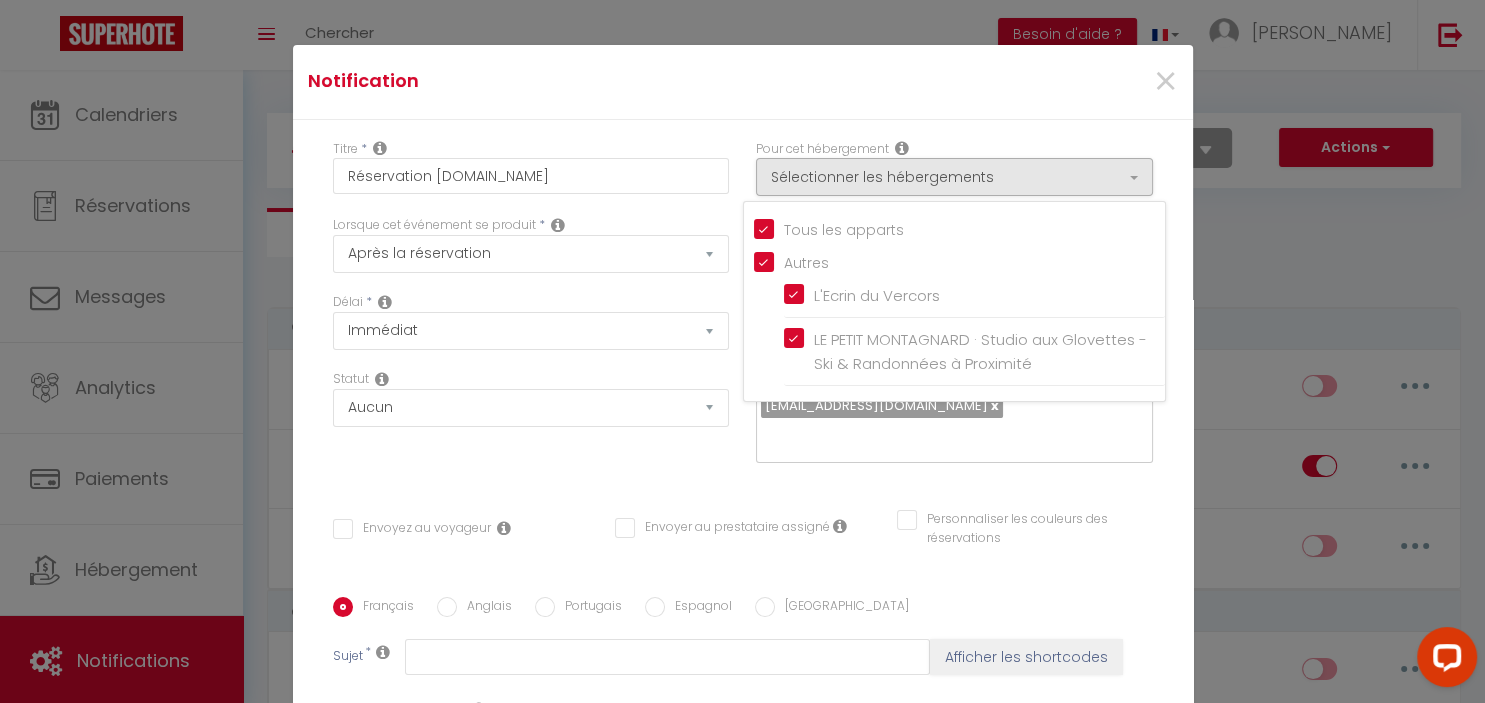 checkbox on "true" 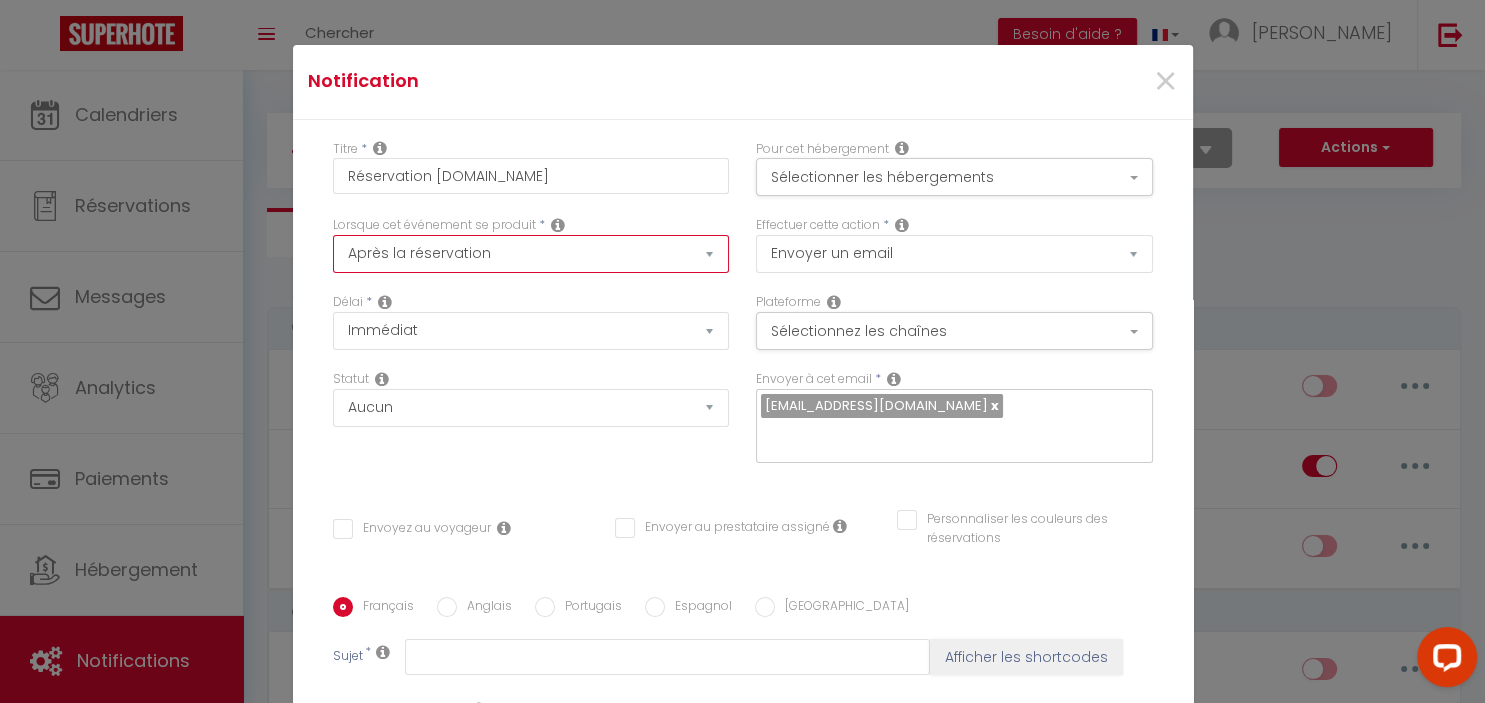 click on "Après la réservation   Avant Checkin (à partir de 12h00)   Après Checkin (à partir de 12h00)   Avant Checkout (à partir de 12h00)   Après Checkout (à partir de 12h00)   Température   Co2   Bruit sonore   Après visualisation lien paiement   Après Paiement Lien KO   Après Caution Lien KO   Après Paiement Automatique KO   Après Caution Automatique KO   Après Visualisation du Contrat   Après Signature du Contrat   Paiement OK   Après soumission formulaire bienvenue   Aprés annulation réservation   Après remboursement automatique   Date spécifique   Après Assignation   Après Désassignation   Après soumission online checkin   Caution OK" at bounding box center [531, 254] 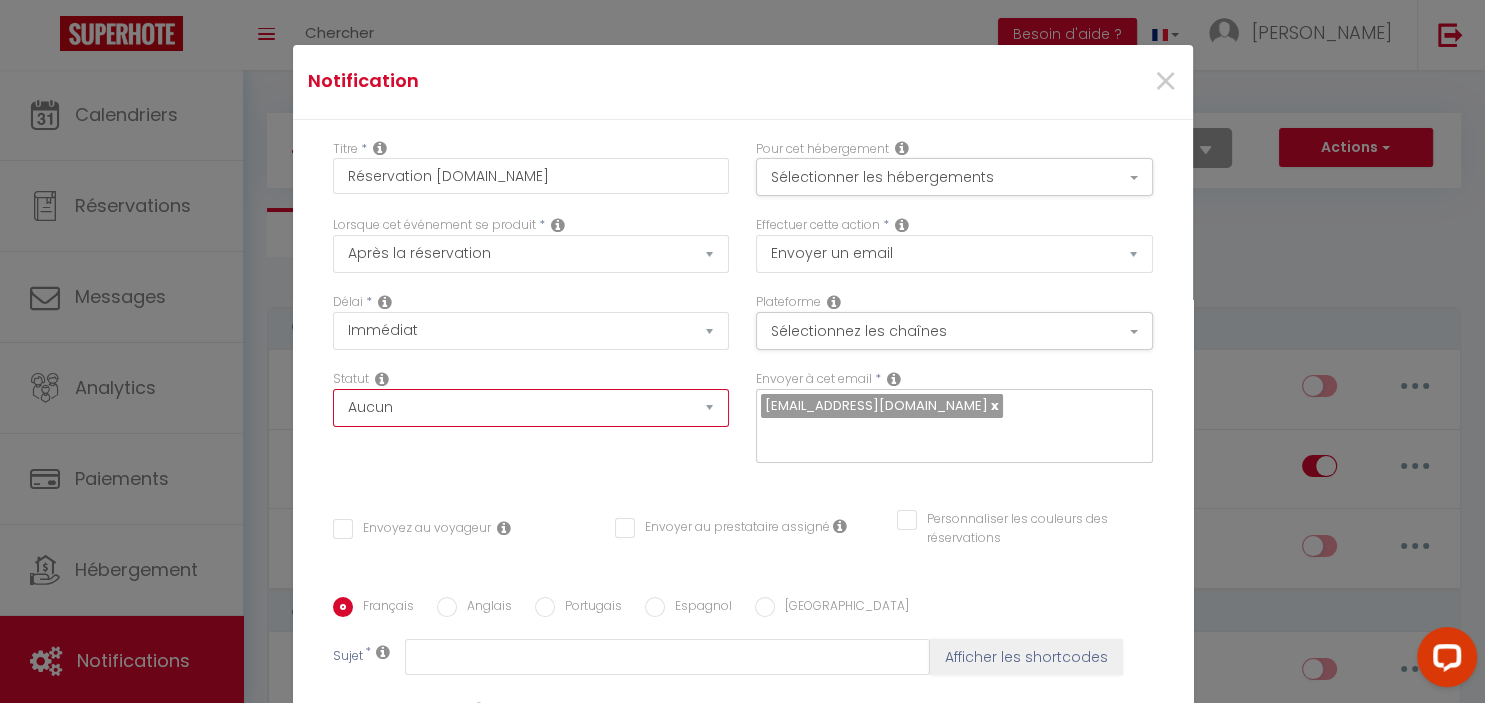 click on "Aucun   Si la réservation est payée   Si réservation non payée   Si la caution a été prise   Si caution non payée" at bounding box center (531, 408) 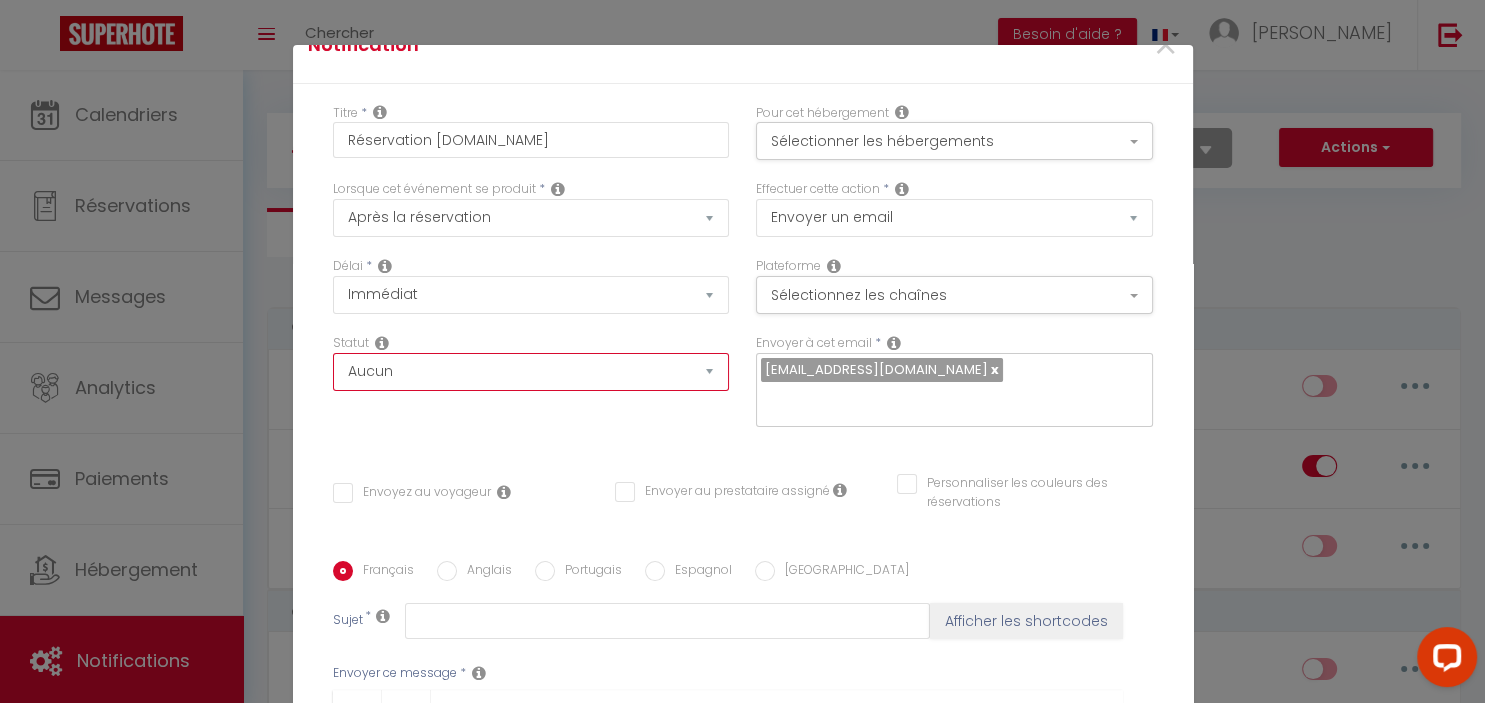 scroll, scrollTop: 46, scrollLeft: 0, axis: vertical 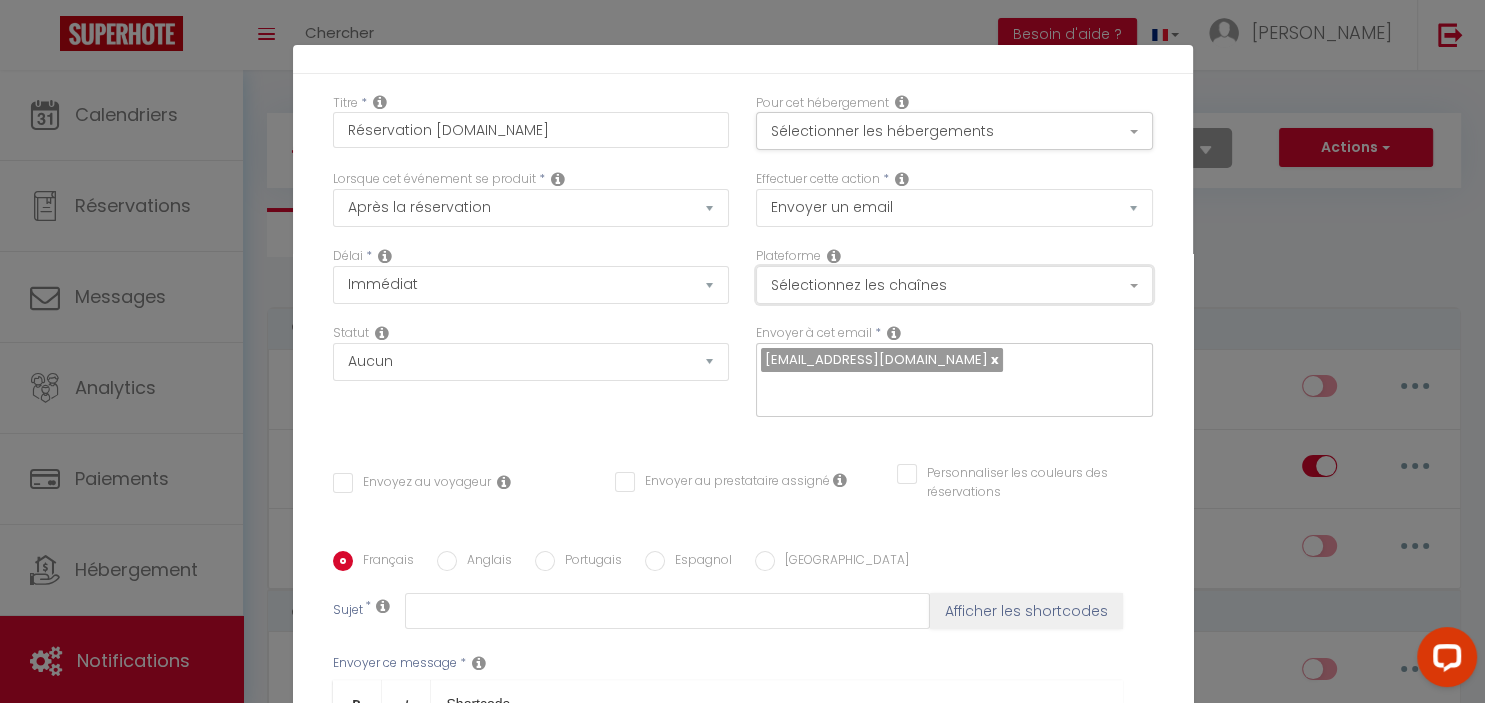 click on "Sélectionnez les chaînes" at bounding box center [954, 285] 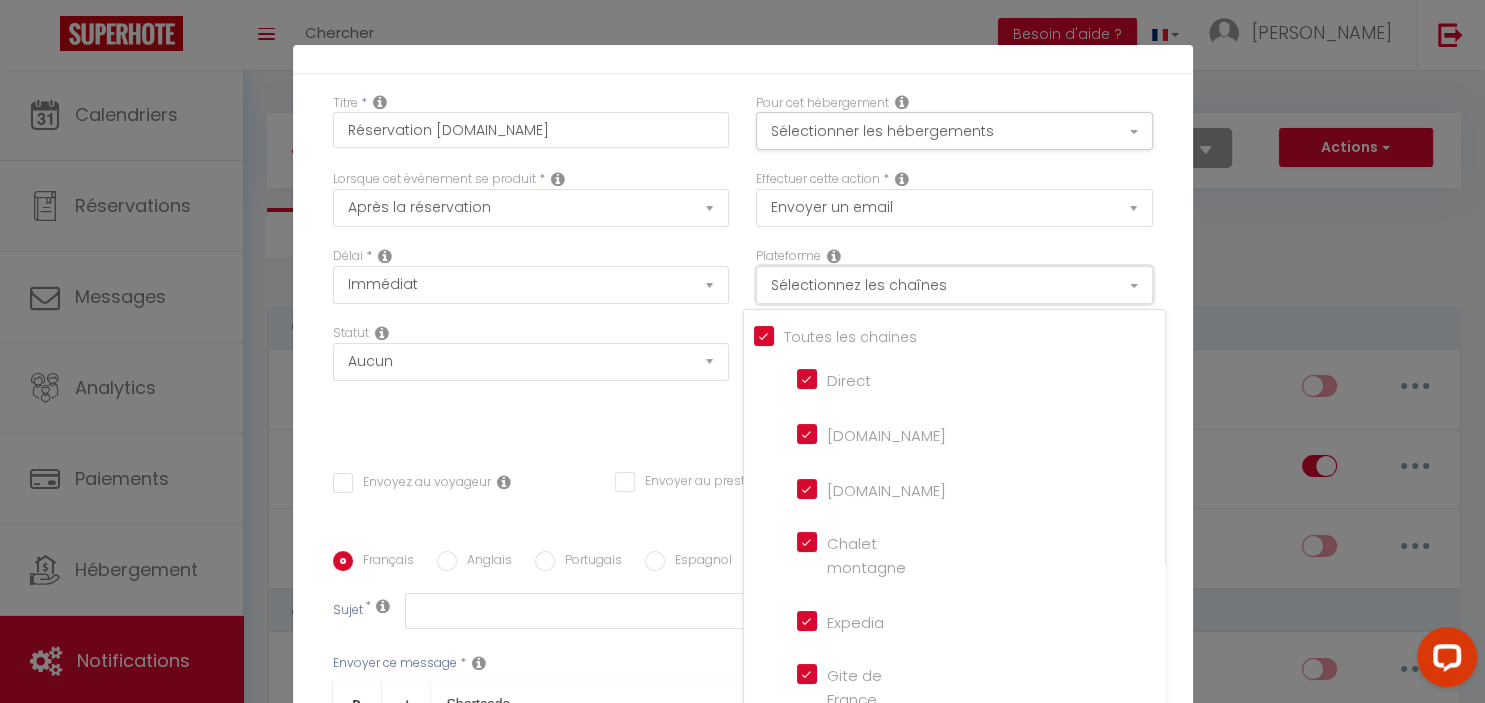 click on "Sélectionnez les chaînes" at bounding box center [954, 285] 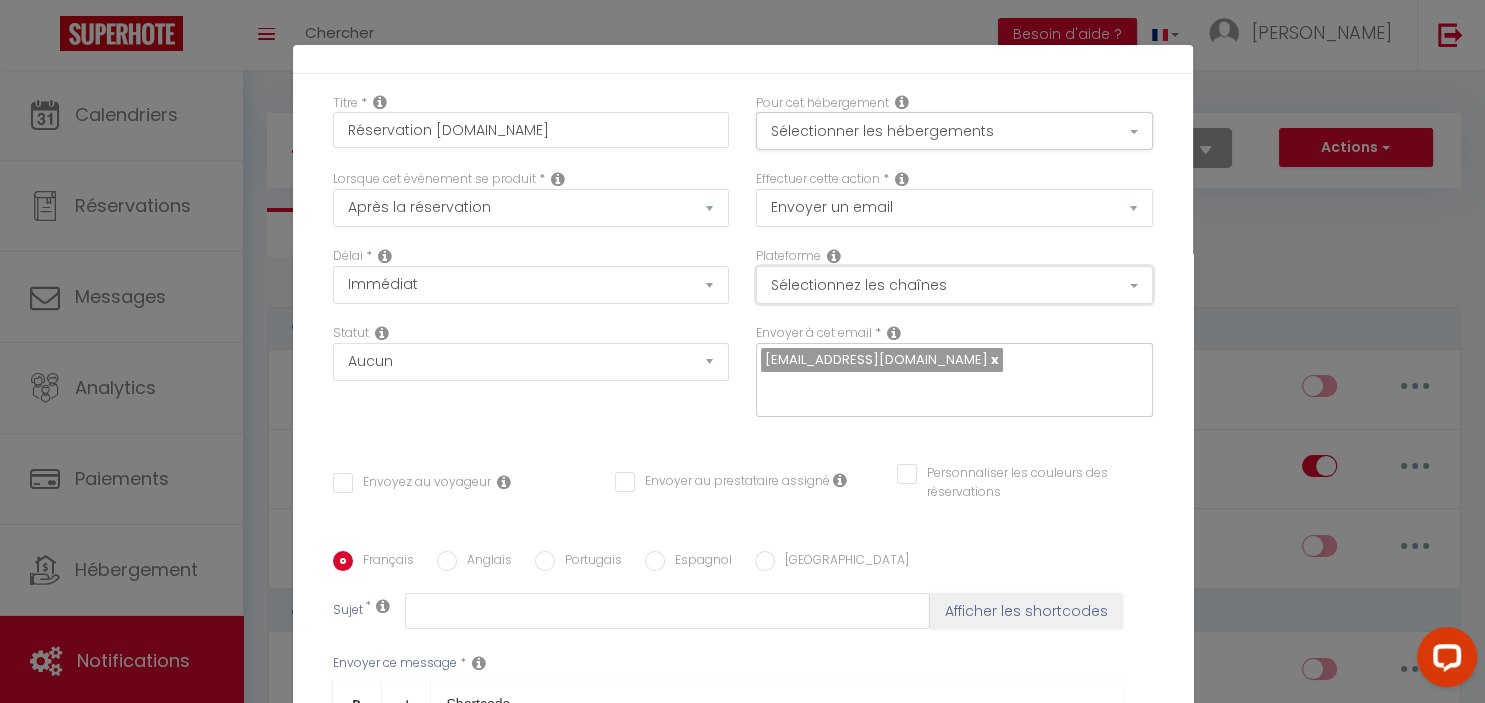 click on "Sélectionnez les chaînes" at bounding box center (954, 285) 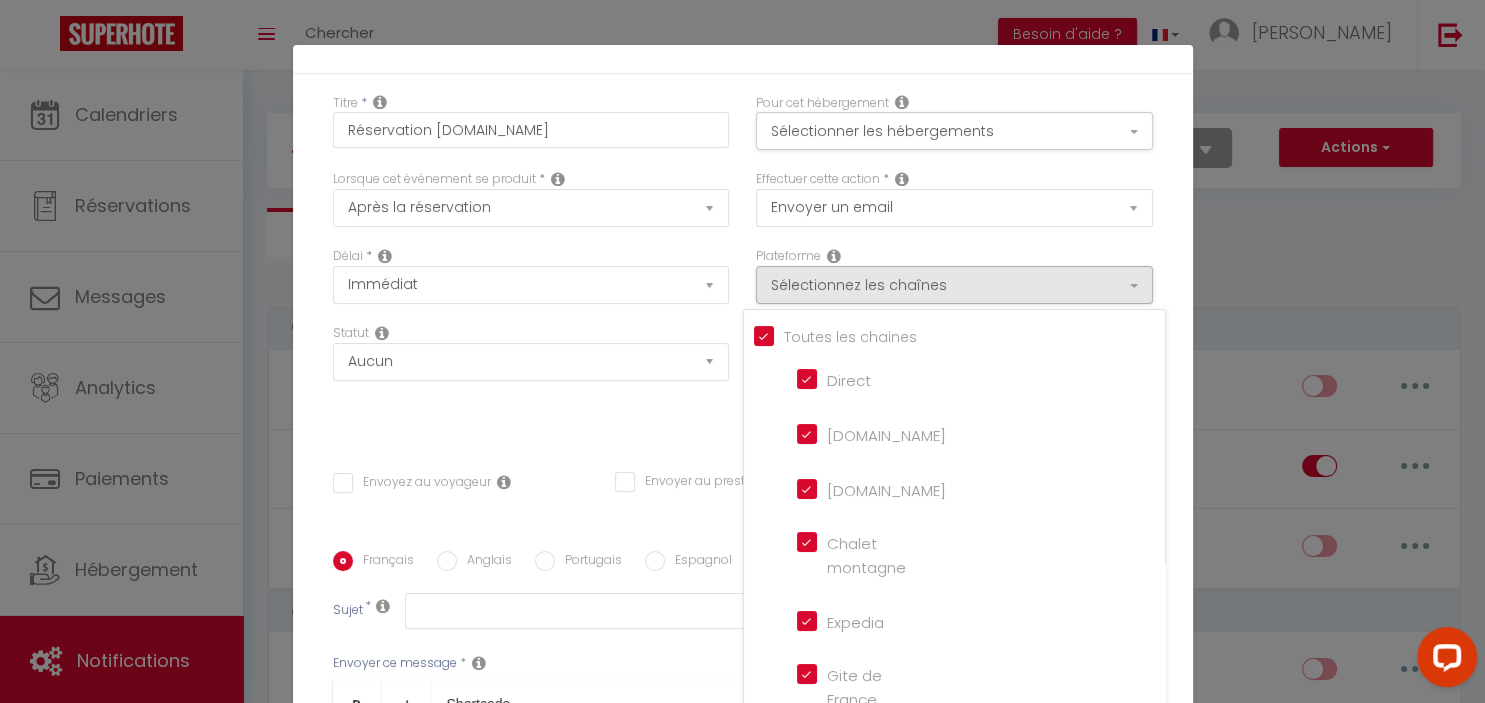 click on "Tous les apparts" at bounding box center [959, 335] 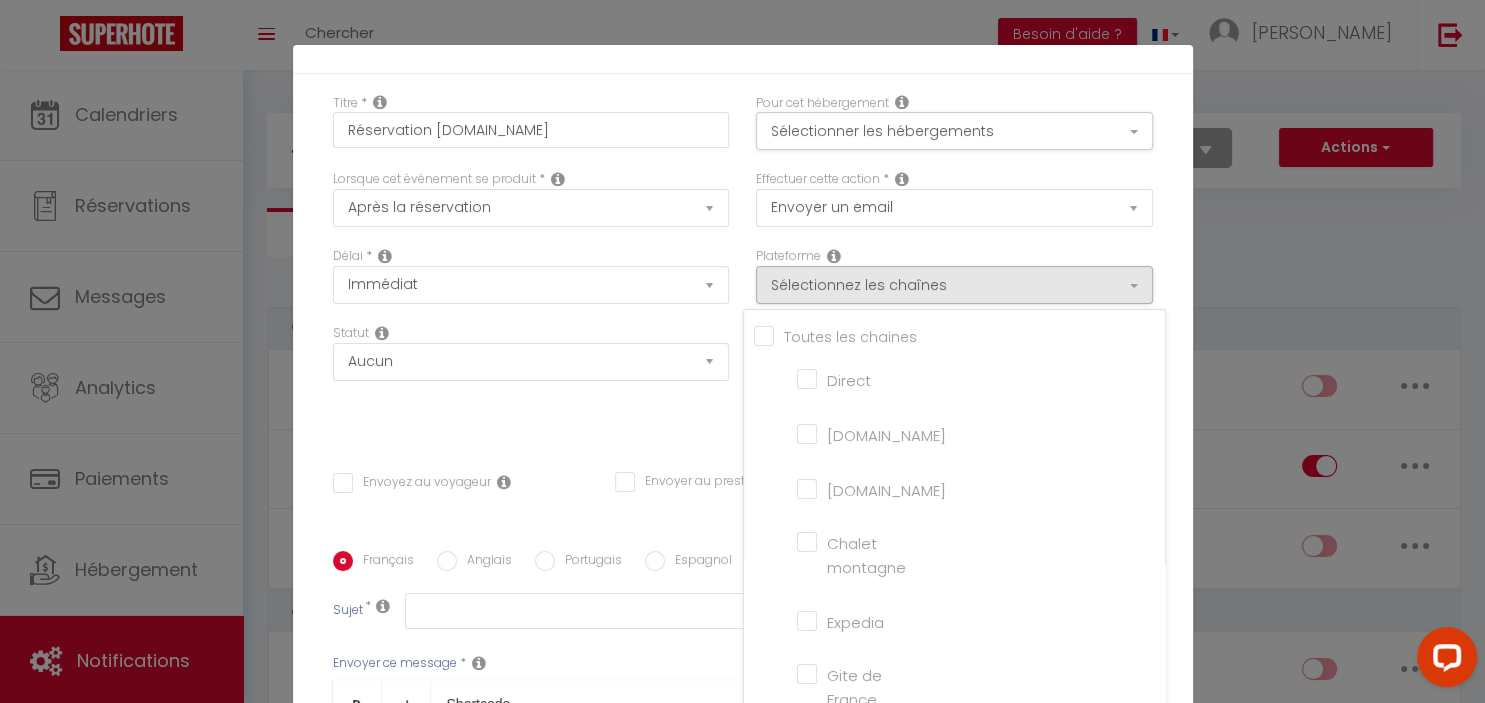 checkbox on "false" 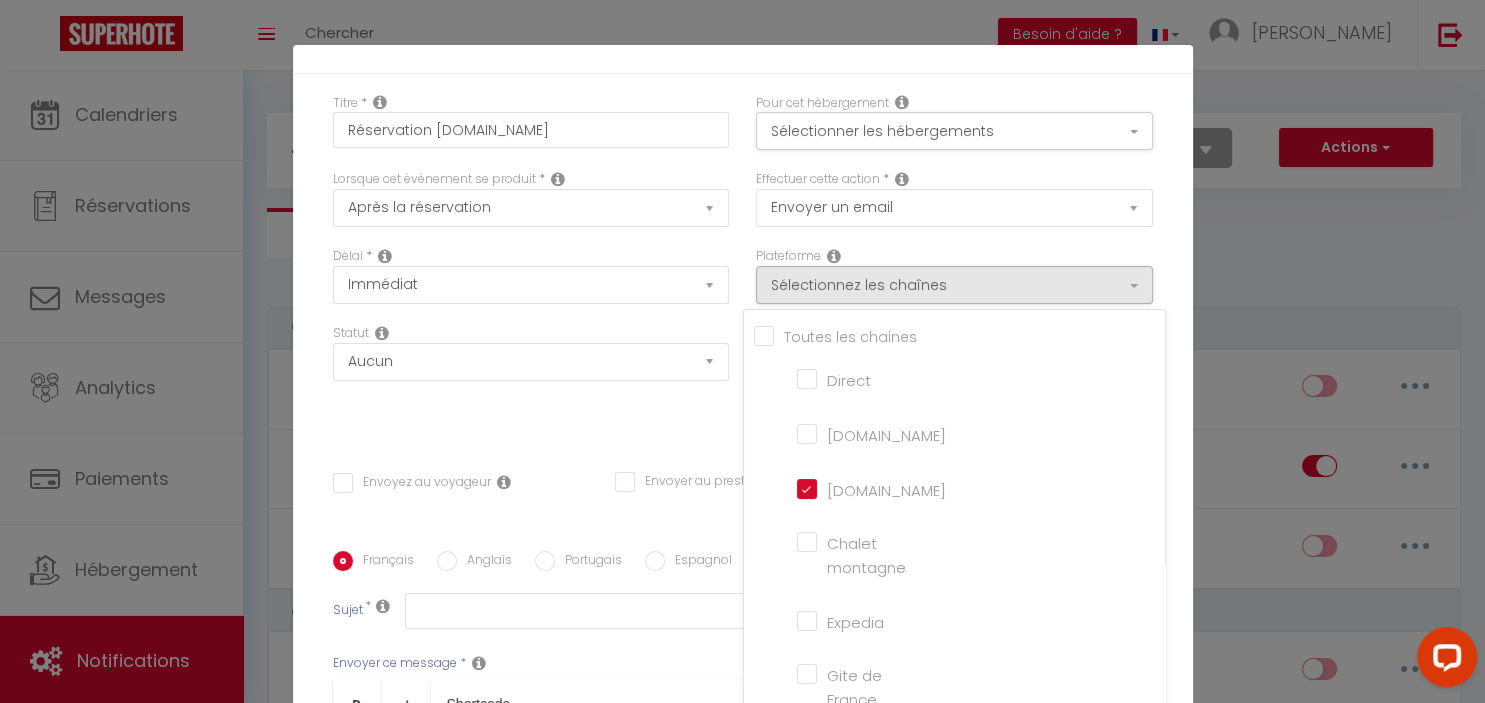 checkbox on "false" 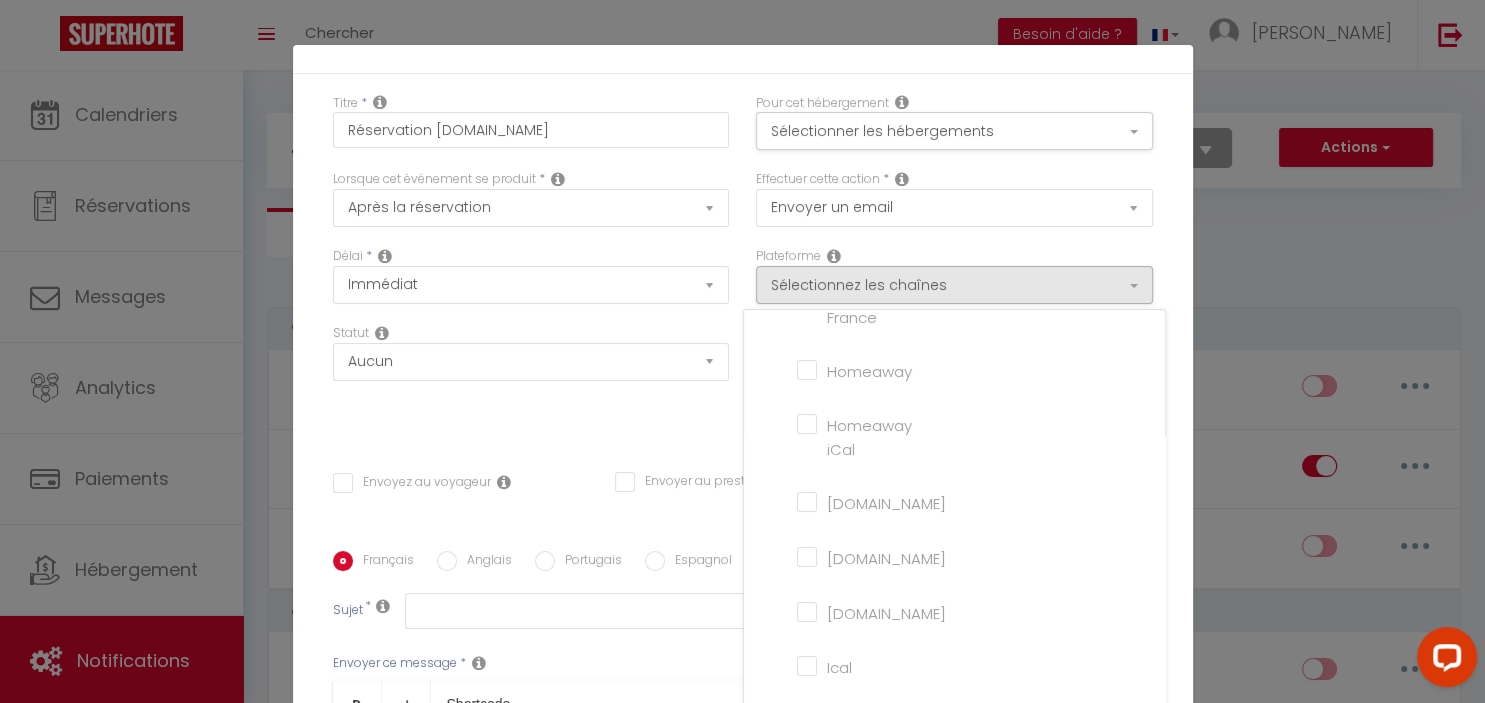 scroll, scrollTop: 0, scrollLeft: 0, axis: both 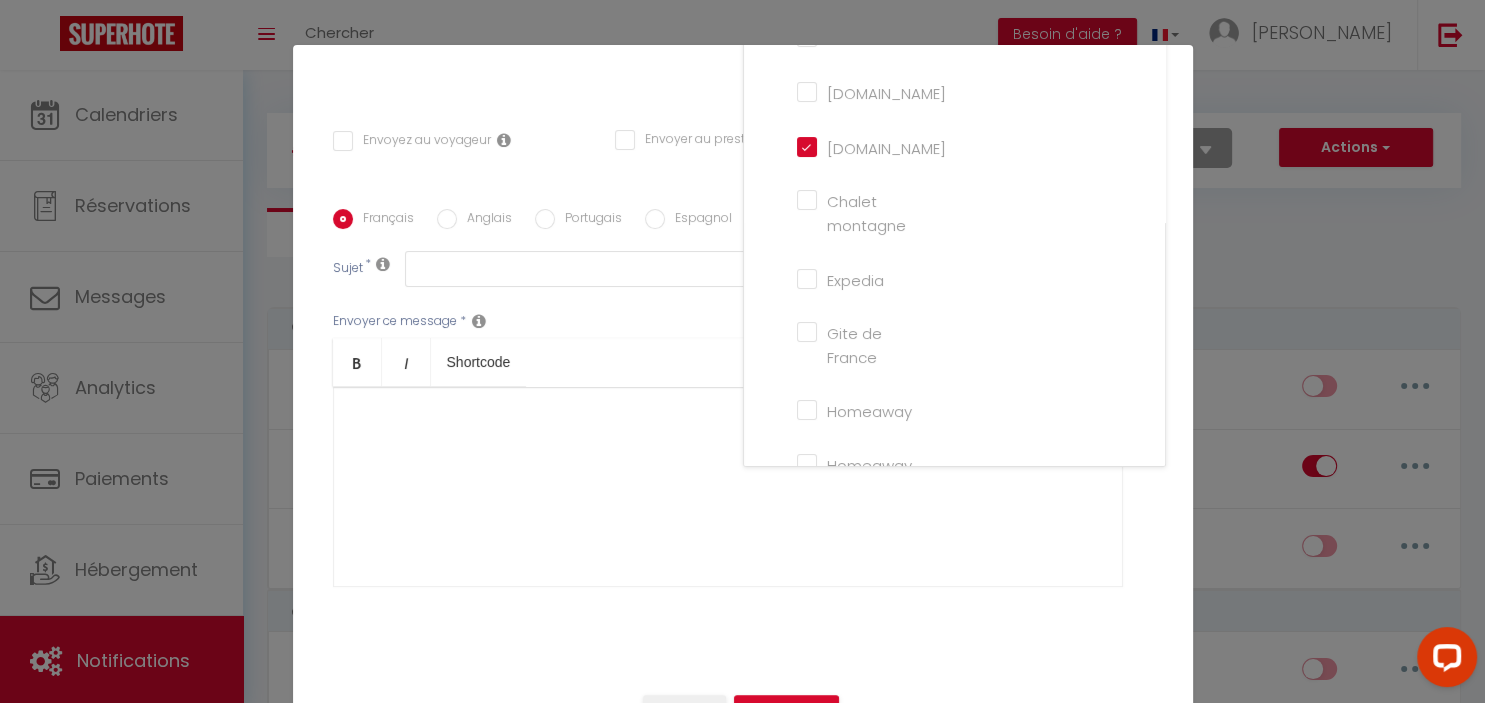 click at bounding box center [728, 487] 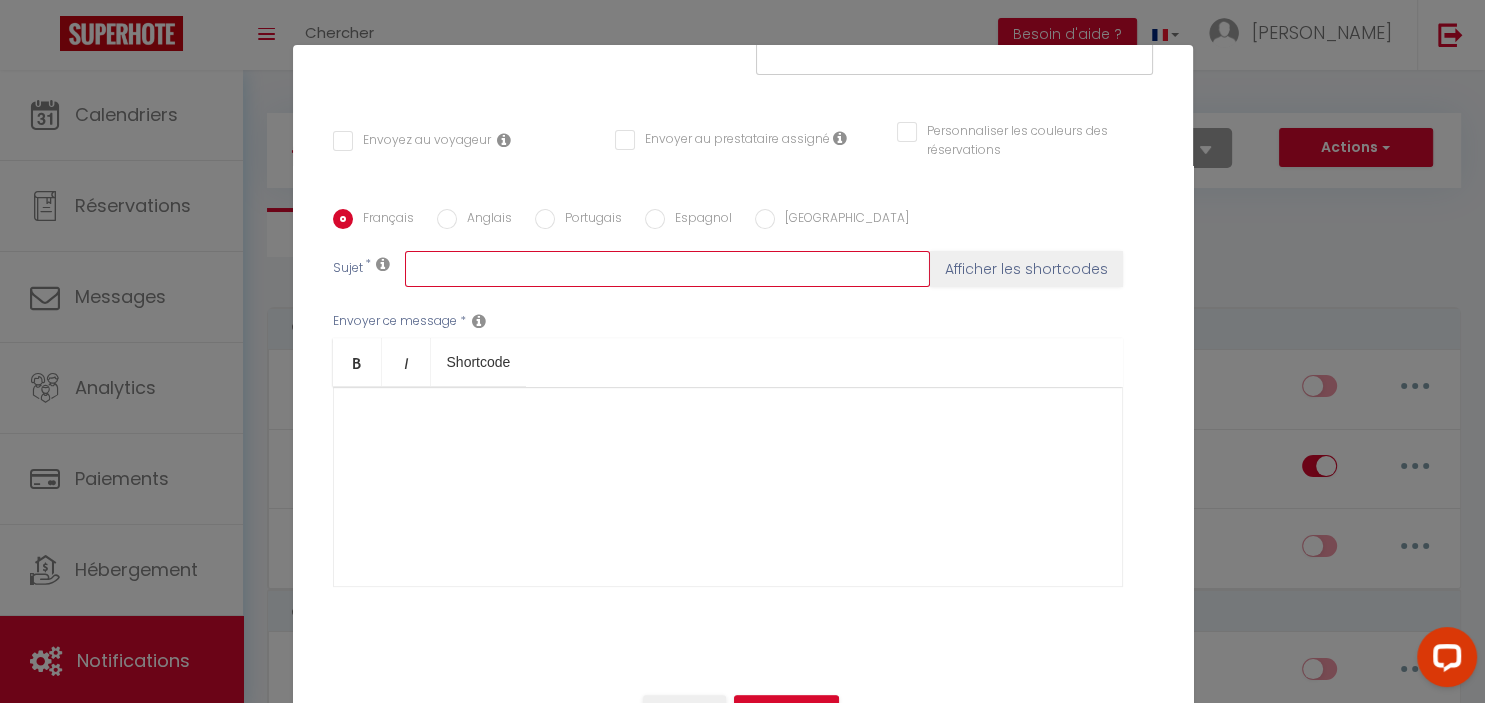 click at bounding box center [667, 269] 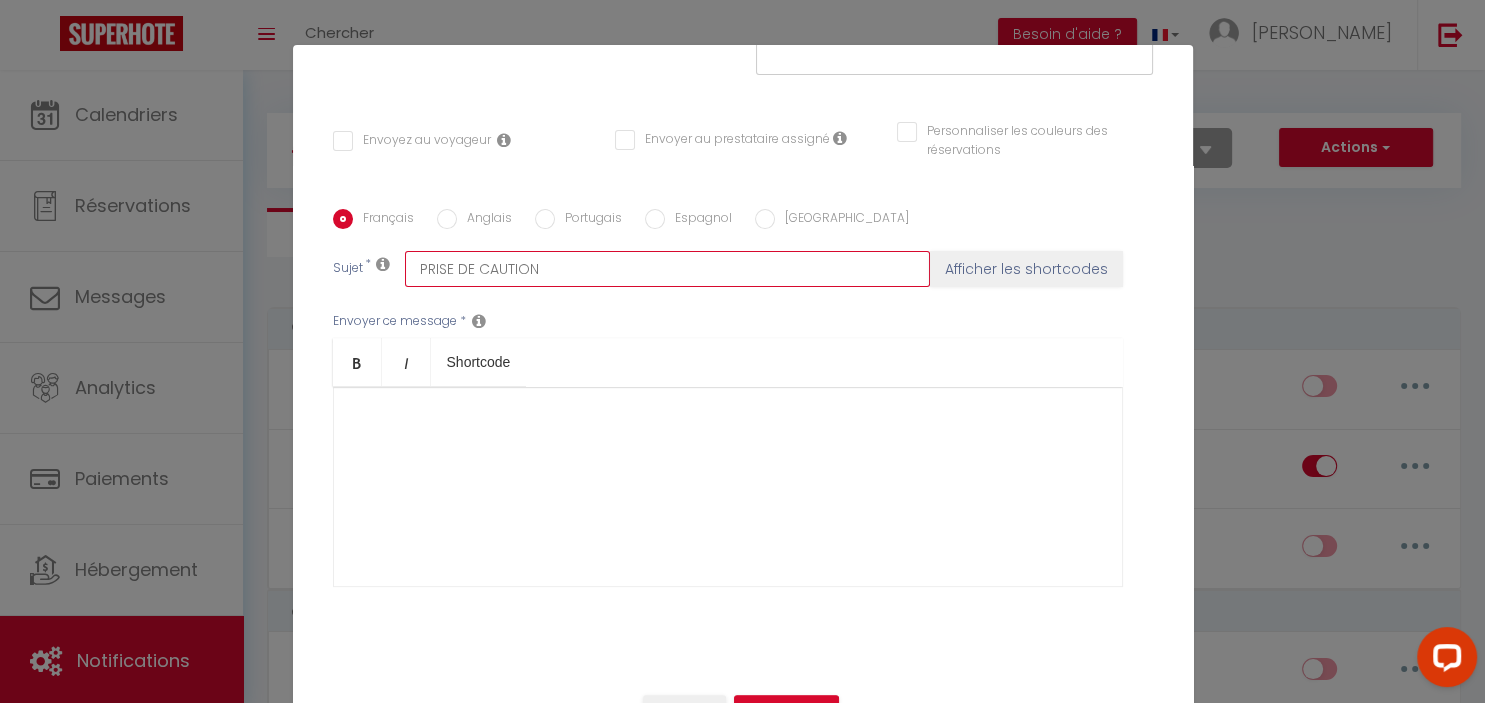 type on "PRISE DE CAUTION" 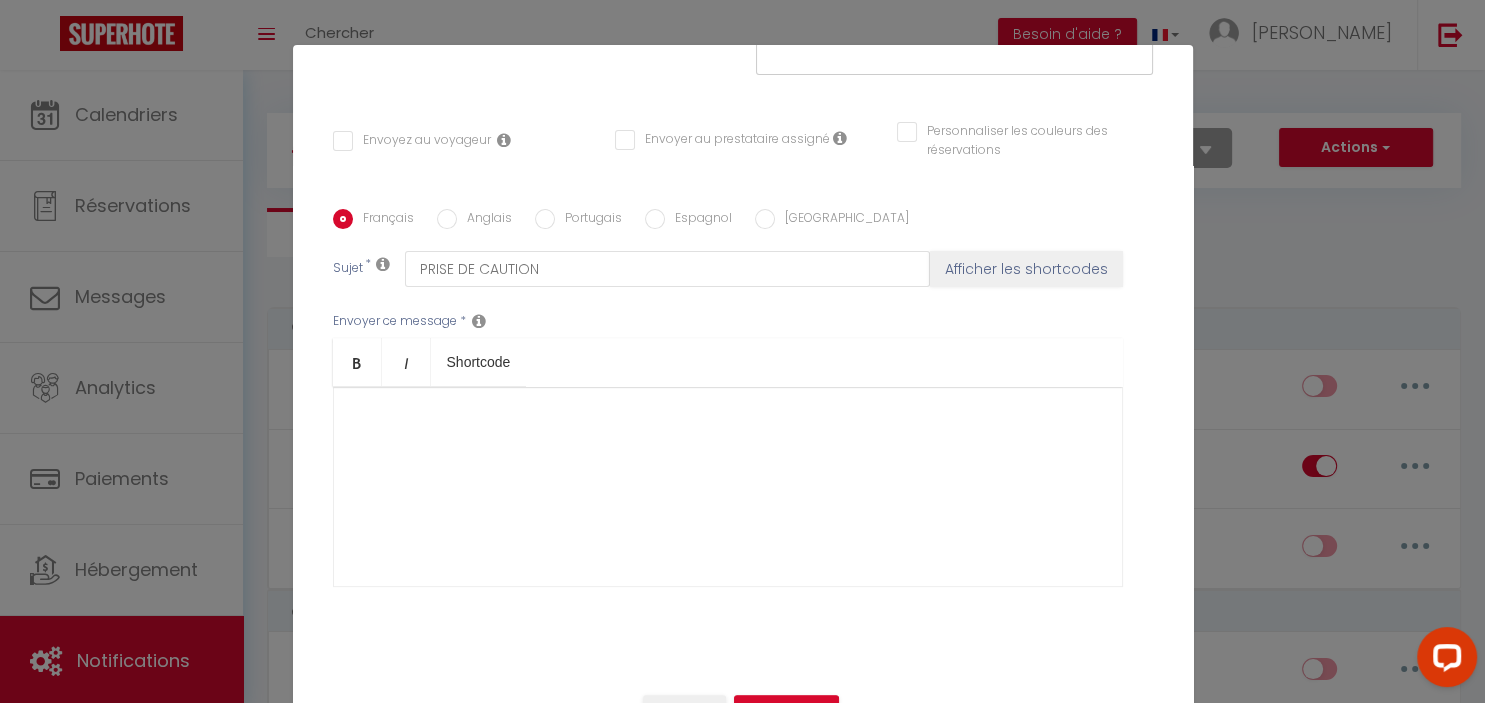 click at bounding box center [728, 487] 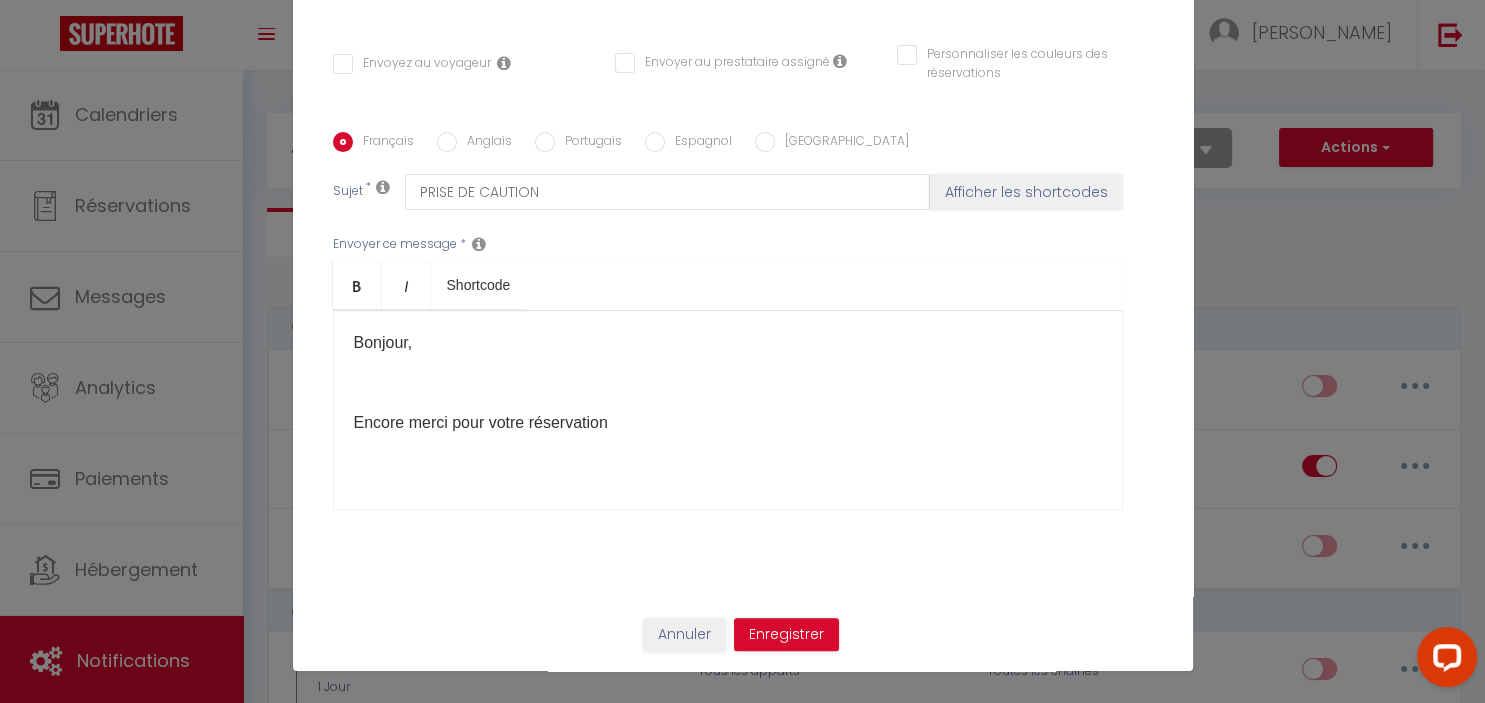 scroll, scrollTop: 89, scrollLeft: 0, axis: vertical 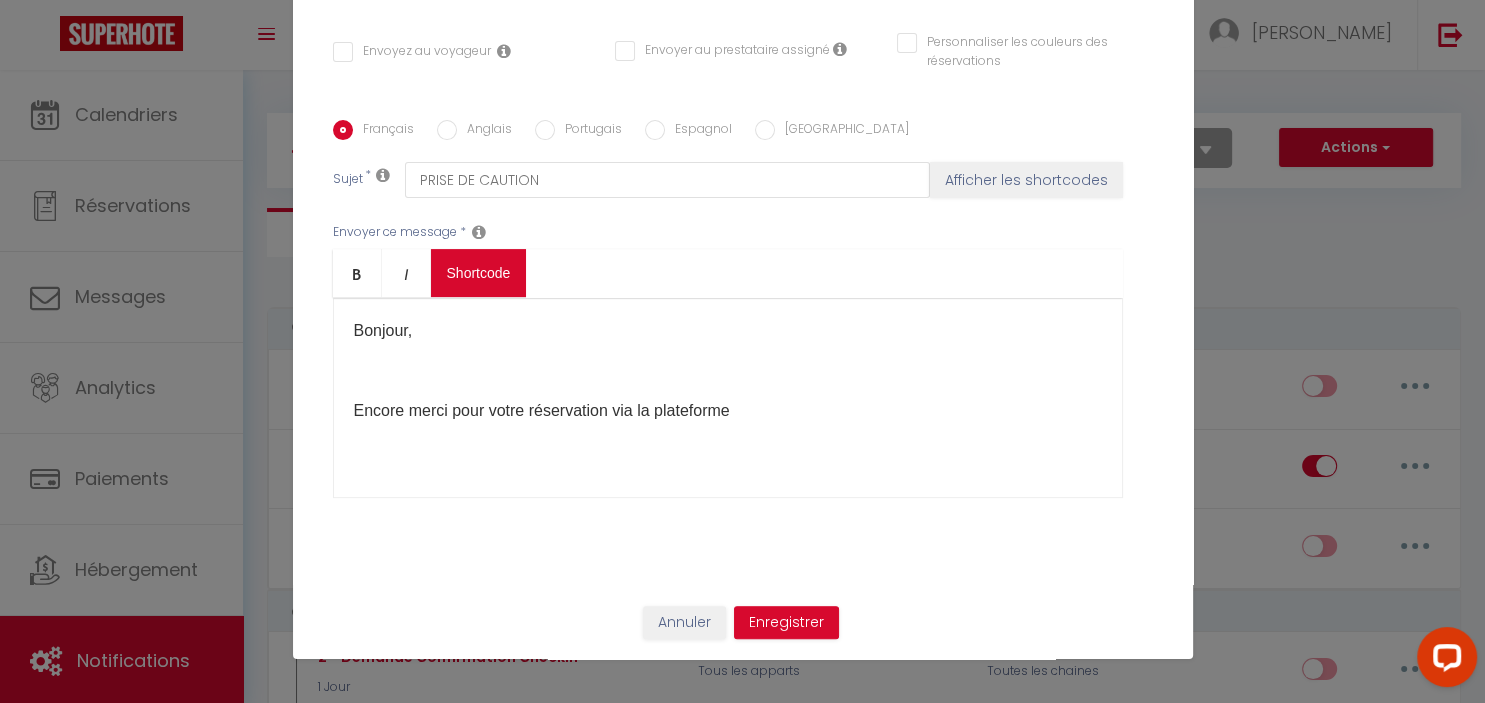 click on "Coaching SuperHote ce soir à 18h00, pour participer:  [URL][DOMAIN_NAME][SECURITY_DATA]   ×     Toggle navigation       Toggle Search     Toggle menubar     Chercher   BUTTON
Besoin d'aide ?
[PERSON_NAME]   Paramètres        Équipe     Résultat de la recherche   Aucun résultat     Calendriers     Réservations     Messages     Analytics      Paiements     Hébergement     Notifications                 Résultat de la recherche   Id   Appart   Voyageur    Checkin   Checkout   Nuits   Pers.   Plateforme   Statut     Résultat de la recherche   Aucun résultat          Notifications
Actions
Nouvelle Notification    Exporter    Importer    Tous les apparts    L'Ecrin du Vercors LE PETIT MONTAGNARD · Studio aux Glovettes -Ski & Randonnées à Proximité
Actions
Nouveau shortcode personnalisé" at bounding box center (742, 1920) 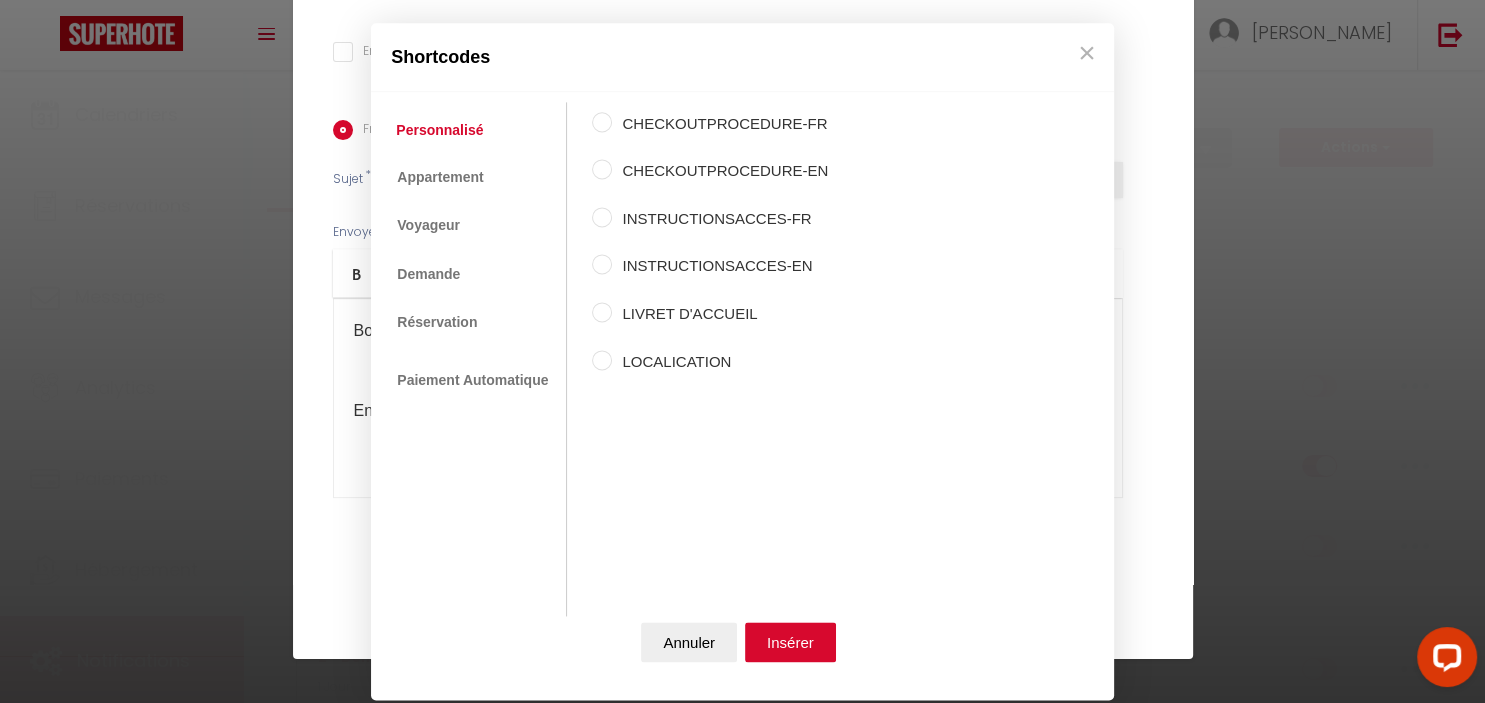 scroll, scrollTop: 393, scrollLeft: 0, axis: vertical 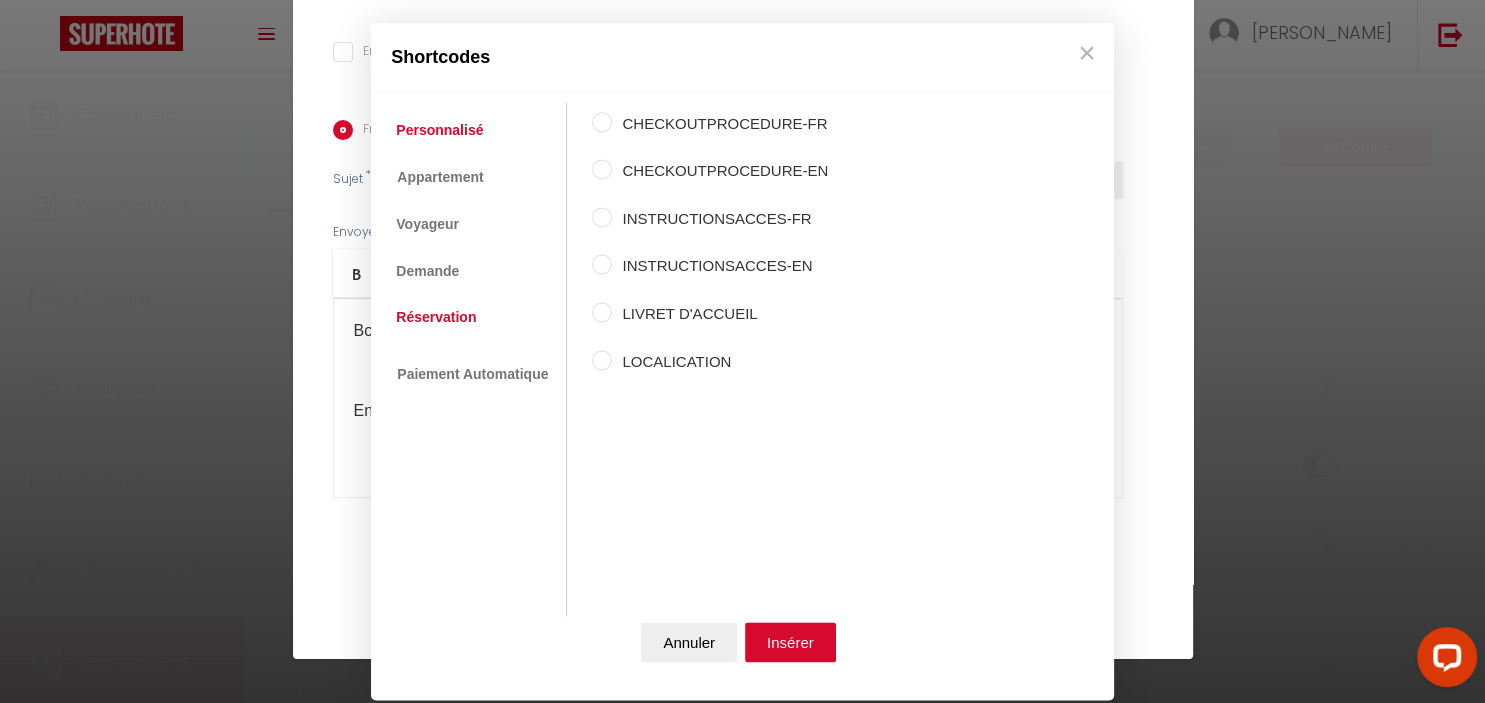 click on "Réservation" at bounding box center [436, 317] 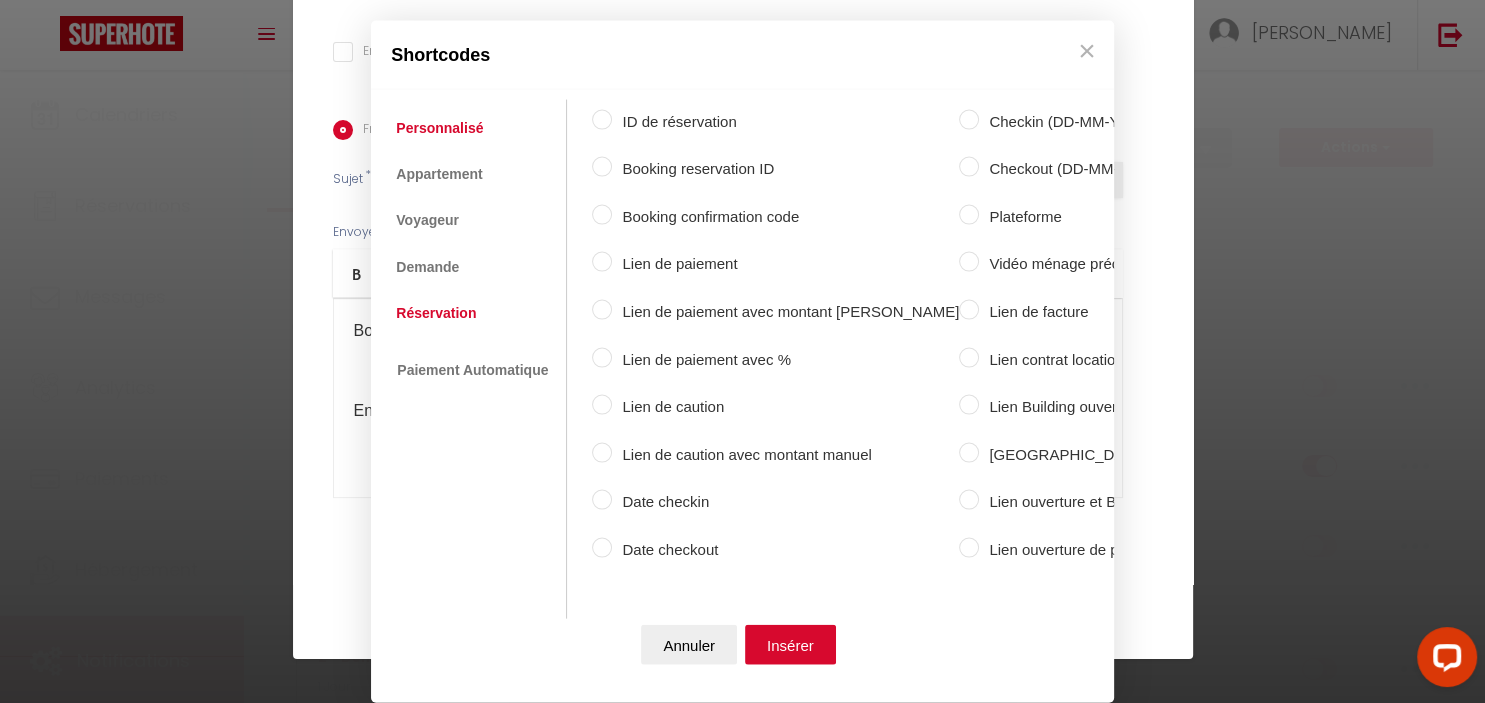 click on "Personnalisé" at bounding box center (439, 127) 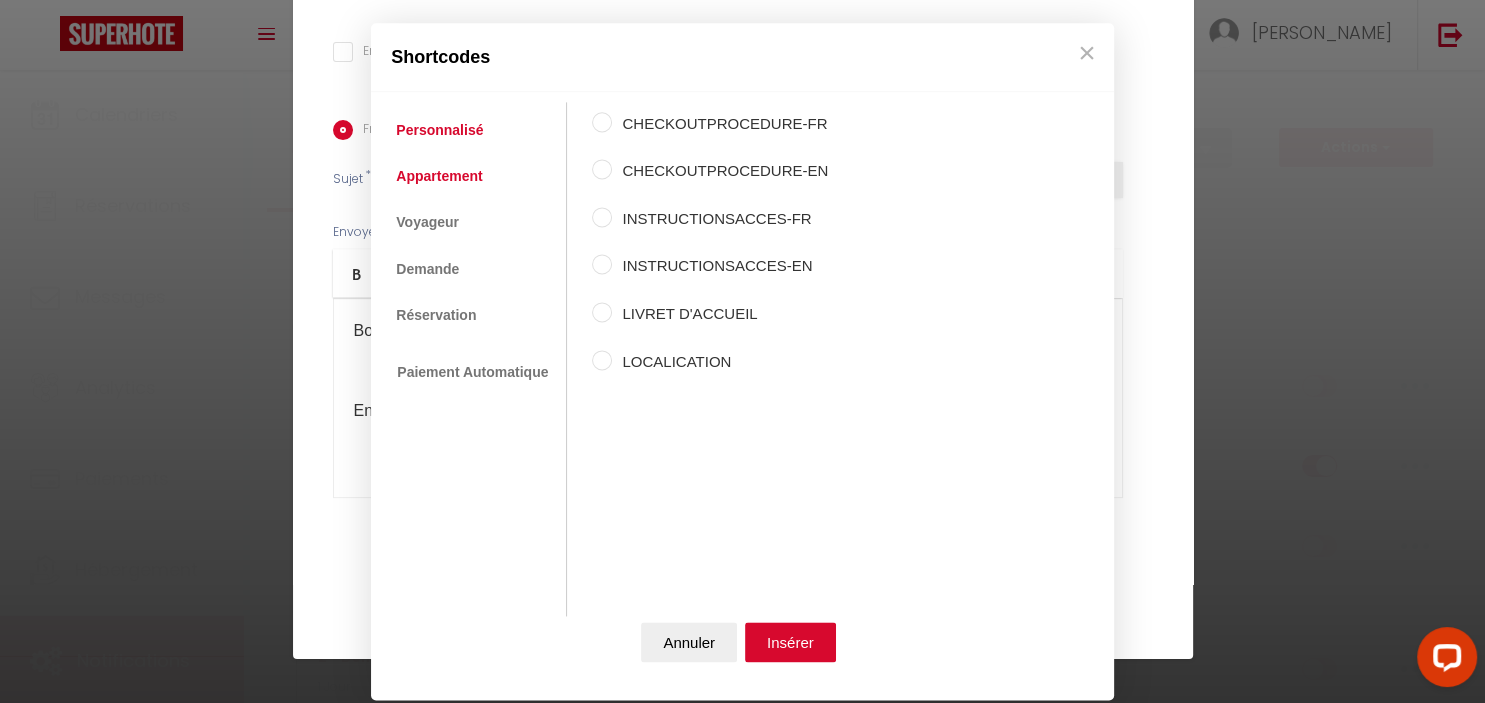 click on "Appartement" at bounding box center (439, 176) 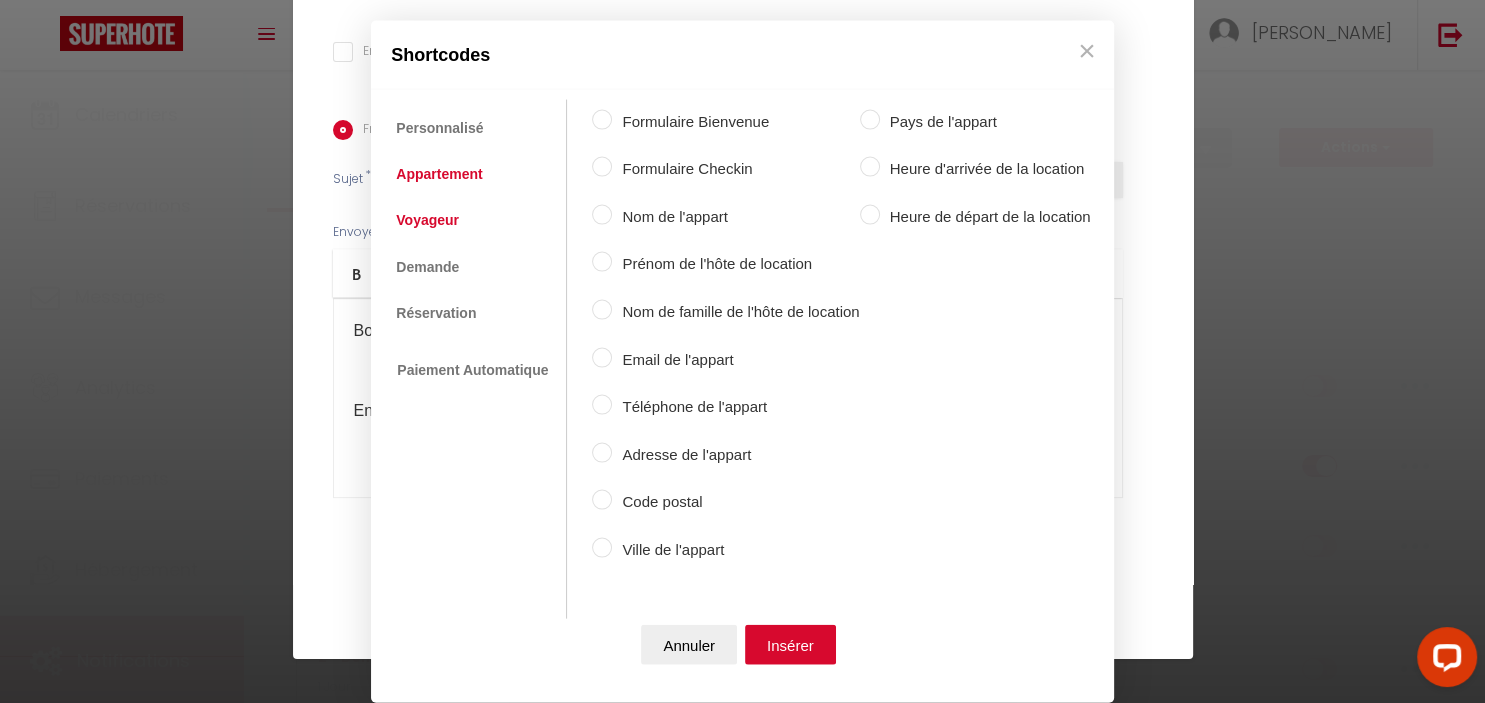 click on "Voyageur" at bounding box center [427, 220] 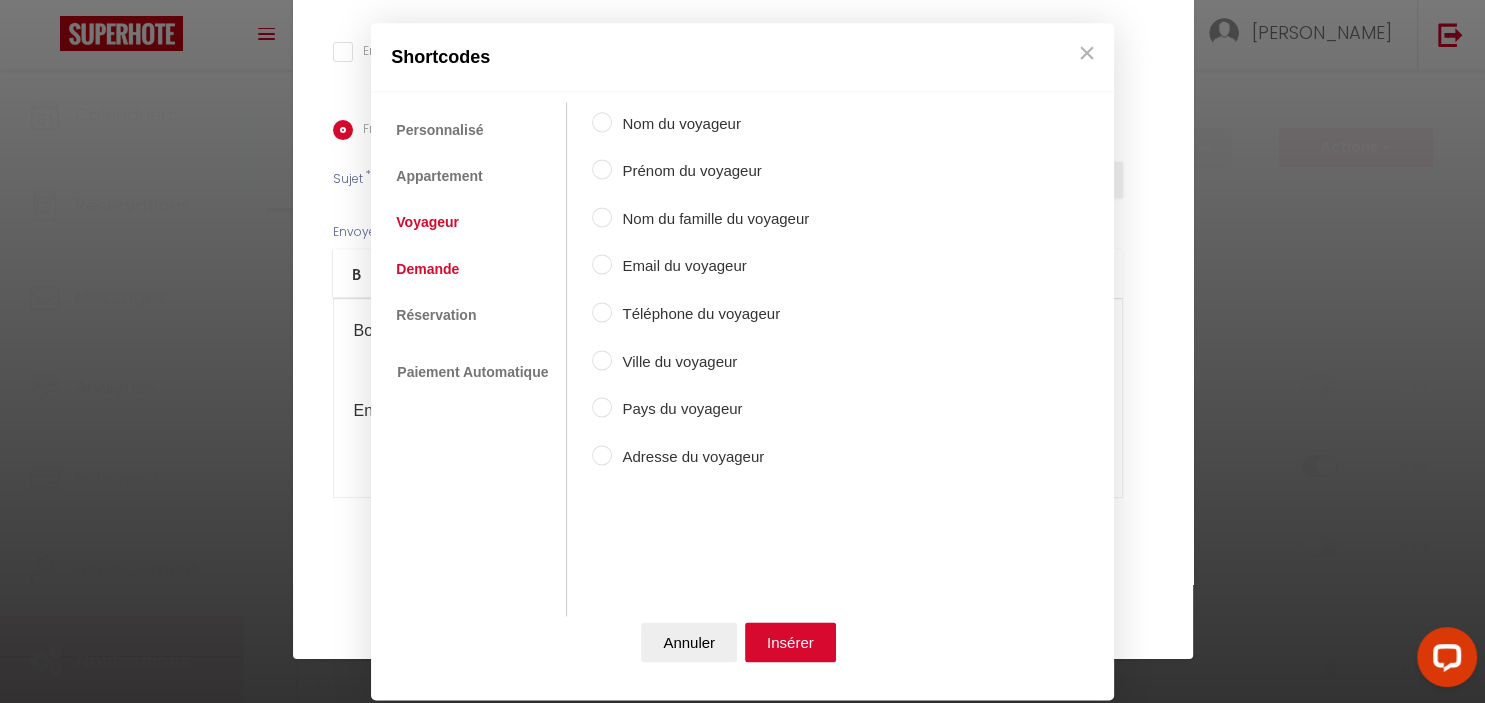 click on "Demande" at bounding box center (427, 269) 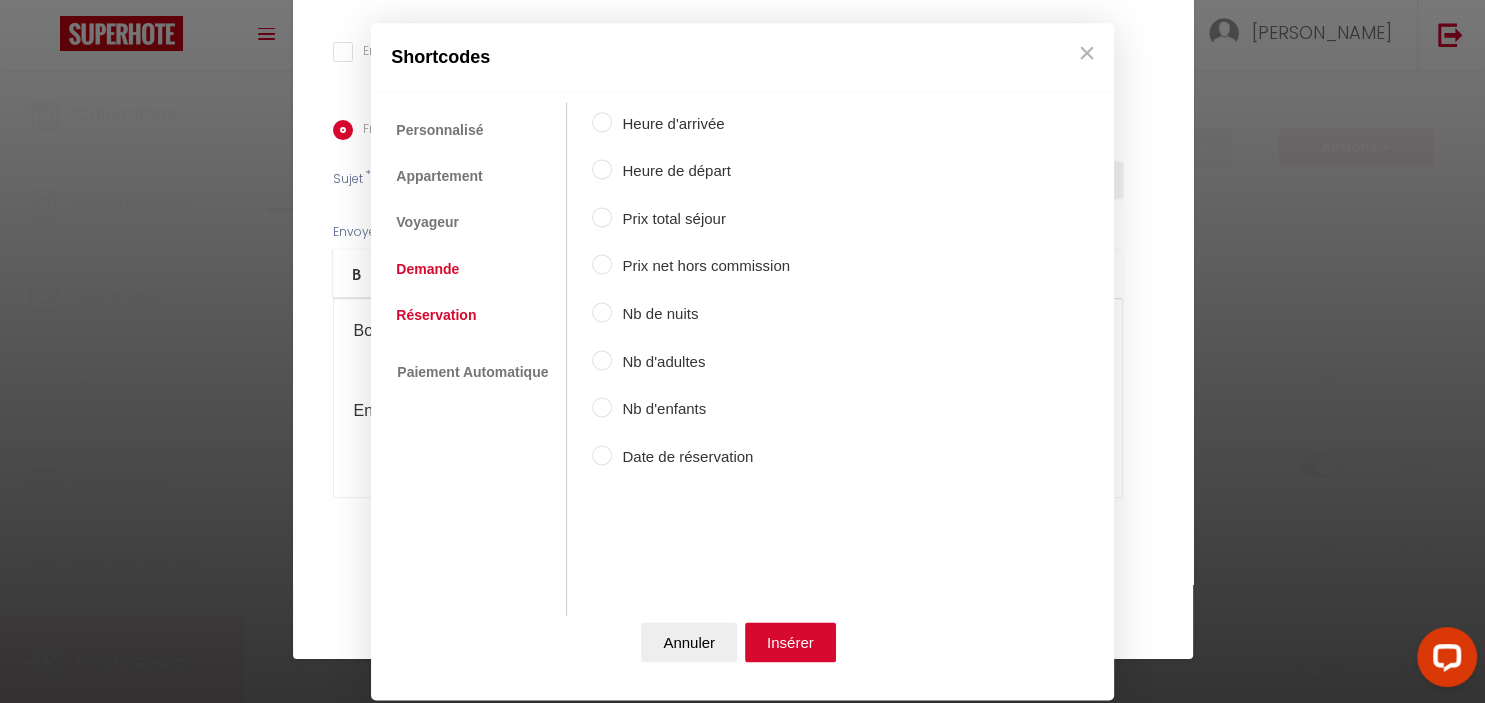 click on "Réservation" at bounding box center (436, 315) 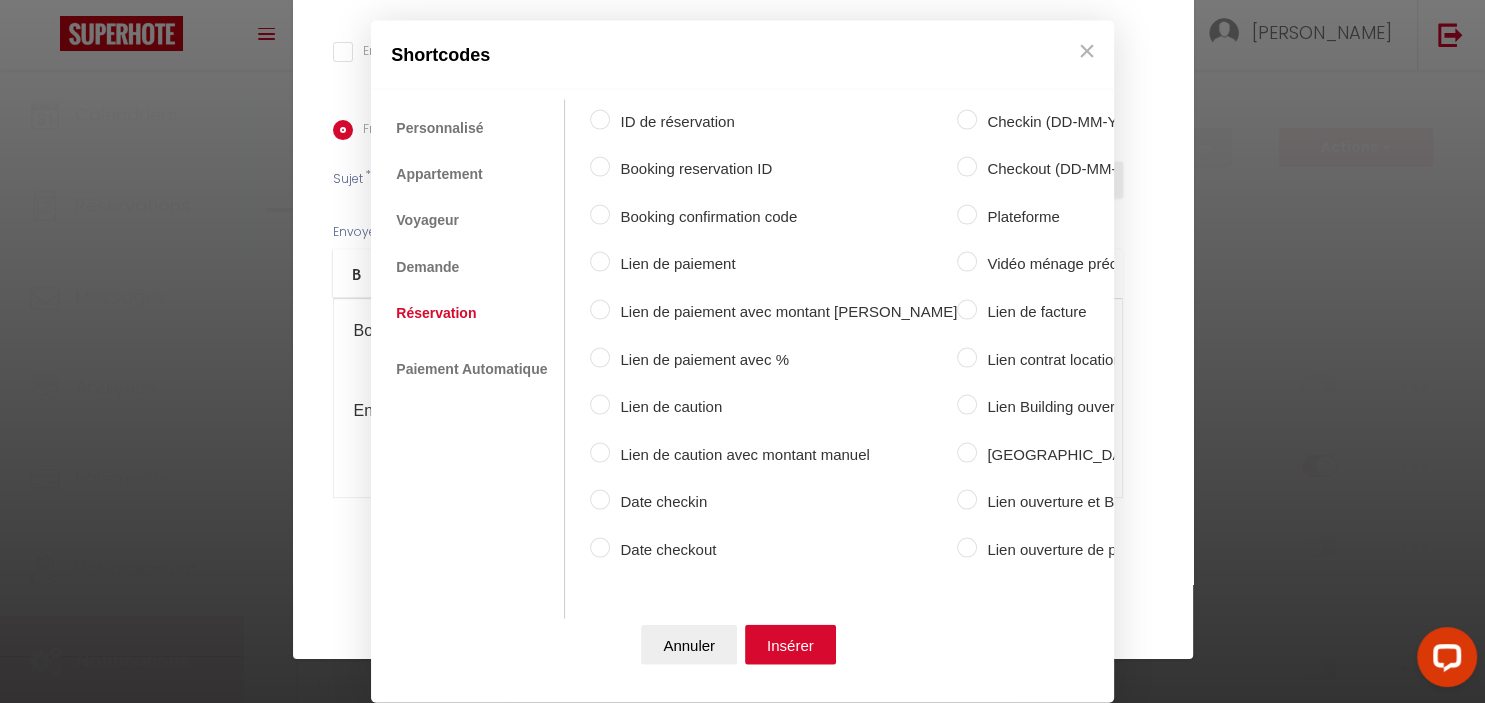 click on "Plateforme" at bounding box center (967, 214) 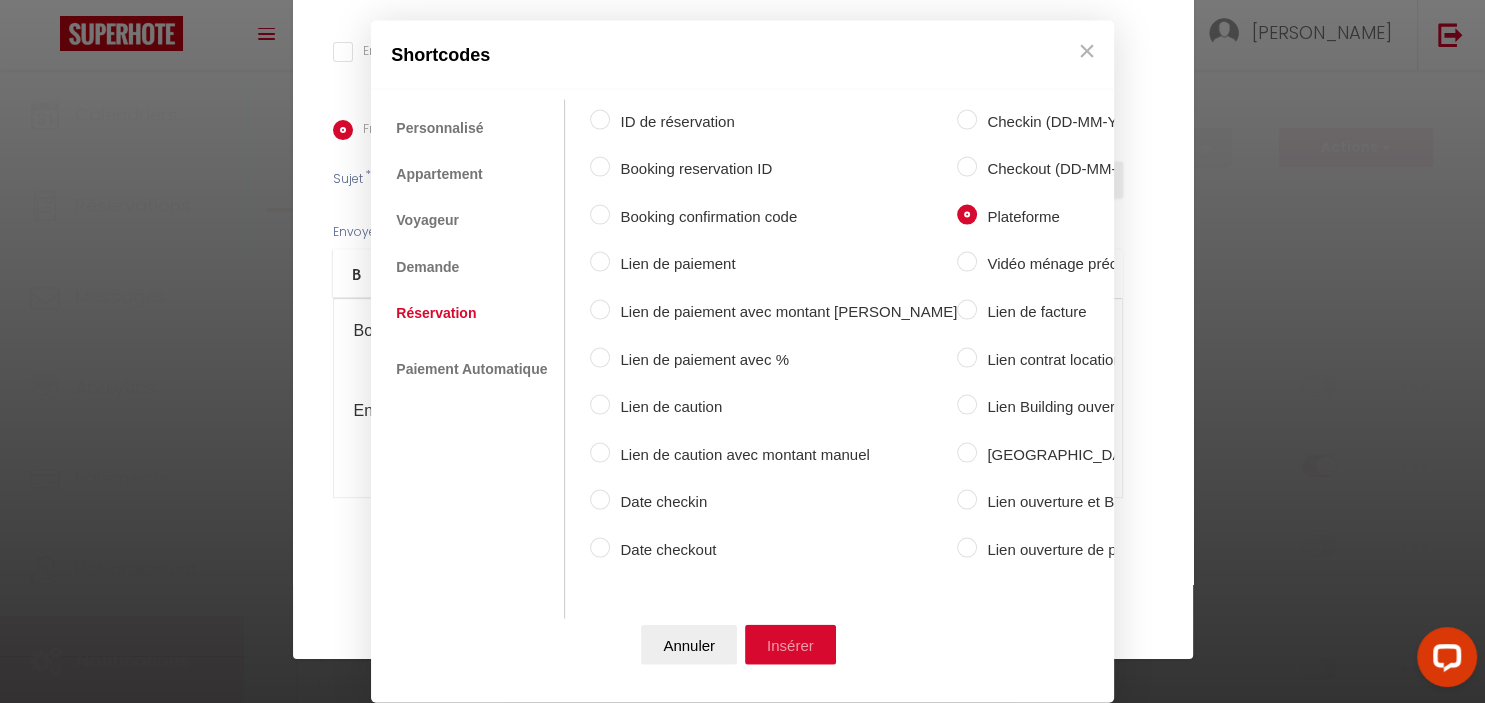 click on "Insérer" at bounding box center (790, 645) 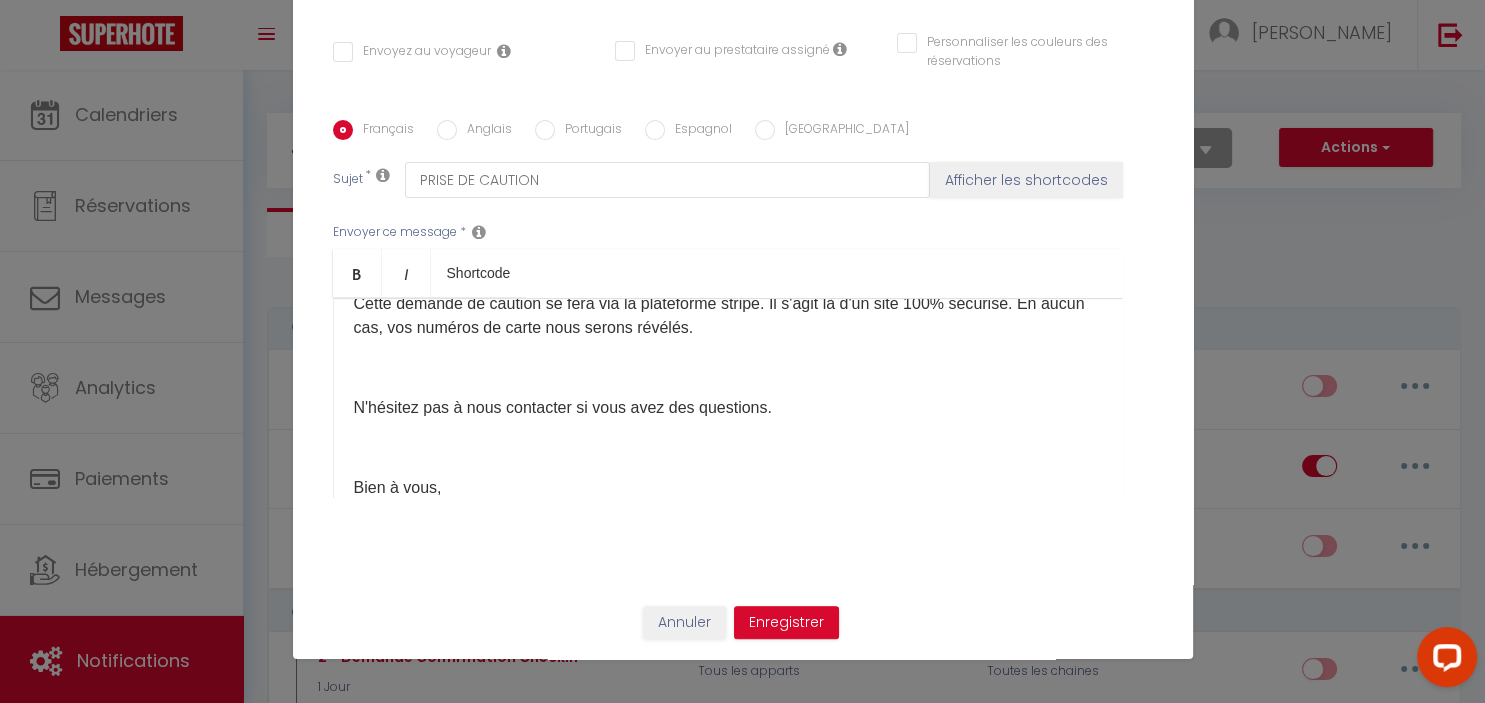 scroll, scrollTop: 275, scrollLeft: 0, axis: vertical 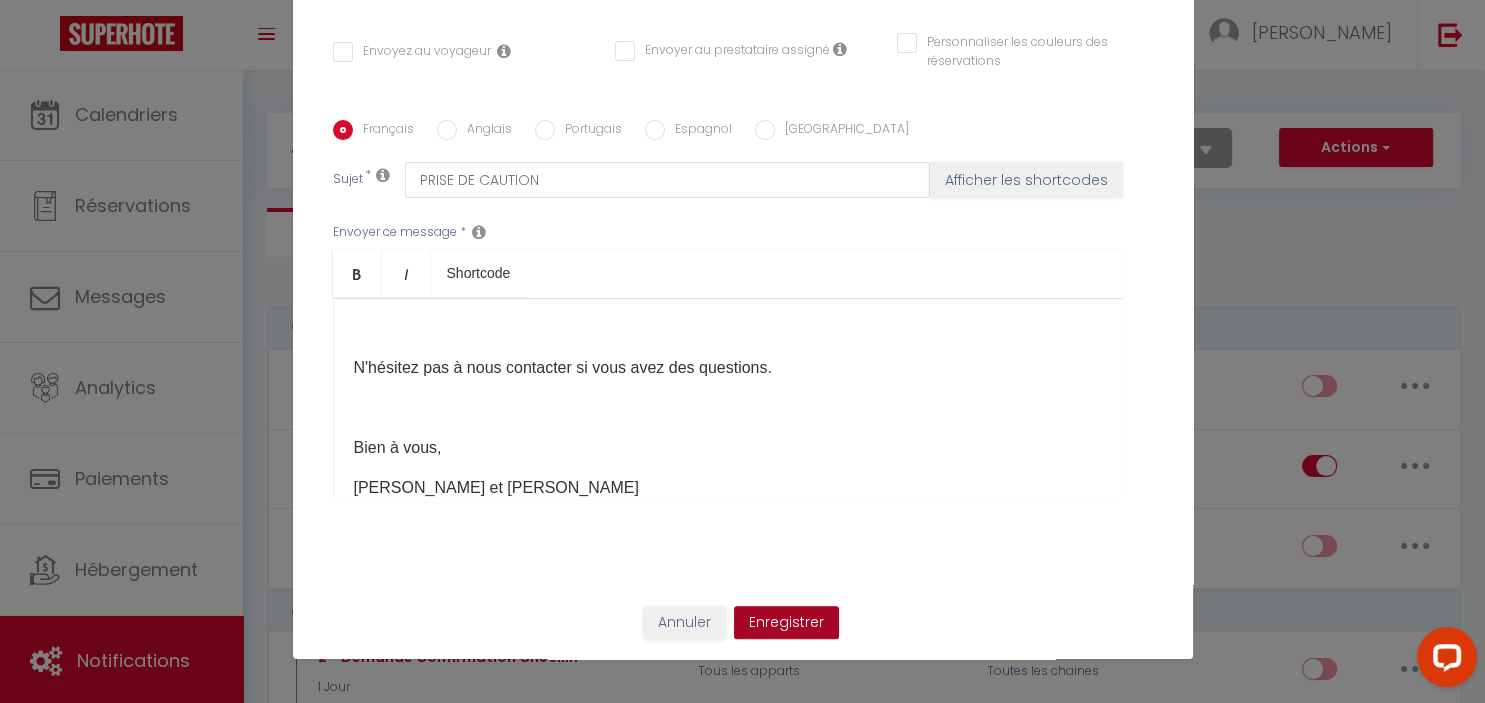 click on "Enregistrer" at bounding box center [786, 623] 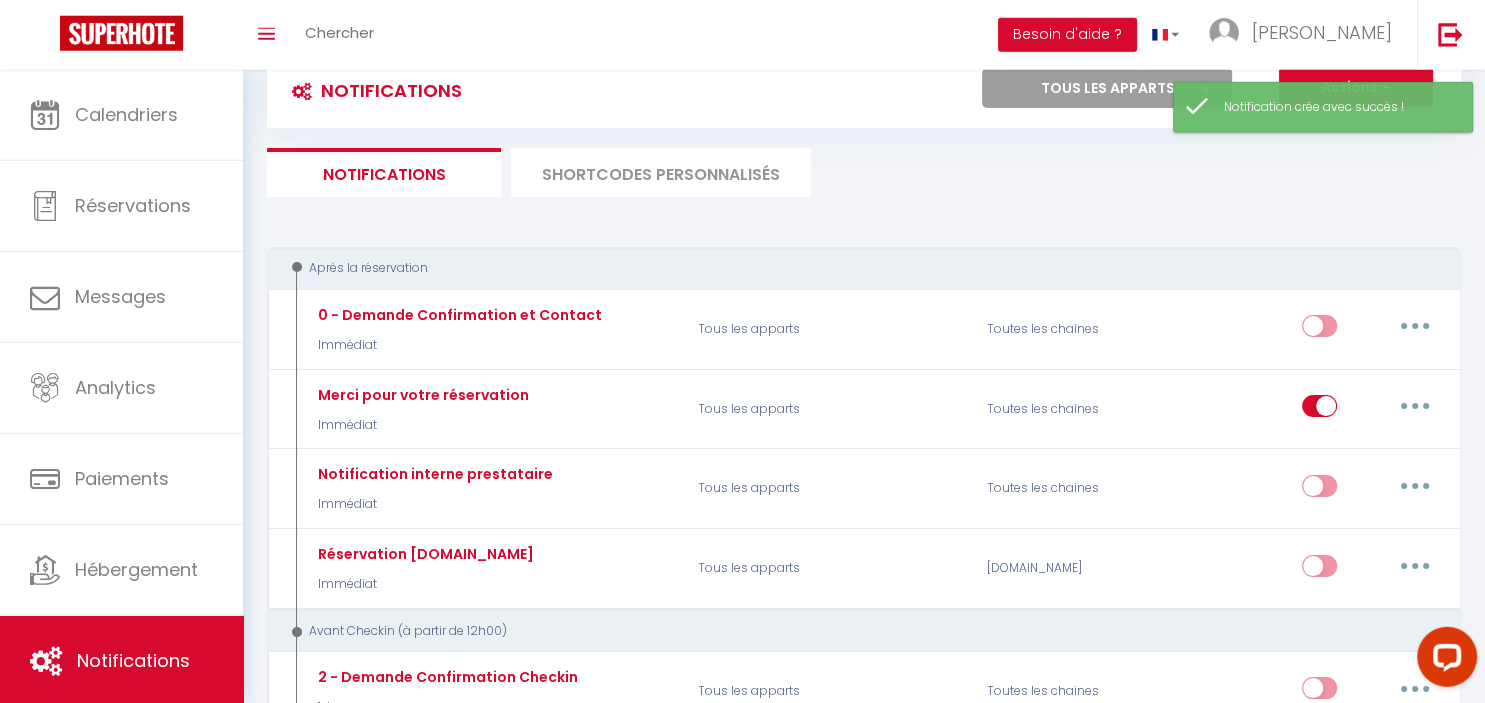 scroll, scrollTop: 74, scrollLeft: 0, axis: vertical 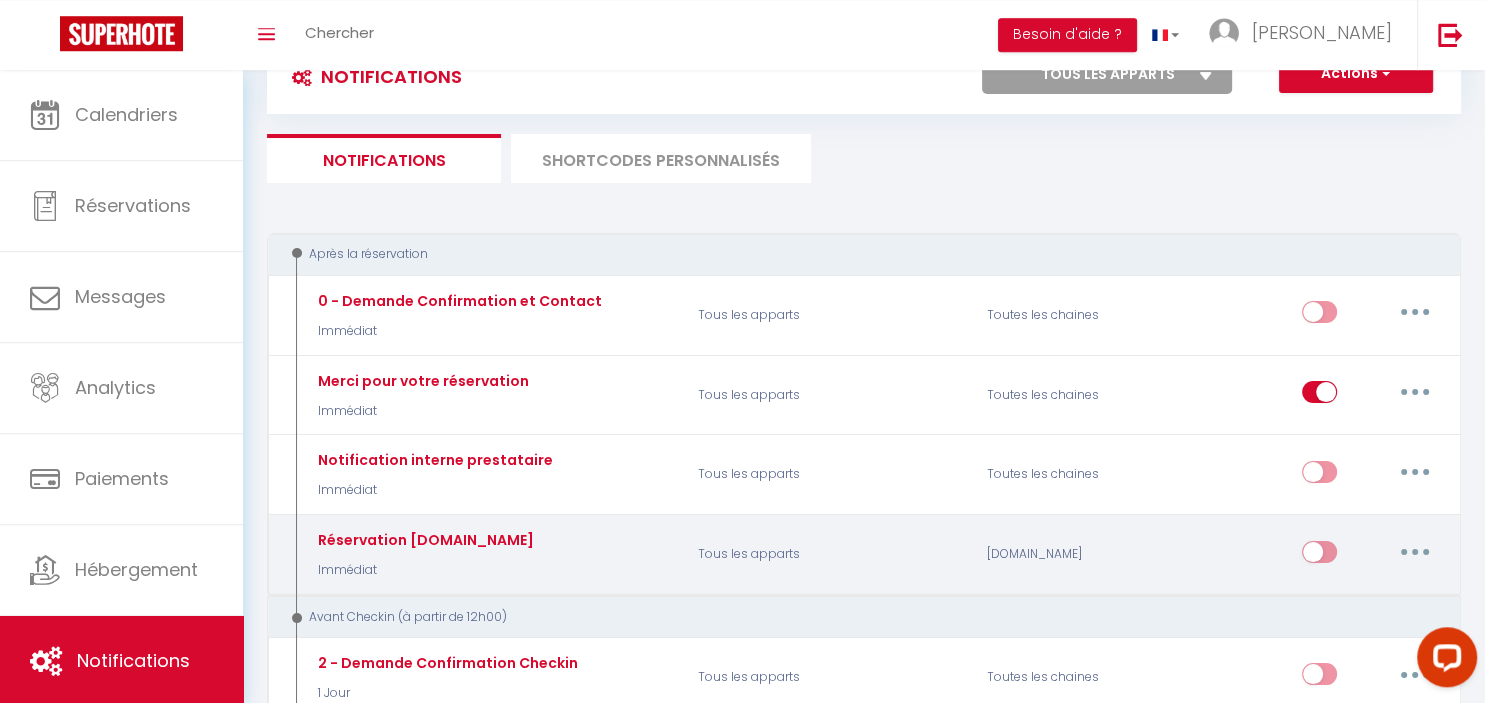 click at bounding box center (1319, 556) 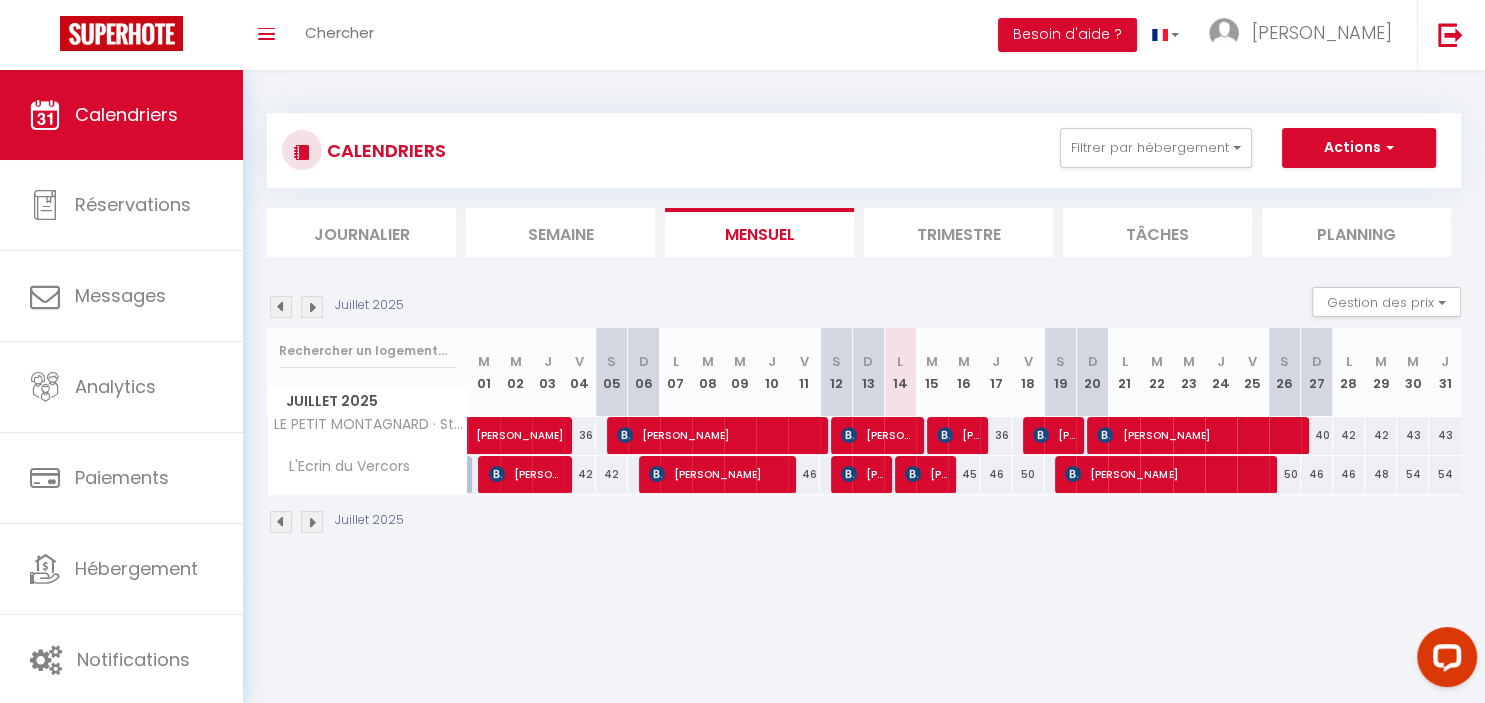 scroll, scrollTop: 0, scrollLeft: 0, axis: both 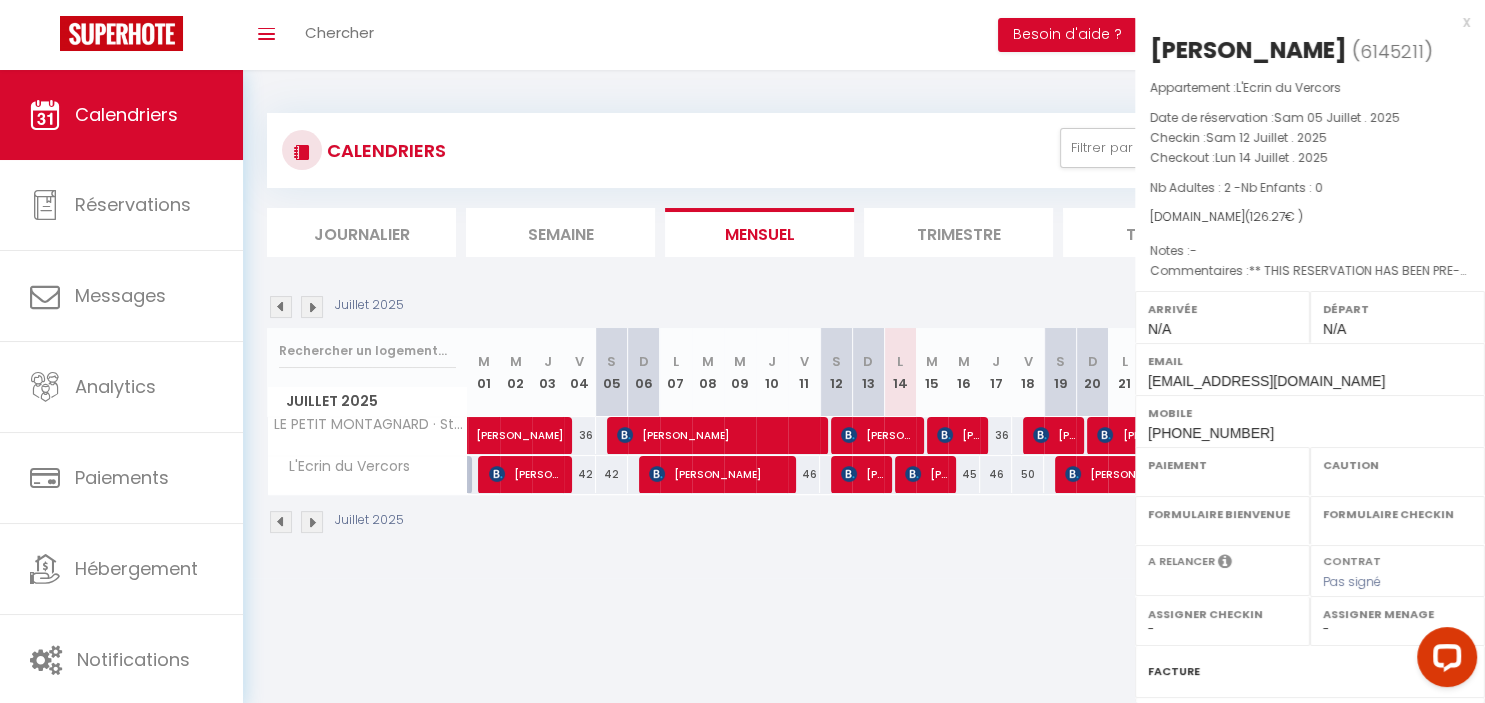 select on "OK" 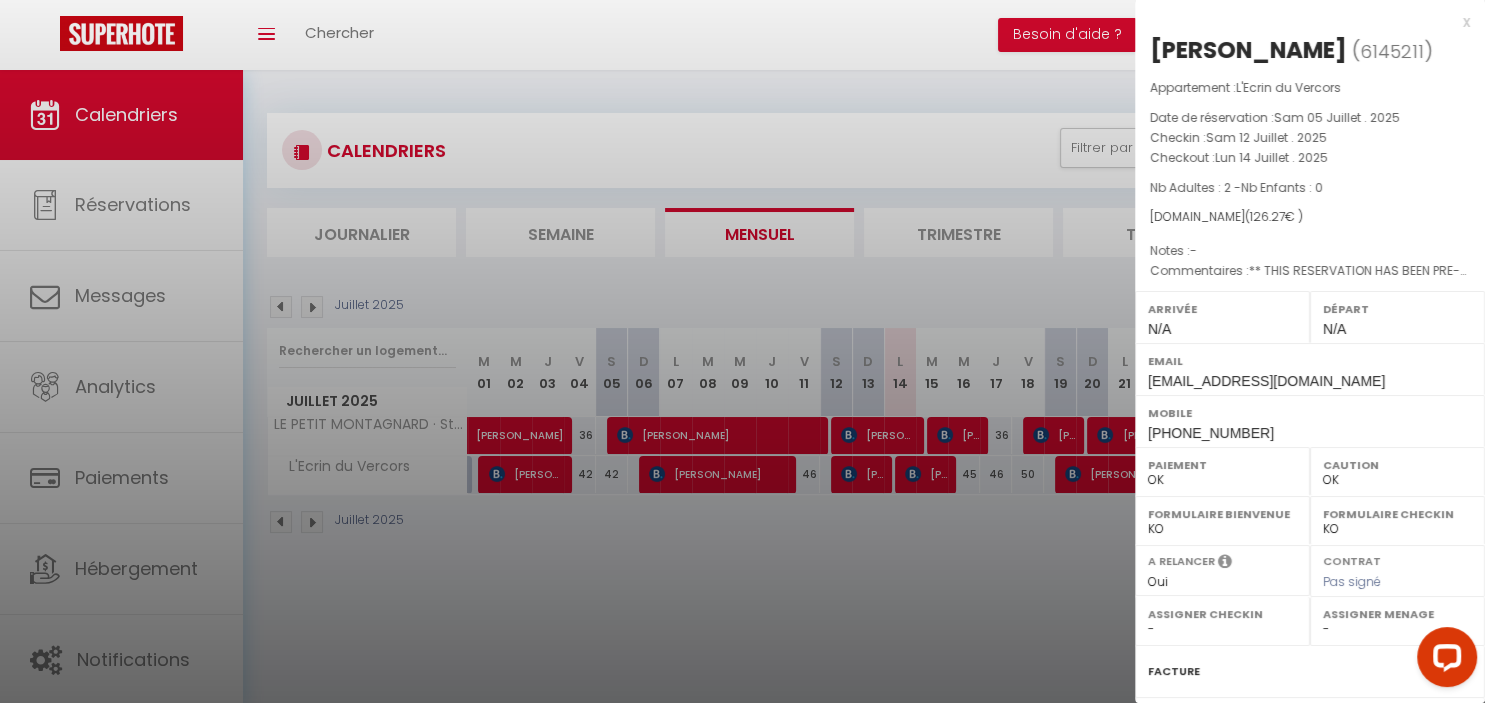 select on "39906" 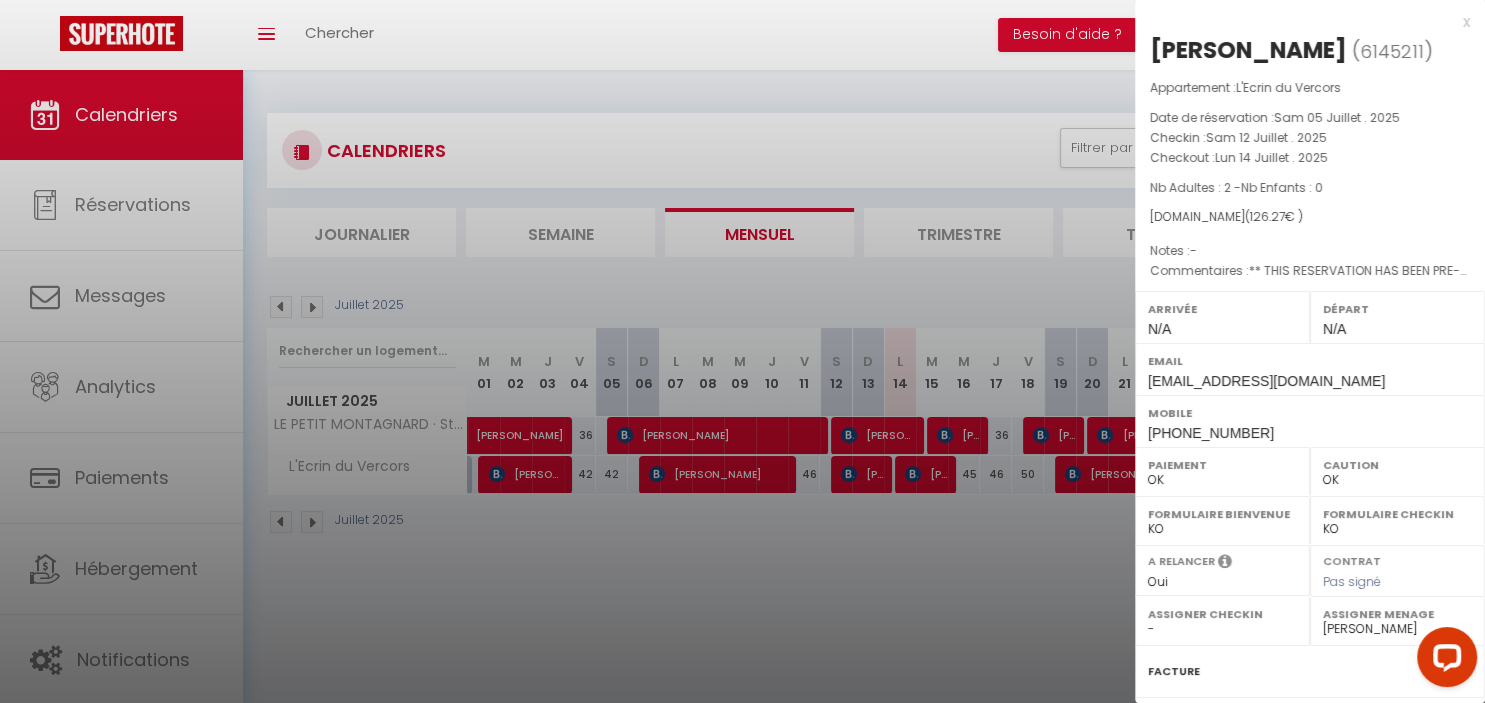 click at bounding box center [742, 351] 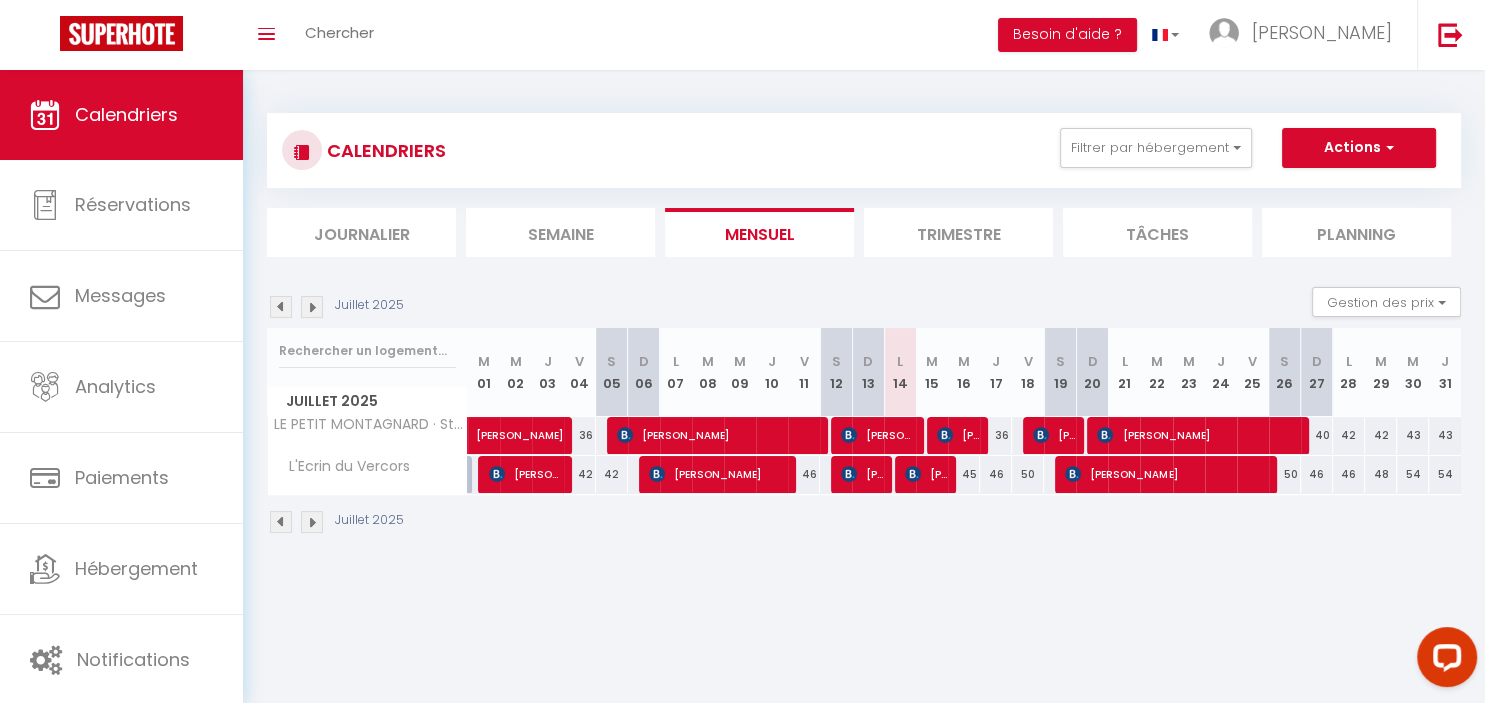 click on "[PERSON_NAME]" at bounding box center [862, 474] 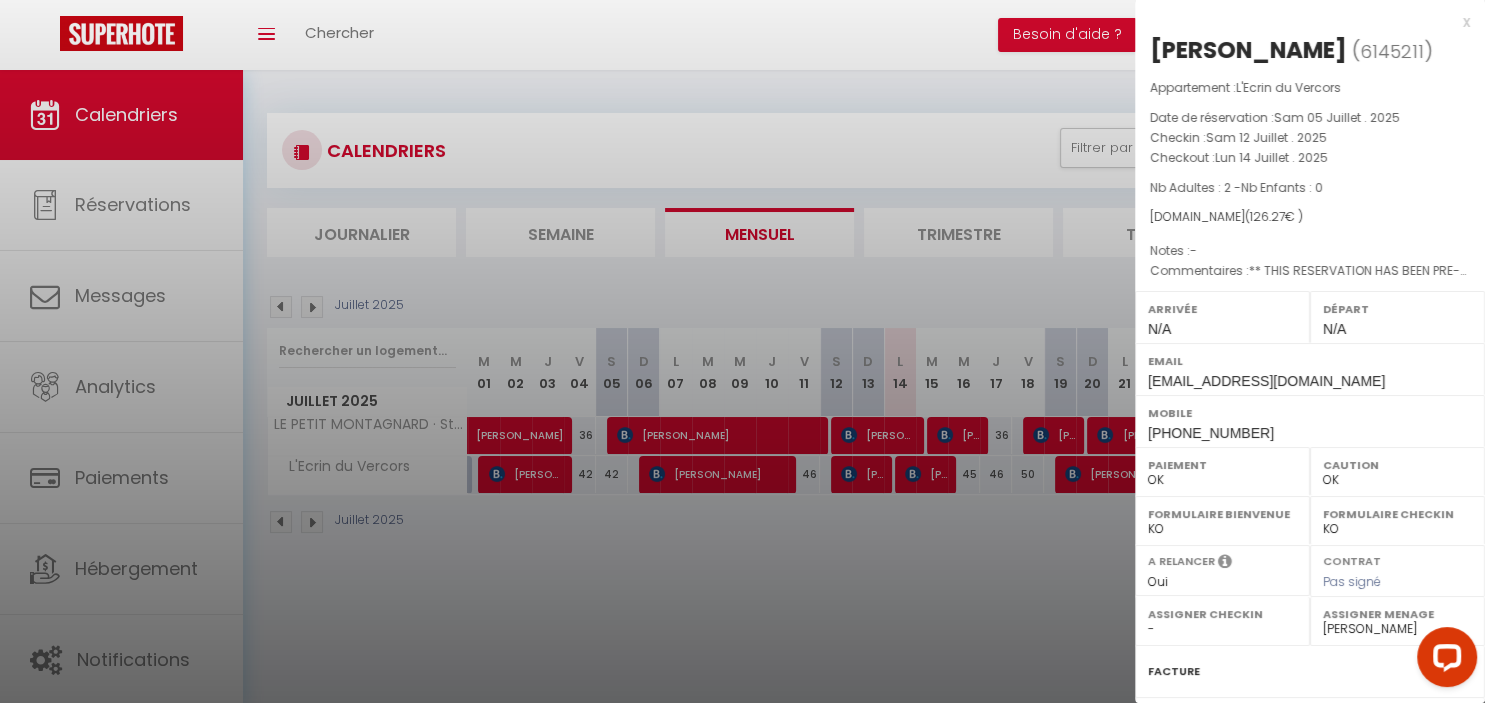 click at bounding box center (742, 351) 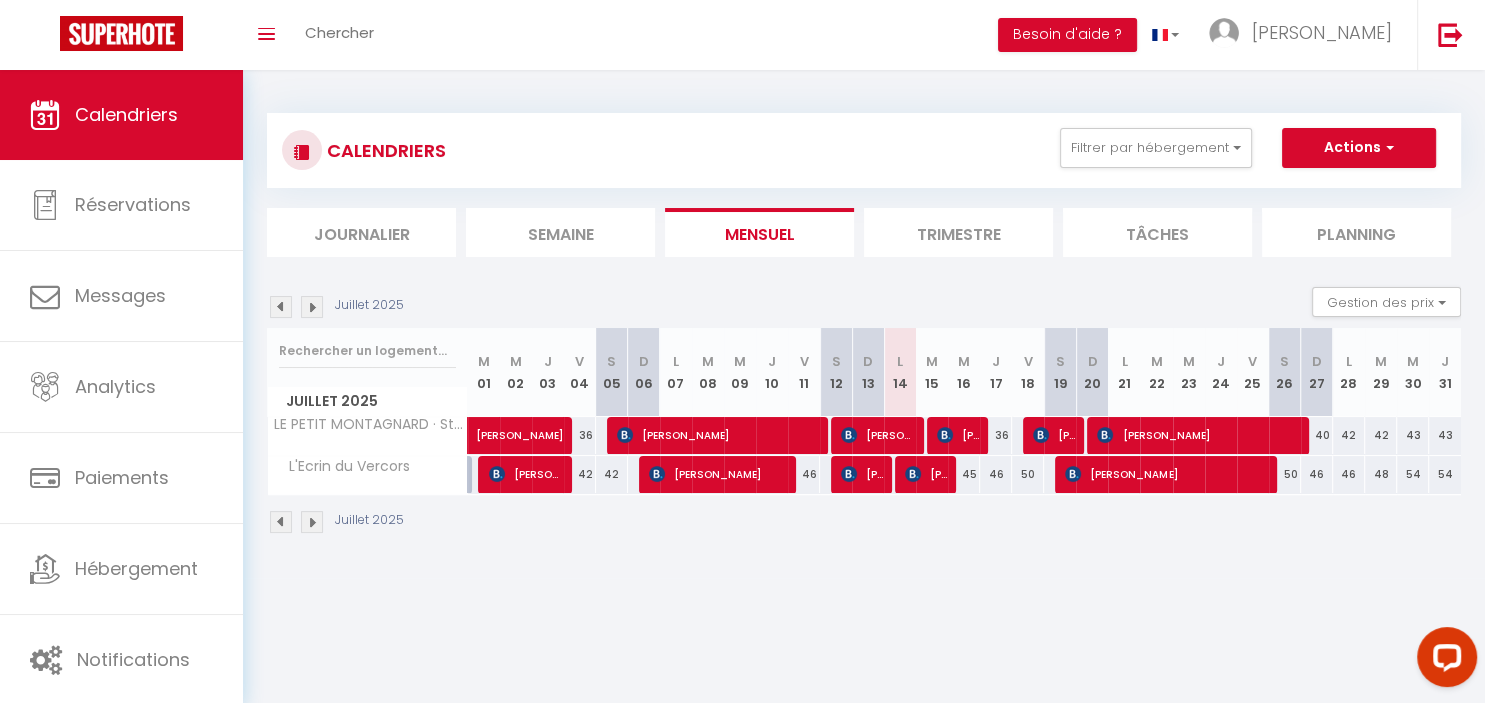 click on "[PERSON_NAME]" at bounding box center (926, 474) 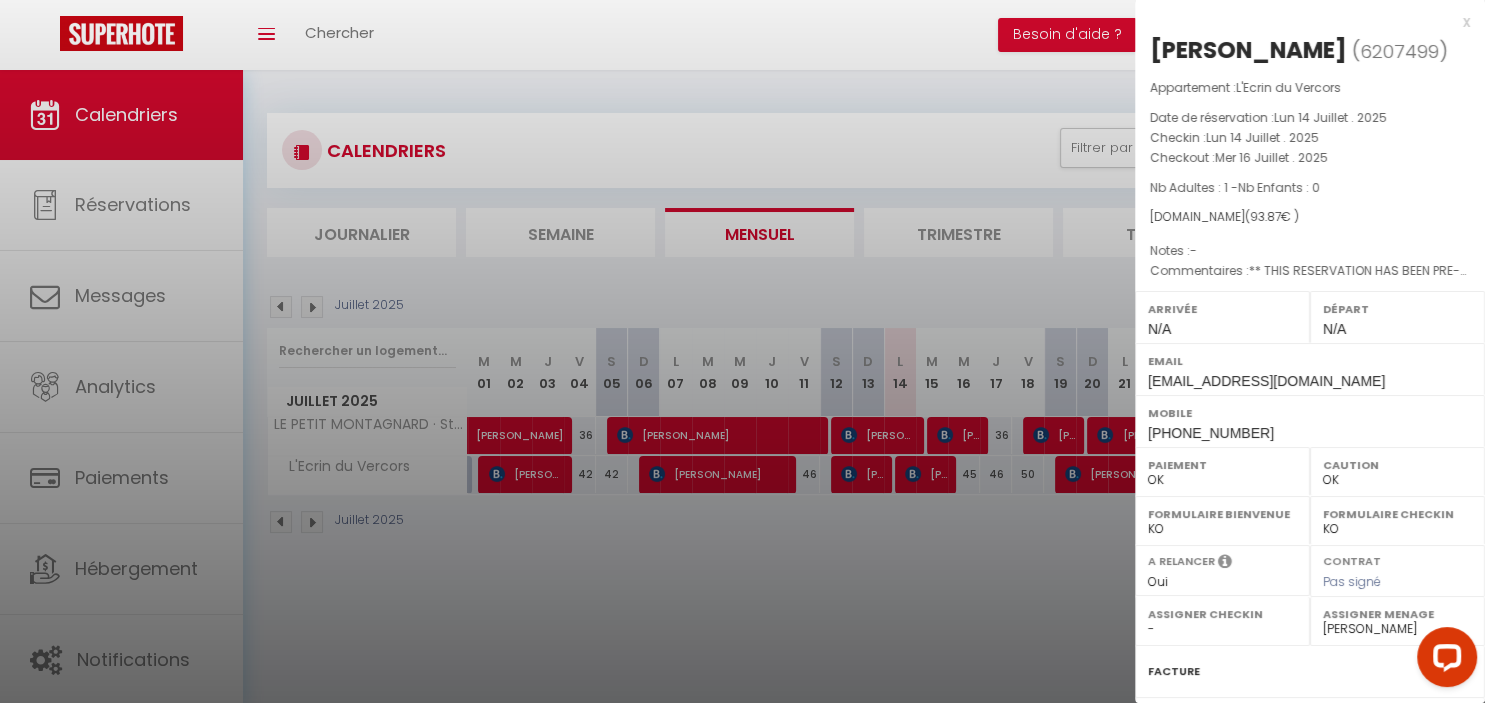 click at bounding box center [742, 351] 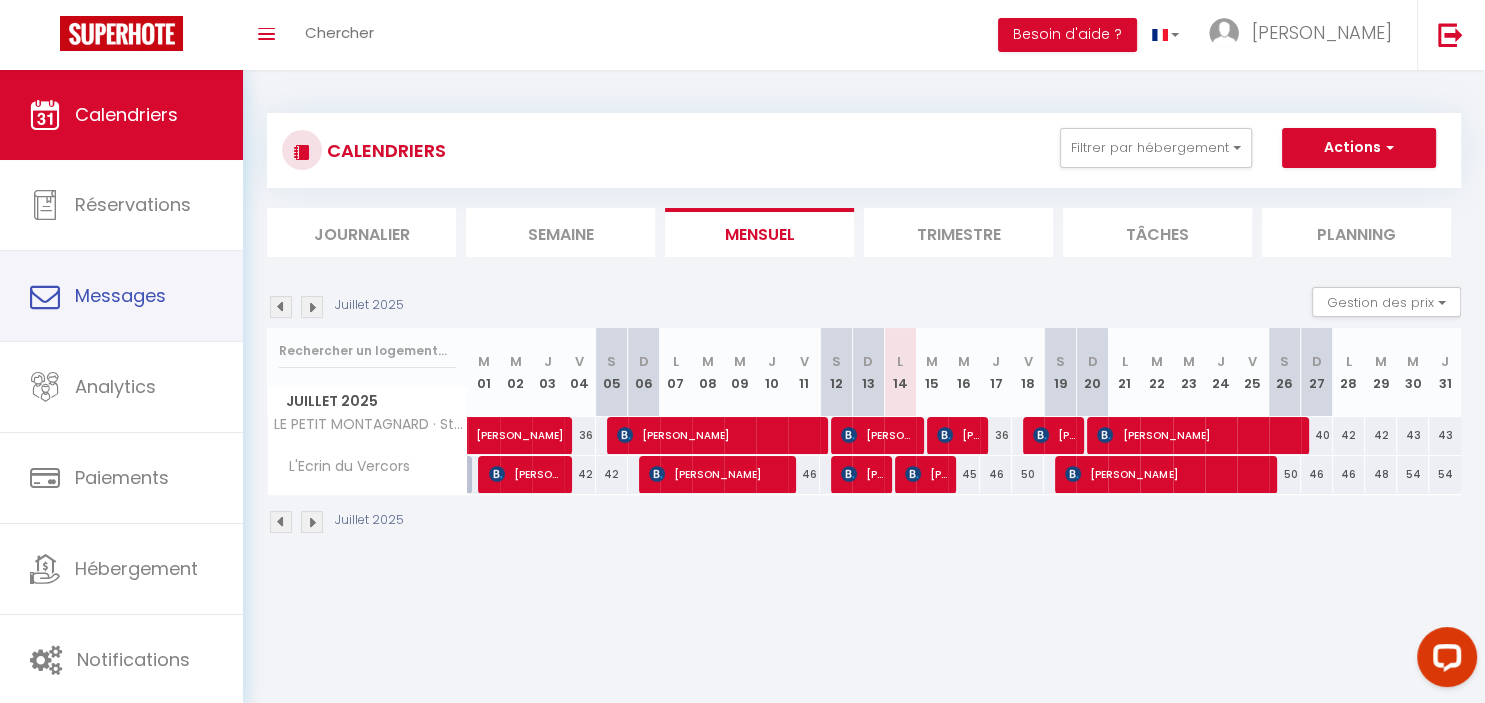 click on "Messages" at bounding box center (121, 296) 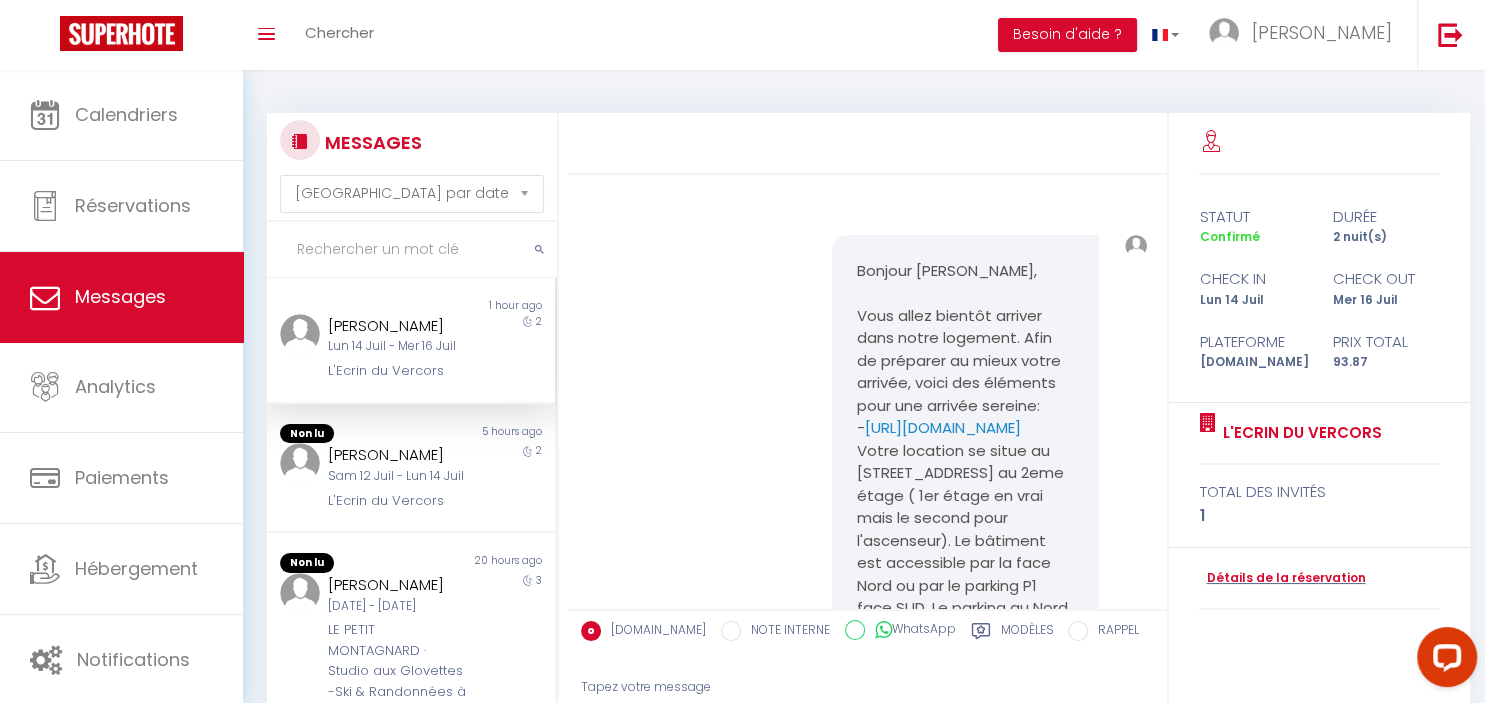 scroll, scrollTop: 3802, scrollLeft: 0, axis: vertical 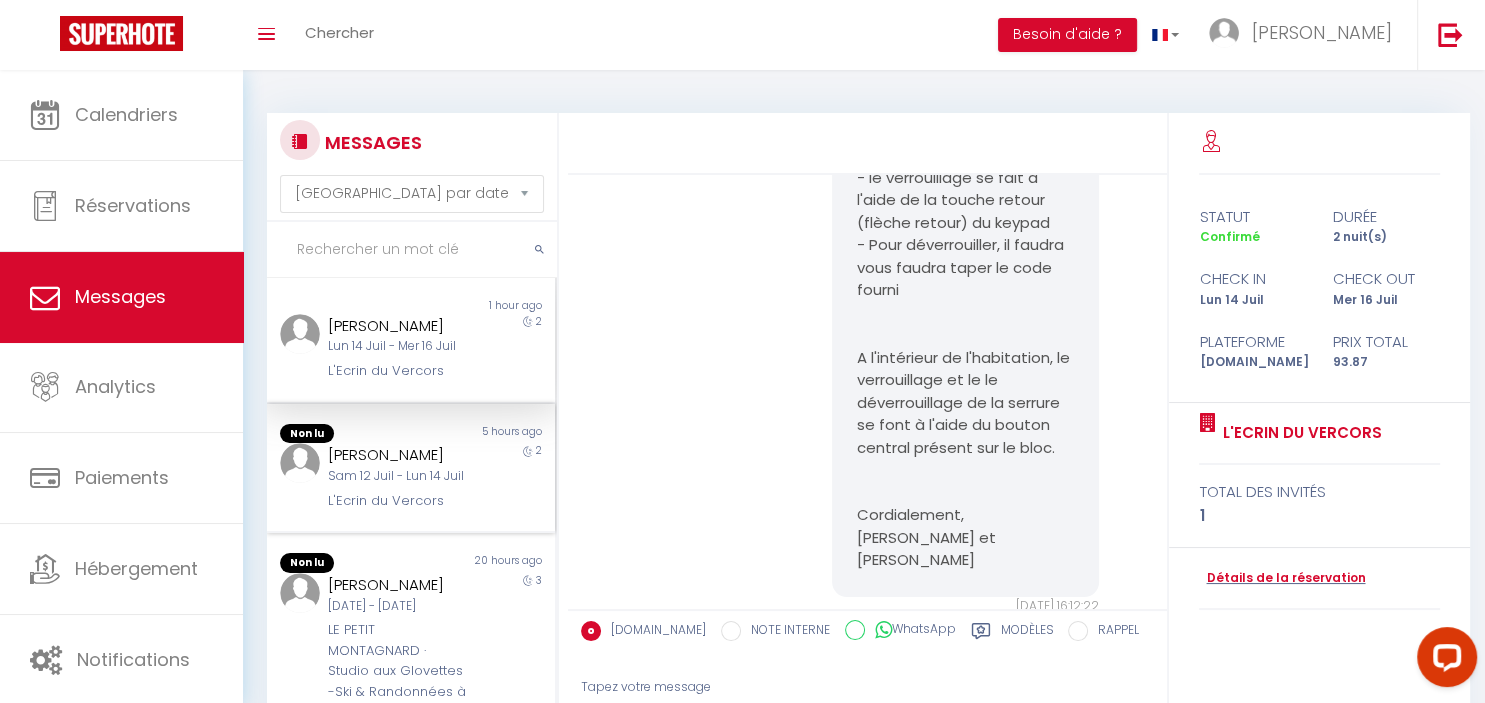 click on "5 hours ago" at bounding box center [483, 434] 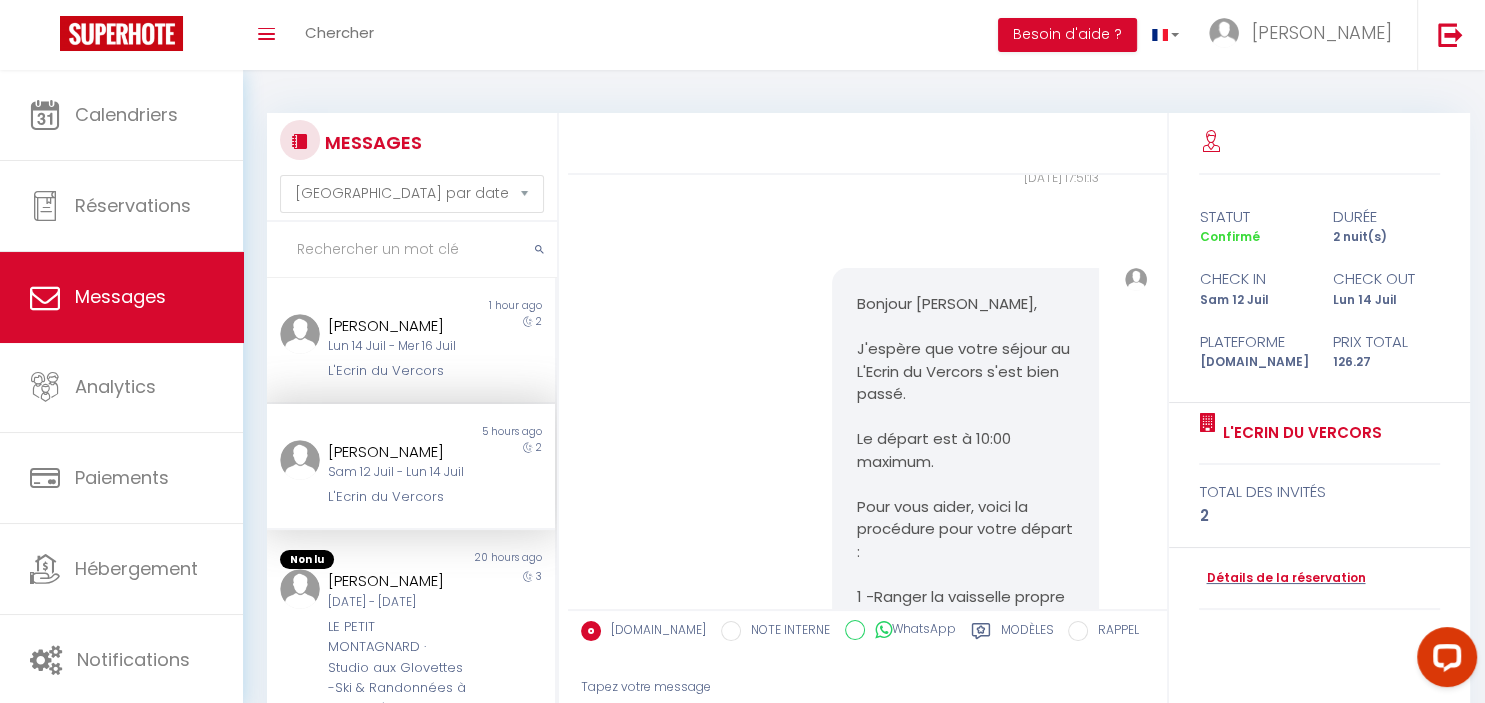 scroll, scrollTop: 5832, scrollLeft: 0, axis: vertical 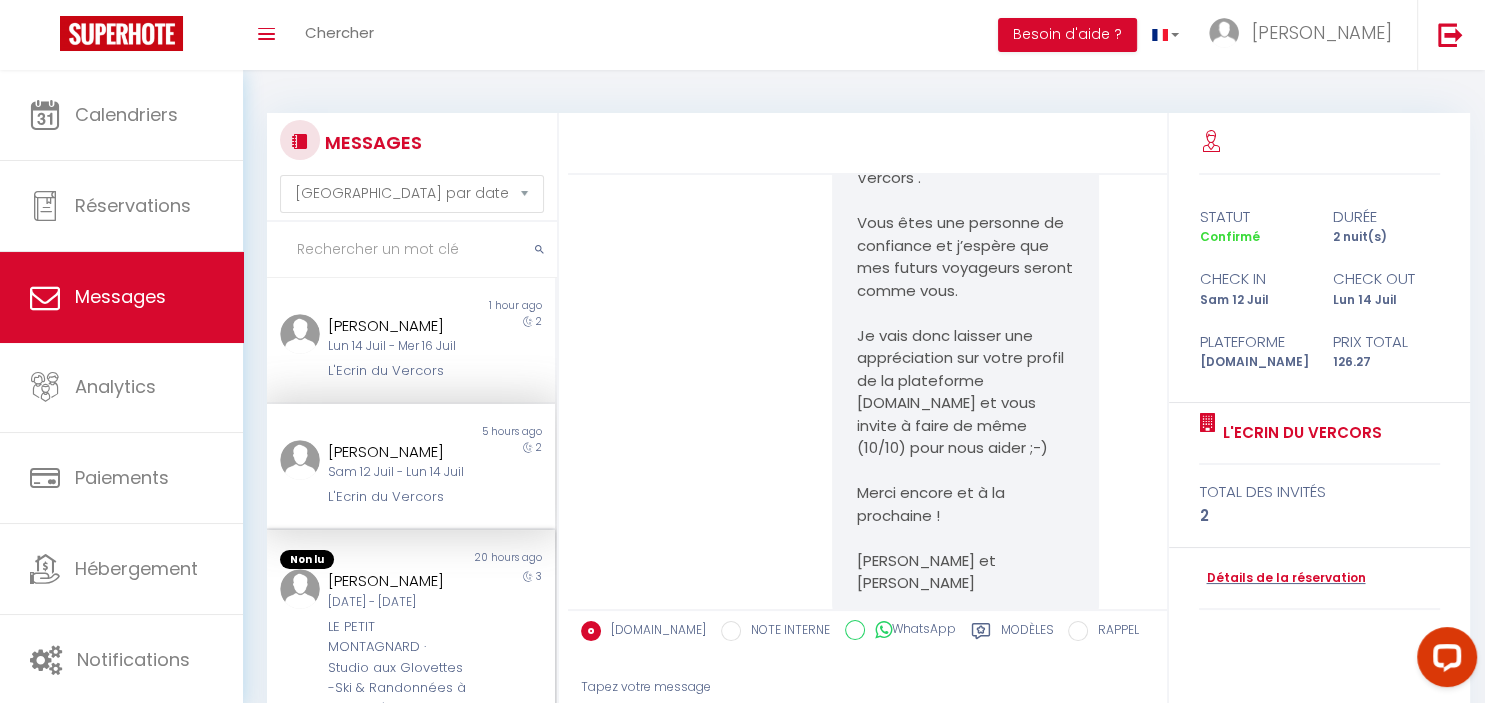 click on "Sam 12 Juil - Mar 15 Juil" at bounding box center [399, 602] 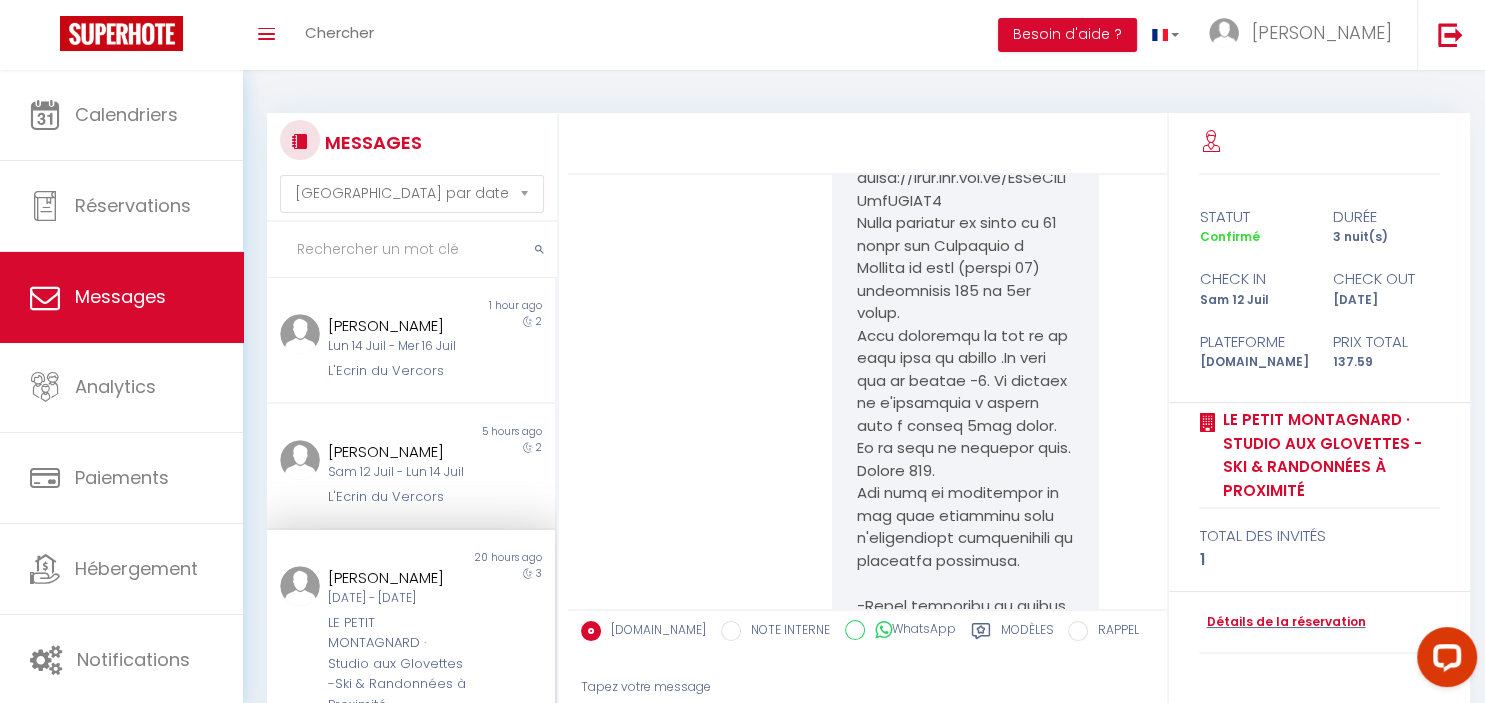 scroll, scrollTop: 7894, scrollLeft: 0, axis: vertical 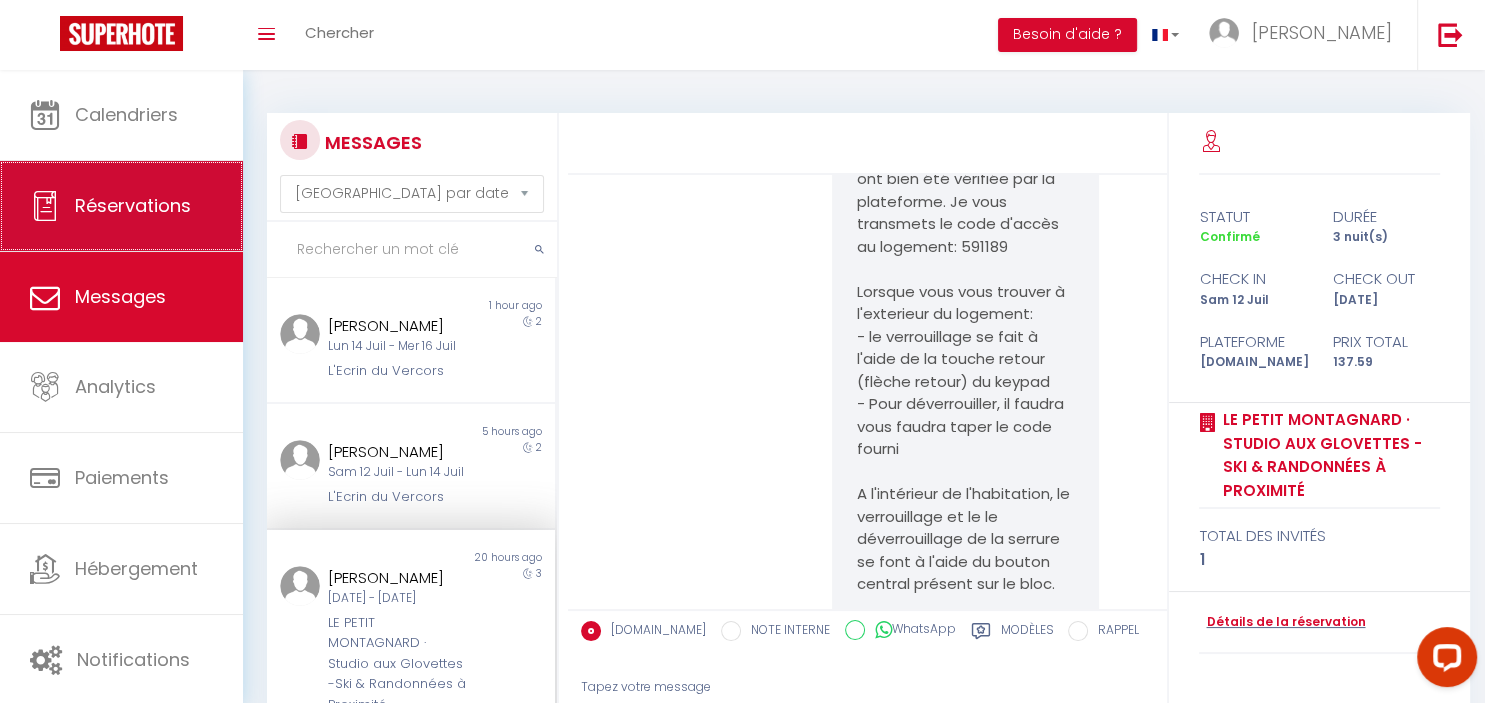 click on "Réservations" at bounding box center [133, 205] 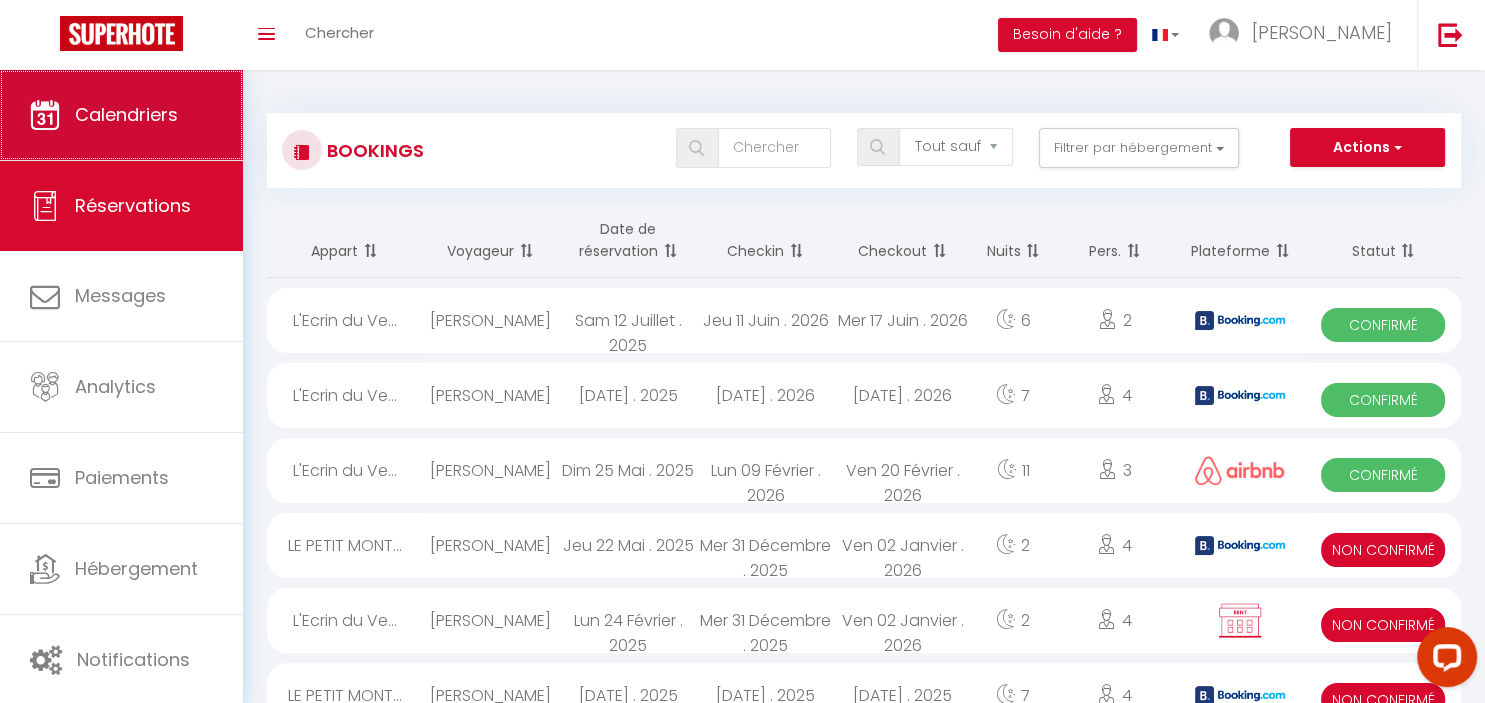 click on "Calendriers" at bounding box center [121, 115] 